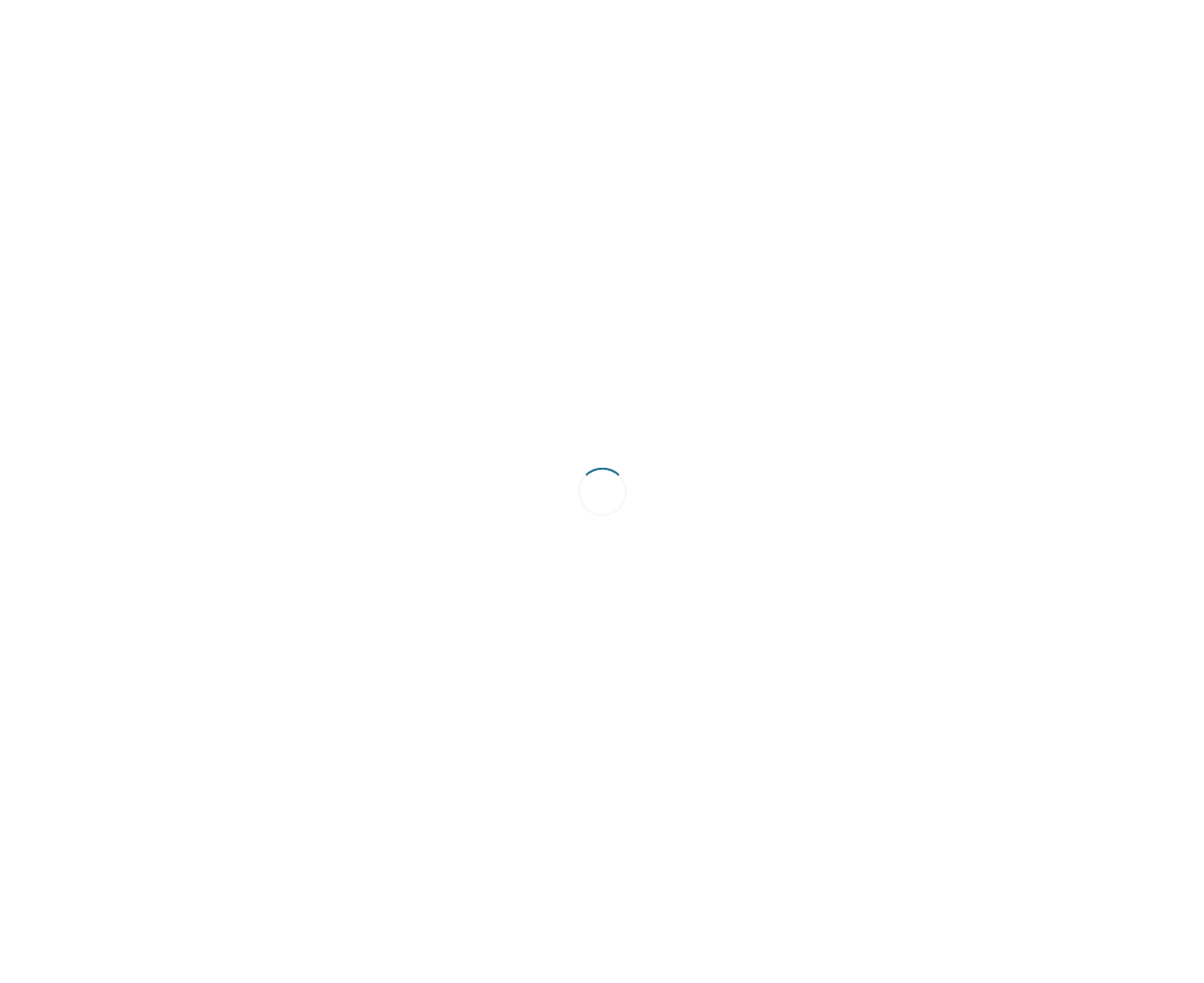 scroll, scrollTop: 0, scrollLeft: 0, axis: both 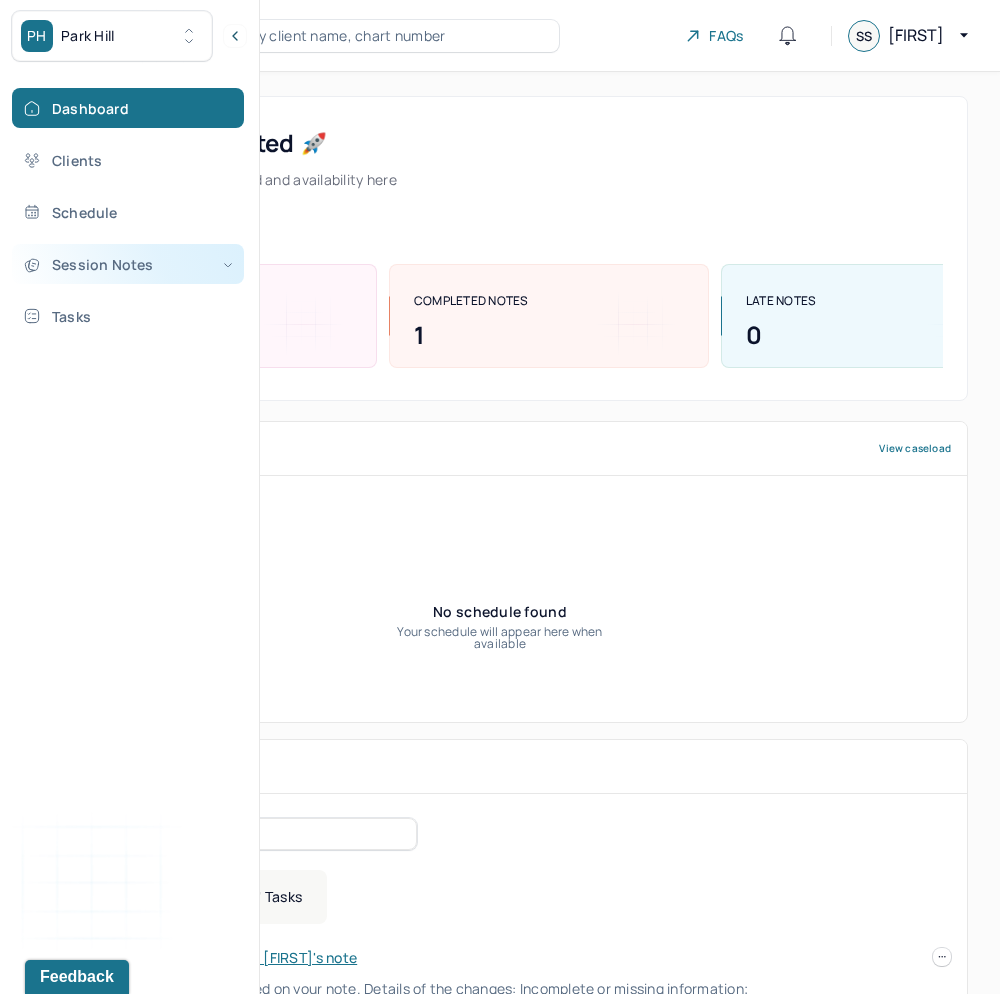 click on "Session Notes" at bounding box center (128, 264) 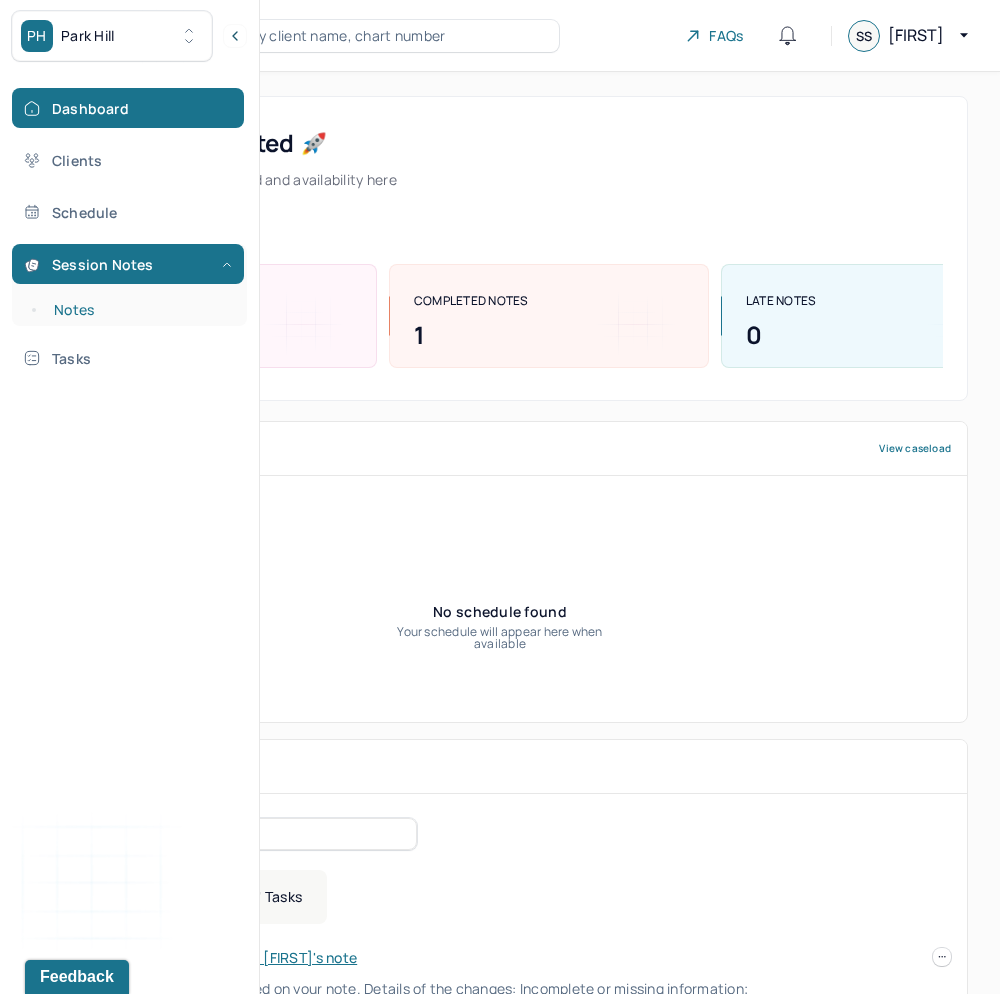 click on "Notes" at bounding box center (139, 310) 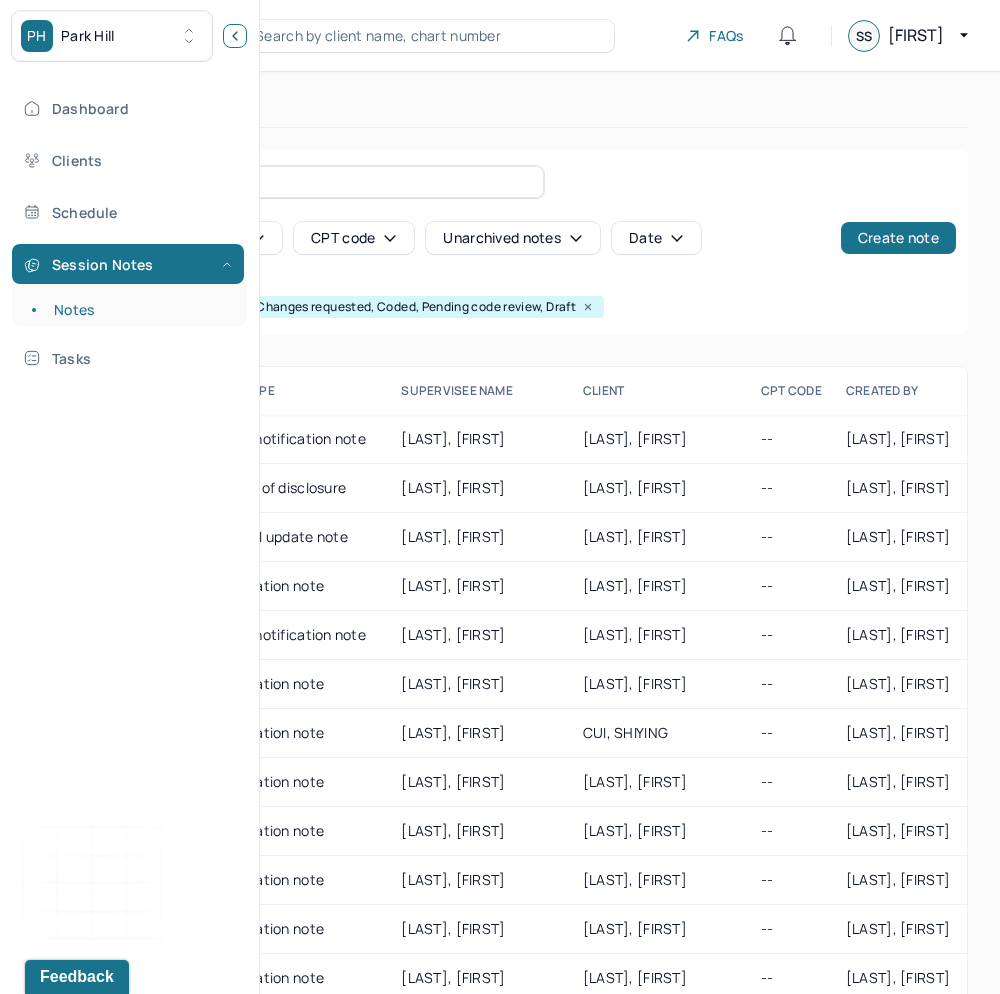 click at bounding box center [235, 36] 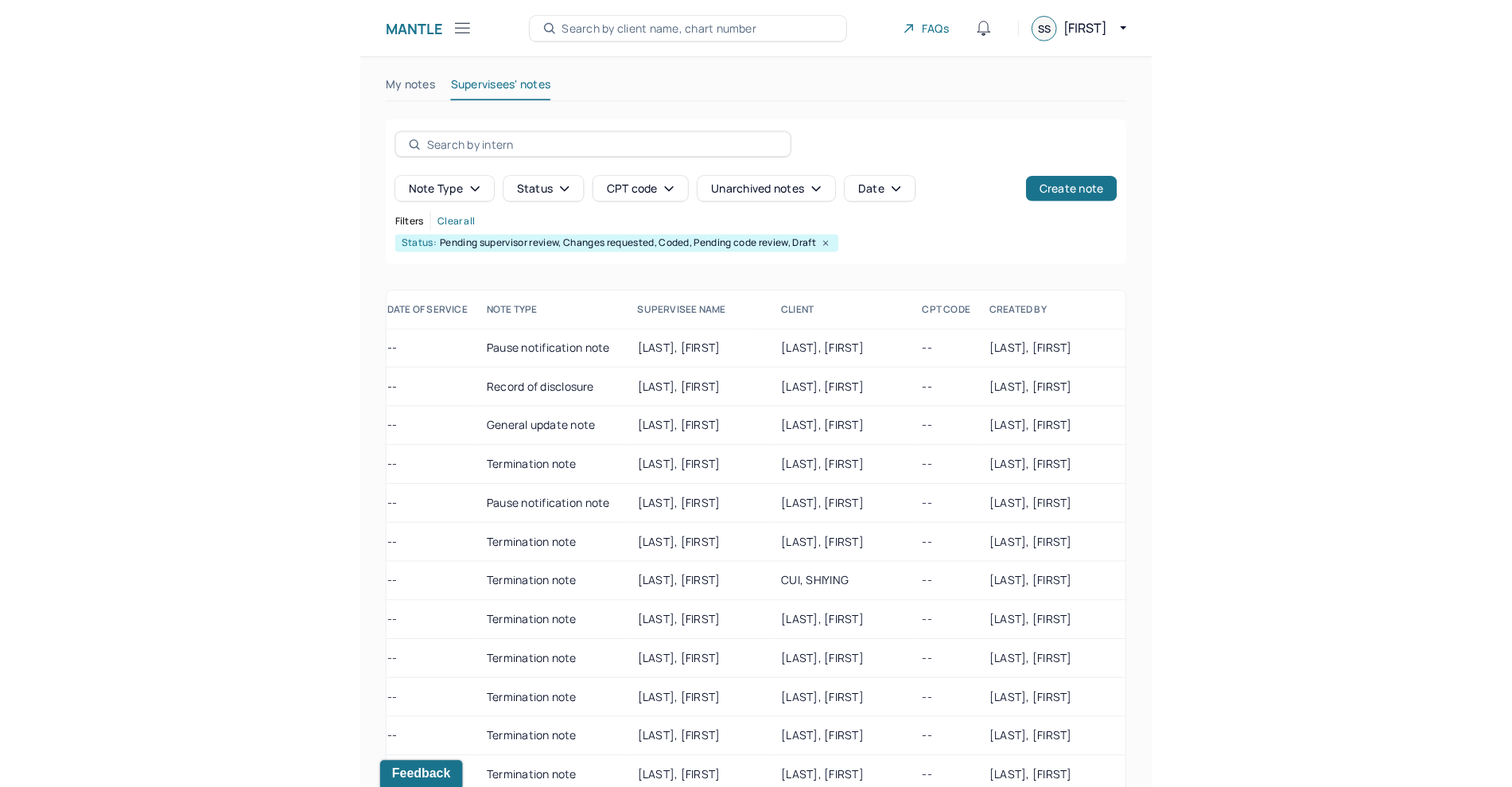 scroll, scrollTop: 0, scrollLeft: 47, axis: horizontal 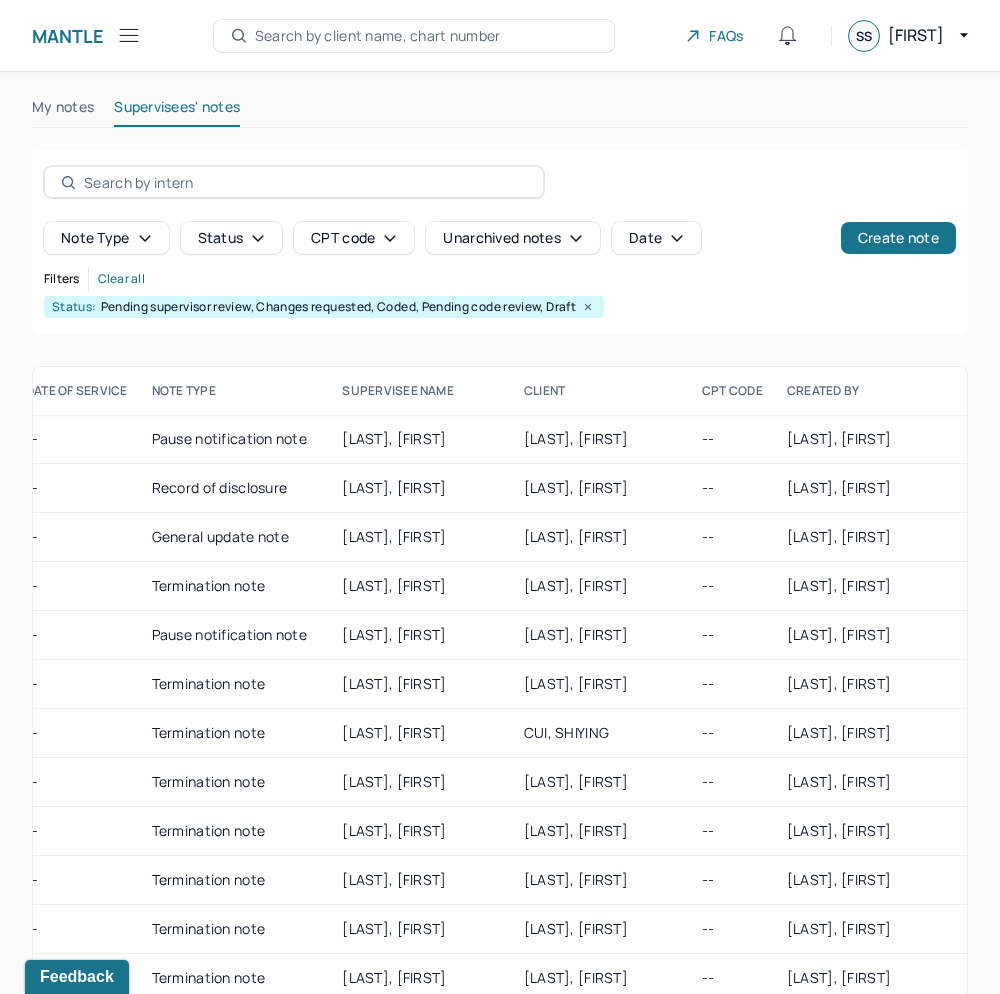 click on "Status" at bounding box center [232, 238] 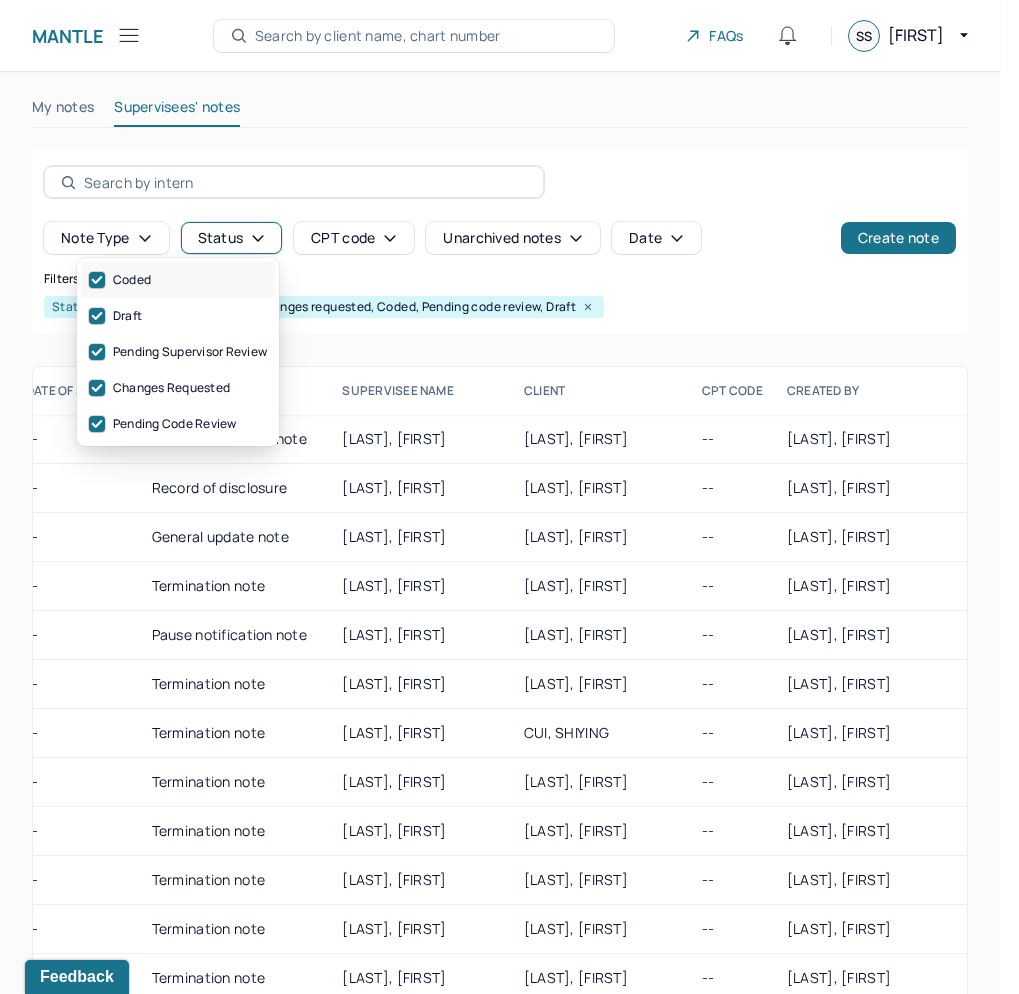 click on "Coded" at bounding box center [178, 280] 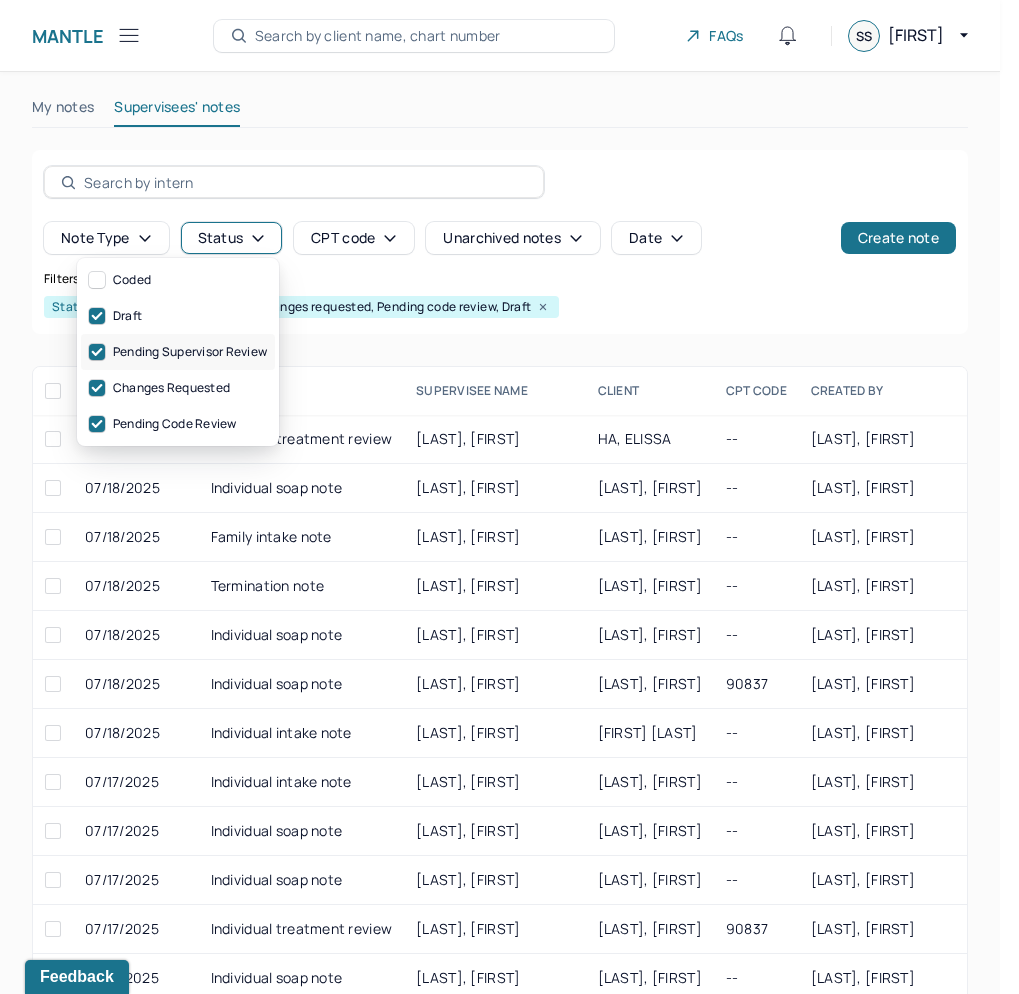 click on "Pending supervisor review" at bounding box center [178, 352] 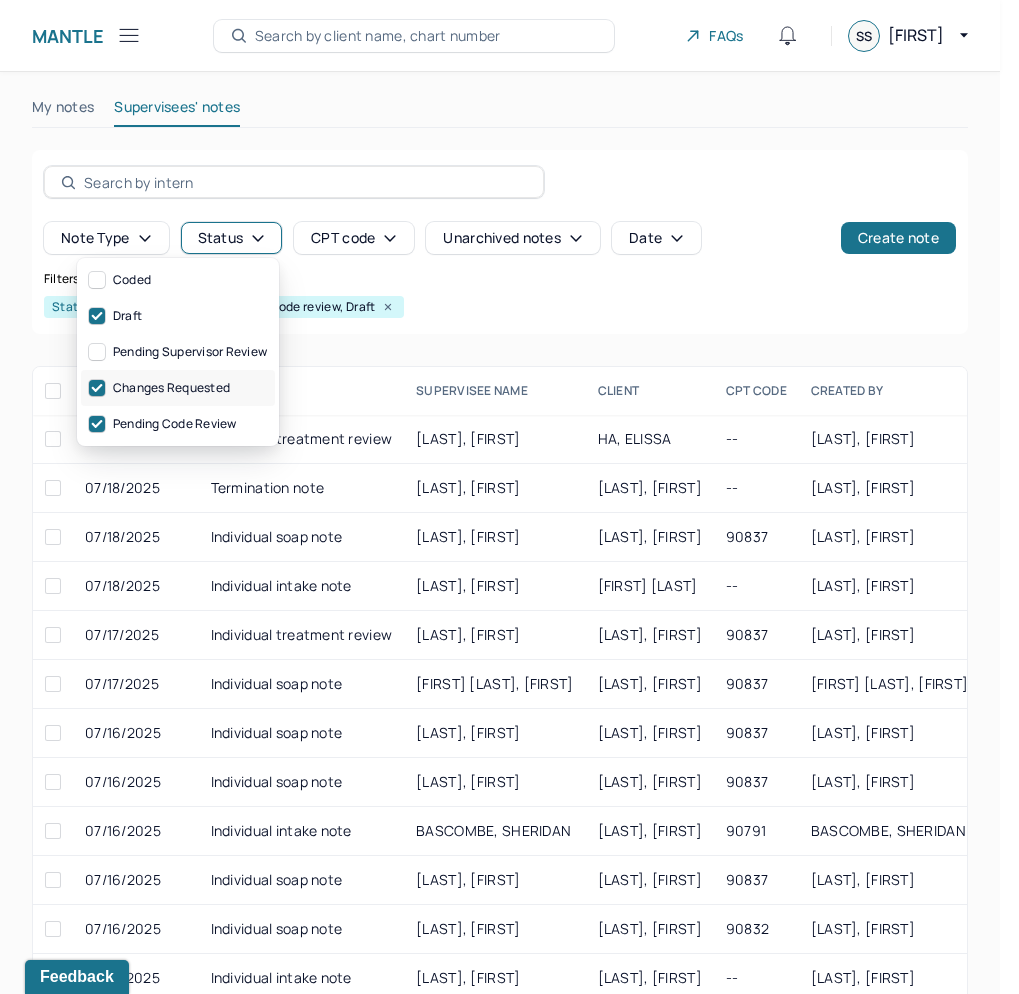 click on "Changes requested" at bounding box center (178, 388) 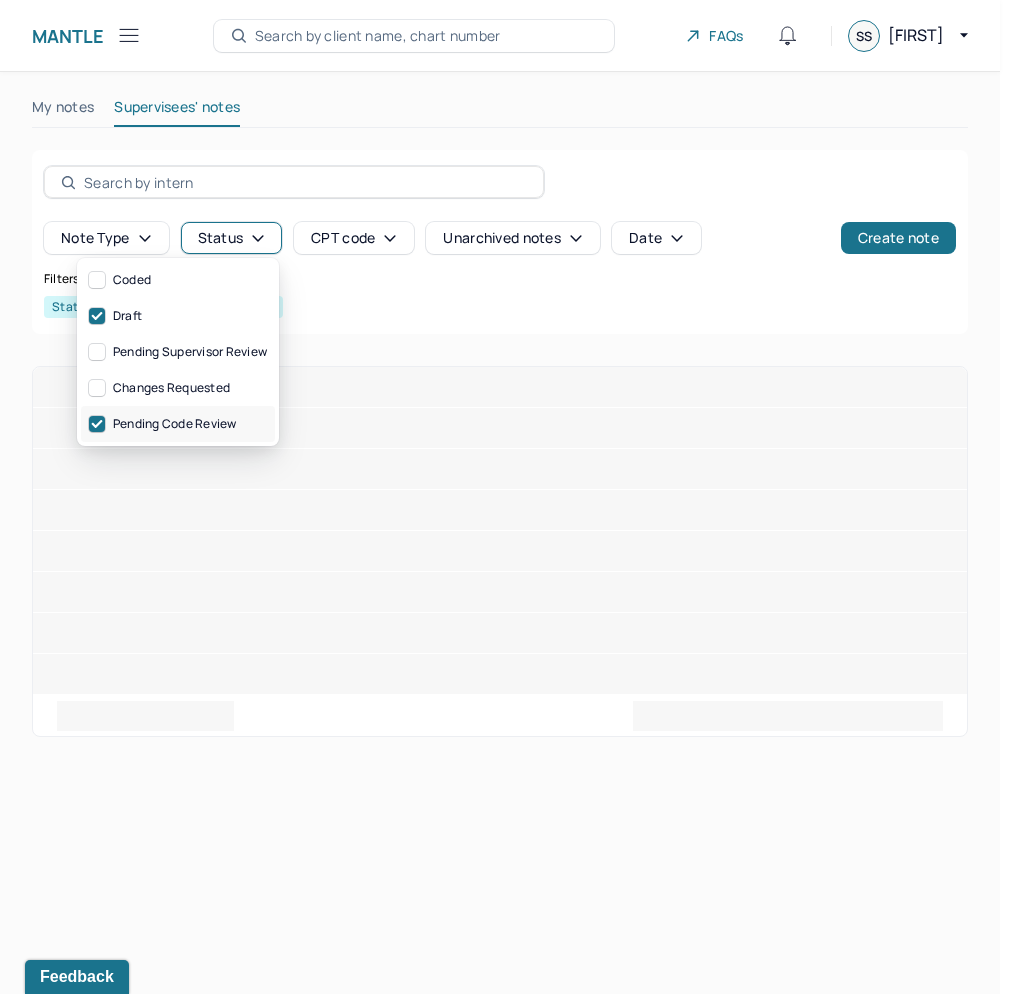 click on "Pending code review" at bounding box center (178, 424) 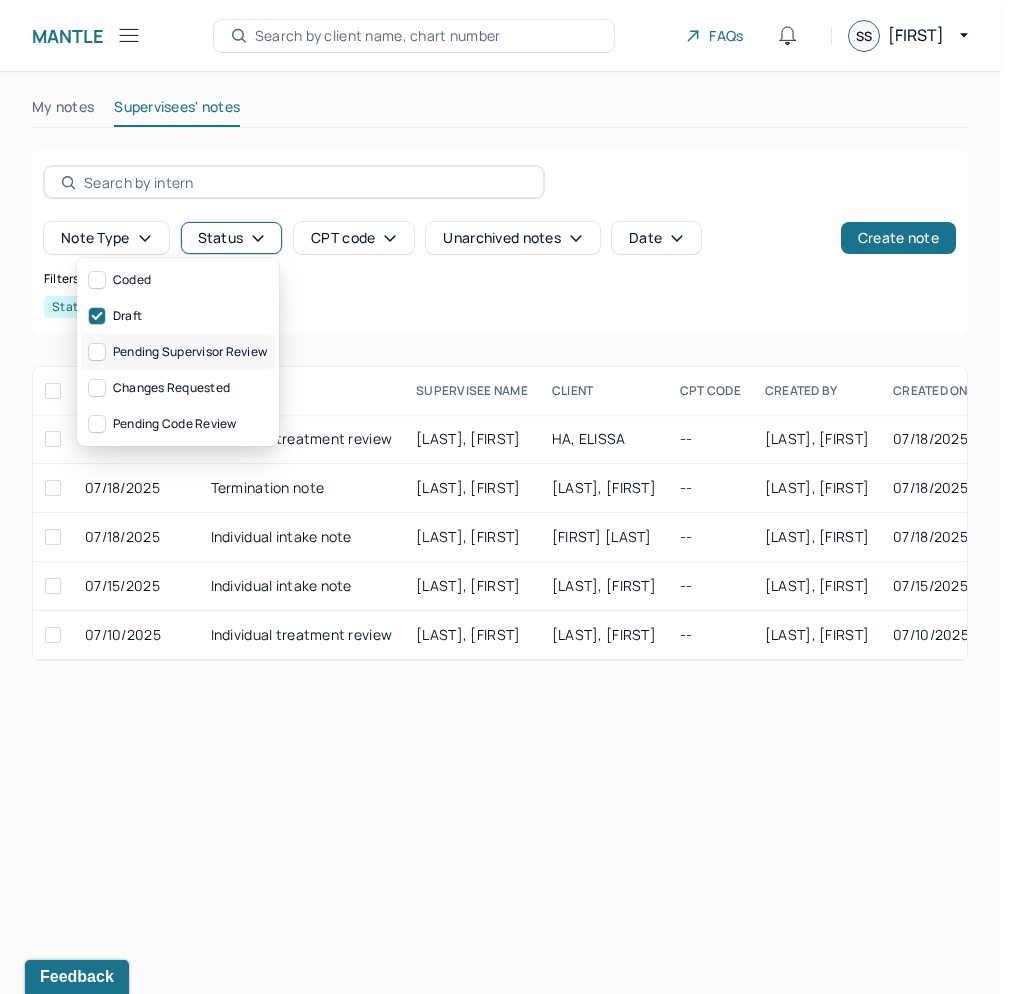 click on "Pending supervisor review" at bounding box center [178, 352] 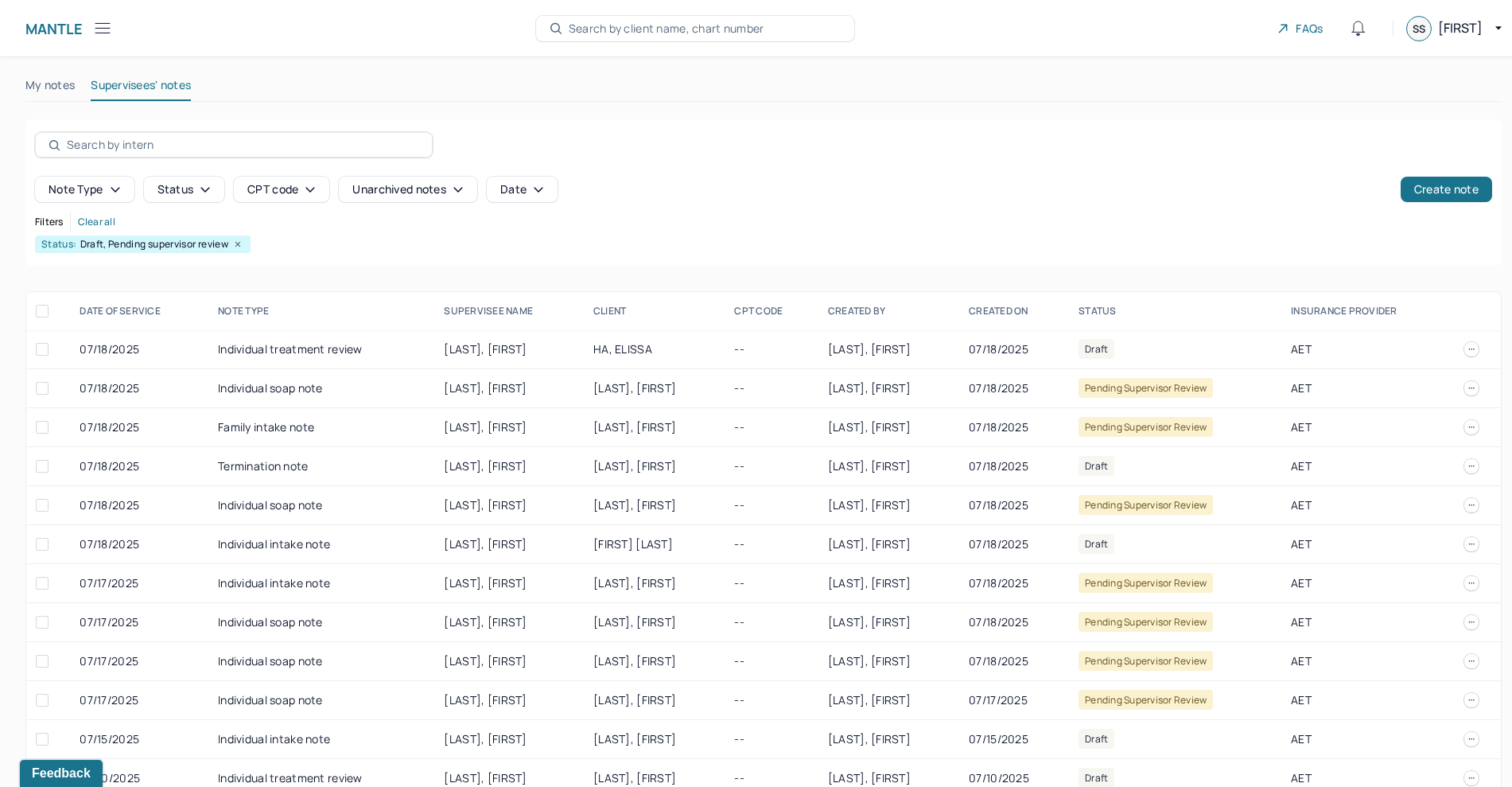 click on "Status: Draft, Pending supervisor review" at bounding box center [764, 244] 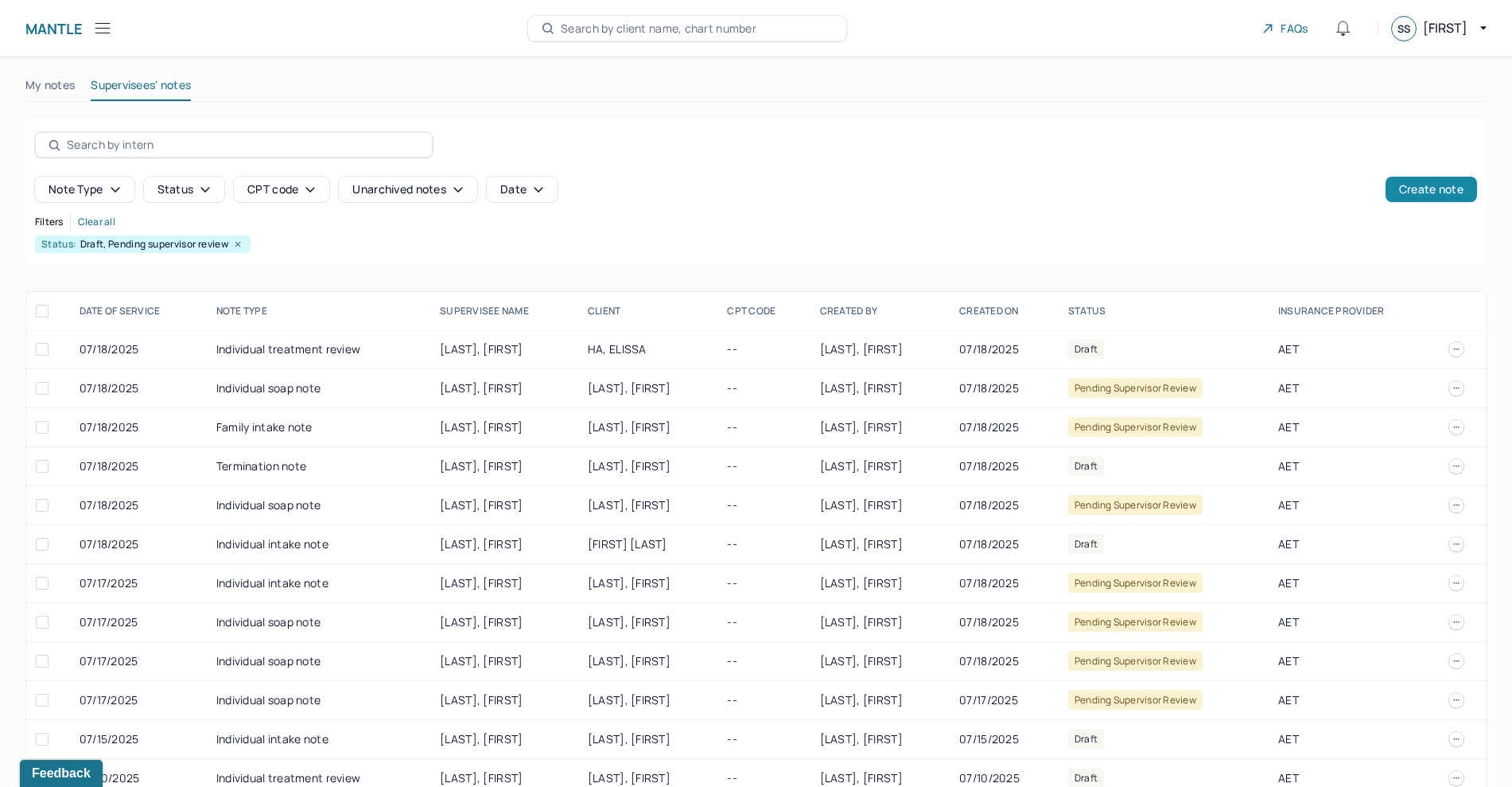 click on "Create note" at bounding box center (1431, 189) 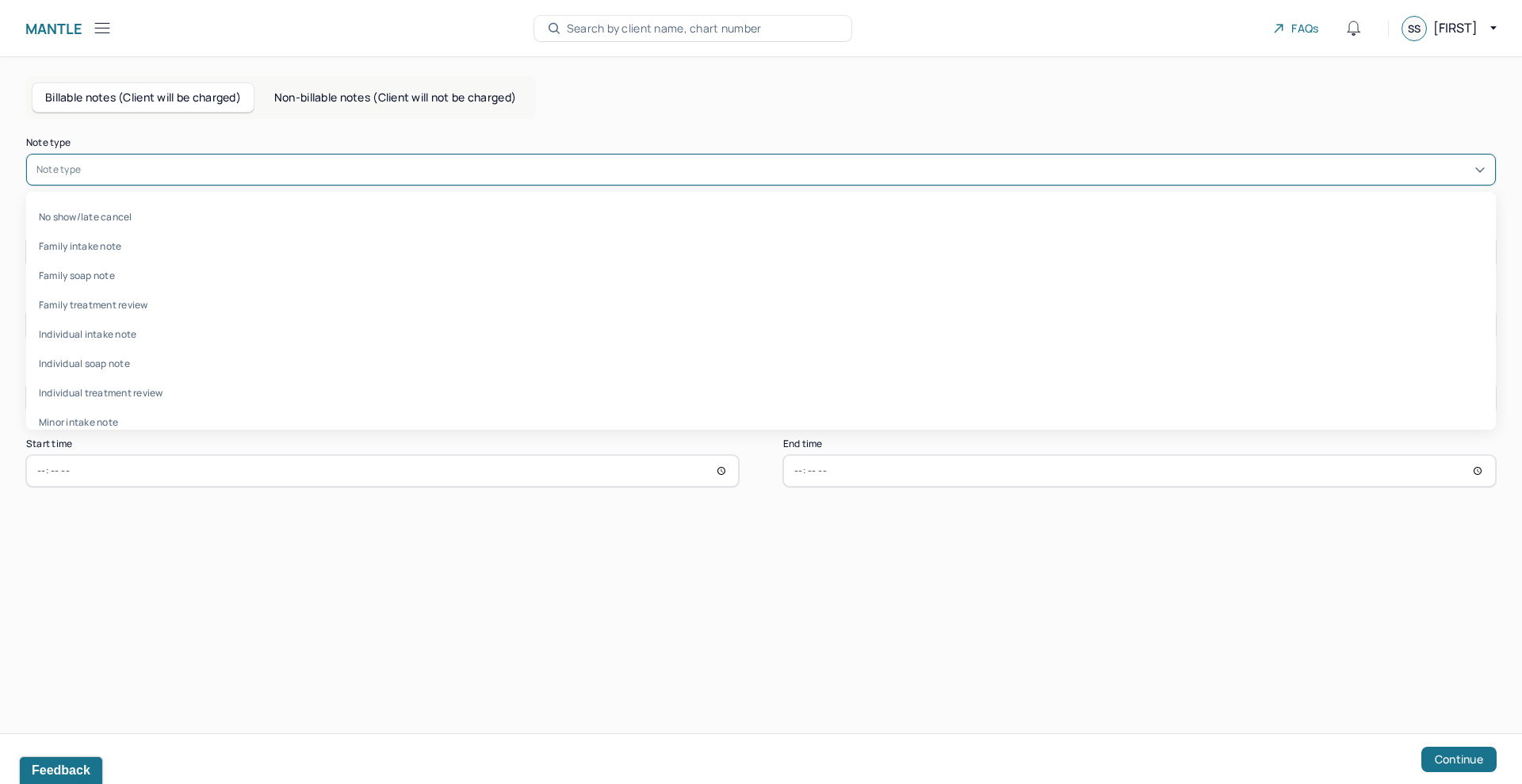 click at bounding box center (785, 170) 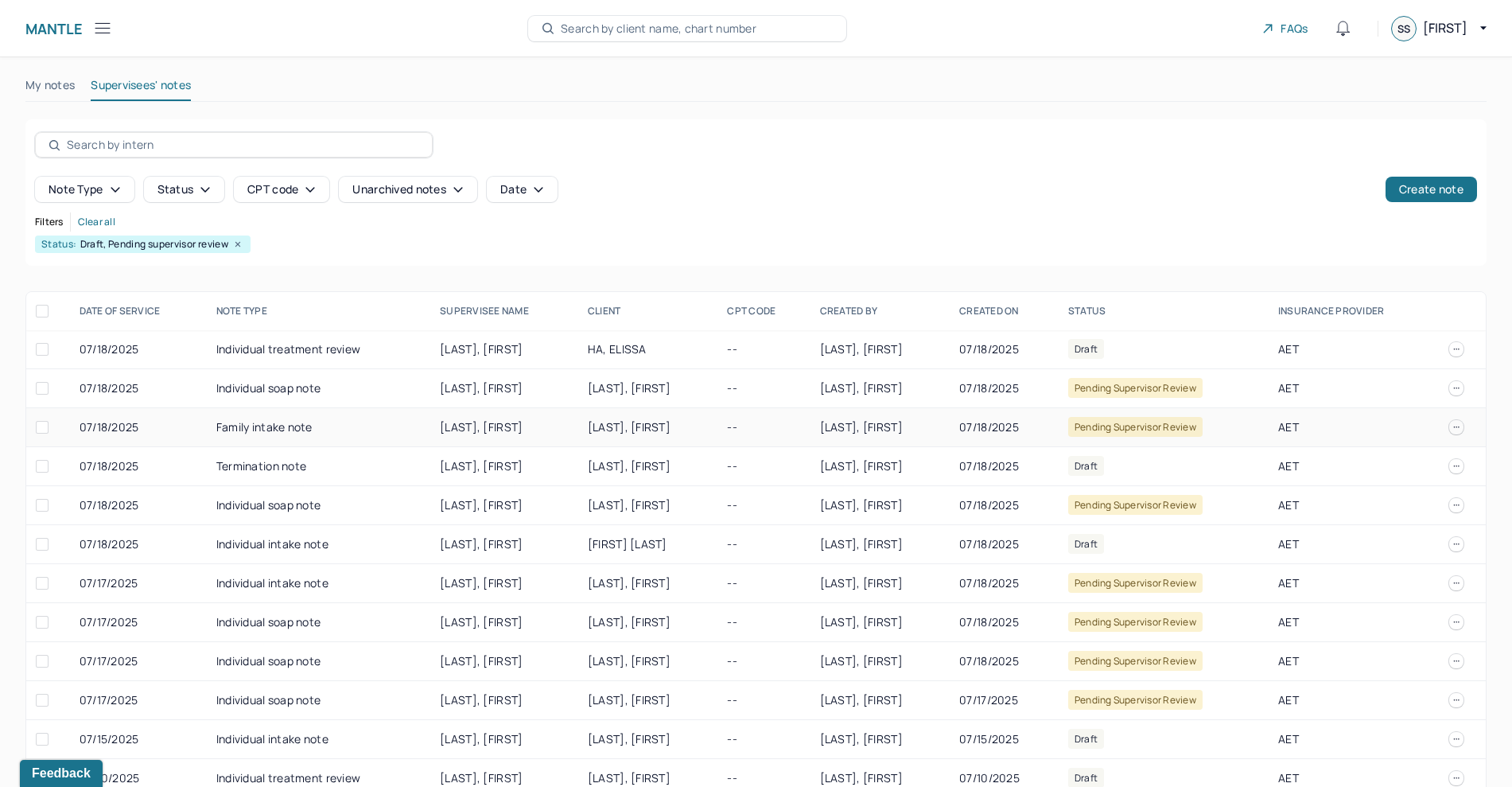click on "[LAST], [FIRST]" at bounding box center (861, 427) 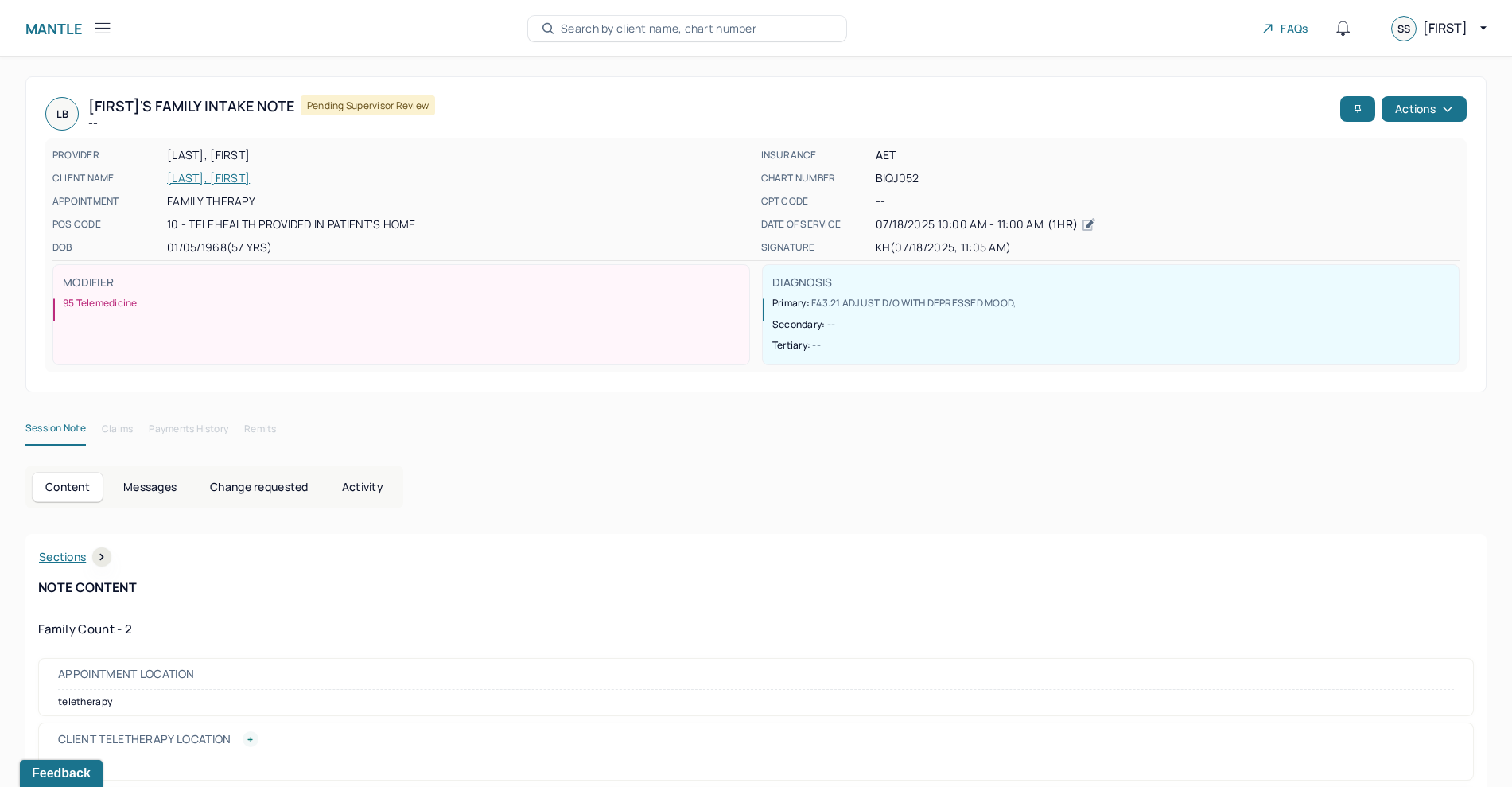 click on "Client Teletherapy Location" at bounding box center [756, 742] 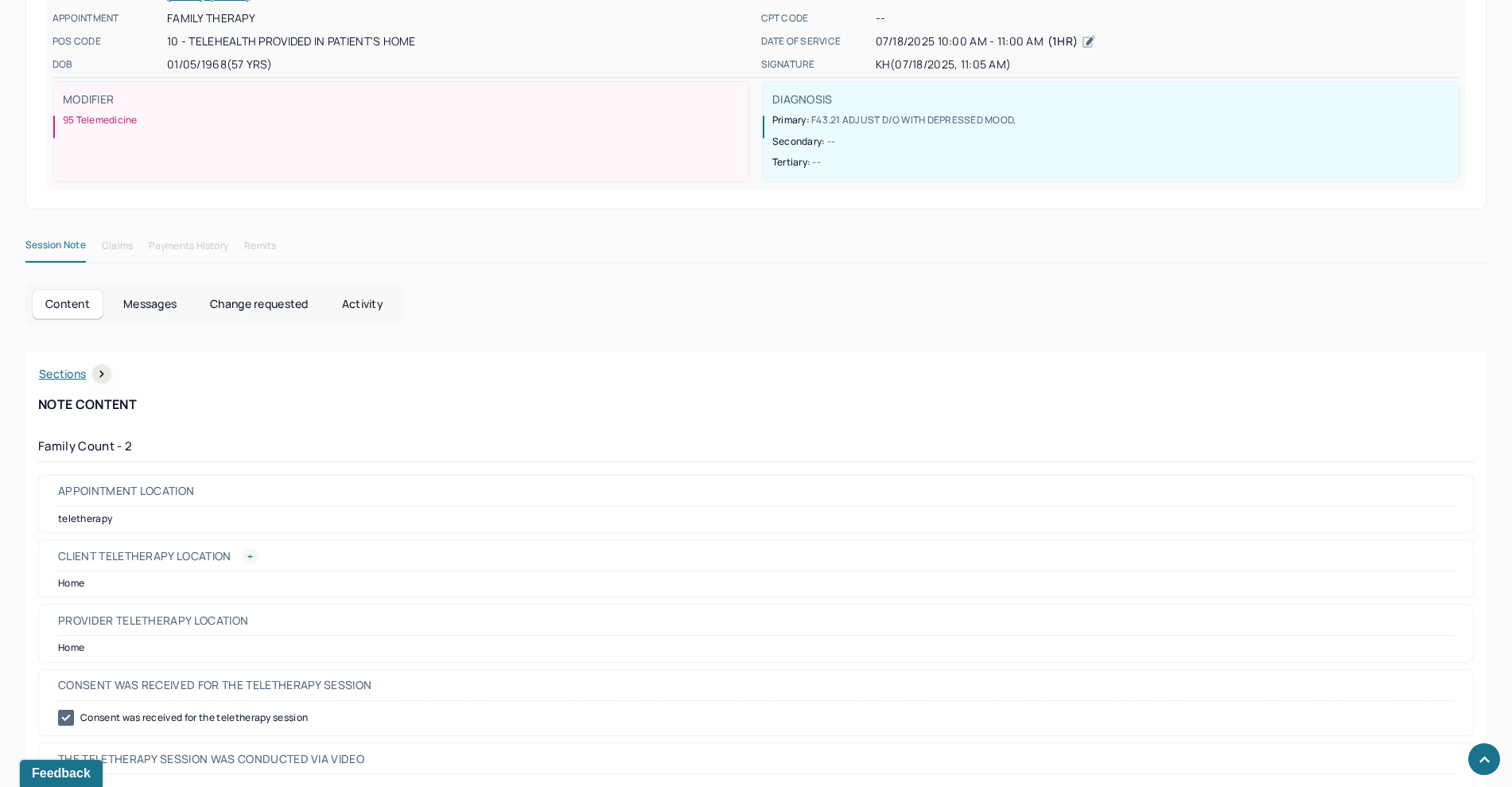 scroll, scrollTop: 0, scrollLeft: 0, axis: both 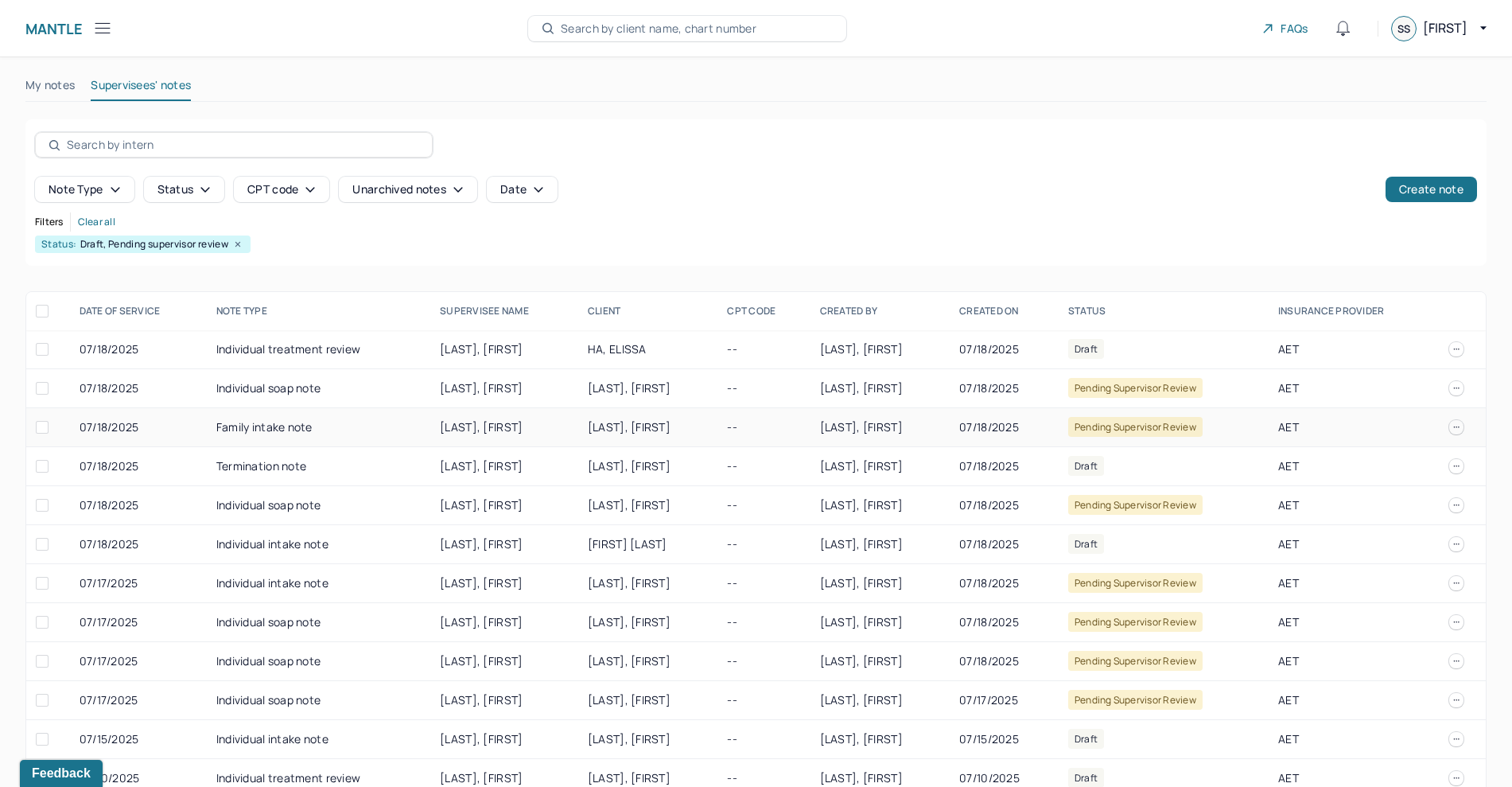 click on "Pending supervisor review" at bounding box center [1164, 427] 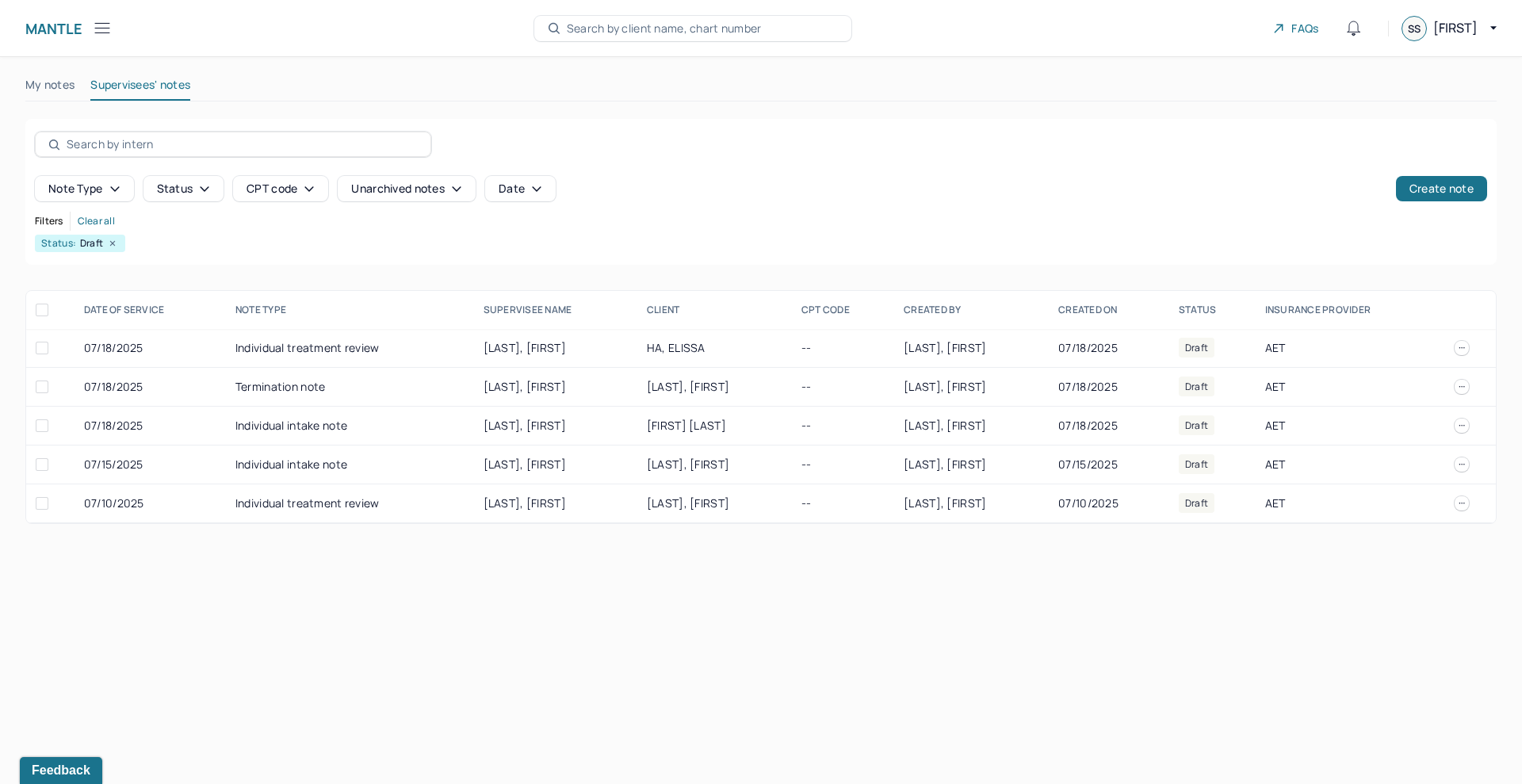 click on "Mantle     Notes(5)   Search by client name, chart number     FAQs     SS [FIRST]   My notes     Supervisees' notes     Note type     Status     CPT code     Unarchived notes     Date     Create note   Filters   Clear all   Status: Draft     DATE OF SERVICE NOTE TYPE SUPERVISEE NAME Client CPT CODE CREATED BY CREATED ON STATUS INSURANCE PROVIDER 07/18/2025 Individual treatment review CHENG, JACKLYN HA, ELISSA -- CHENG, JACKLYN 07/18/2025 Draft AET     07/18/2025 Termination note BLAU, RACHEL BOTROS, NICOLE -- BLAU, RACHEL 07/18/2025 Draft AET     07/18/2025 Individual intake note SALZANO, LAUREN MUNAROVA, VIOLETTA -- SPIELBERGER, STEPHANIE 07/18/2025 Draft AET     07/15/2025 Individual intake note COWLING, EMILY MCMULLAN, MATTHEW -- SPIELBERGER, STEPHANIE 07/15/2025 Draft AET     07/10/2025 Individual treatment review HERNANDEZ, ALEXIS LAVINE, COREY -- HERNANDEZ, ALEXIS 07/10/2025 Draft AET     HA, ELISSA Draft   07/18/2025 Individual treatment review Provider: CHENG, JACKLYN Created on: 07/18/2025   Draft" at bounding box center (761, 392) 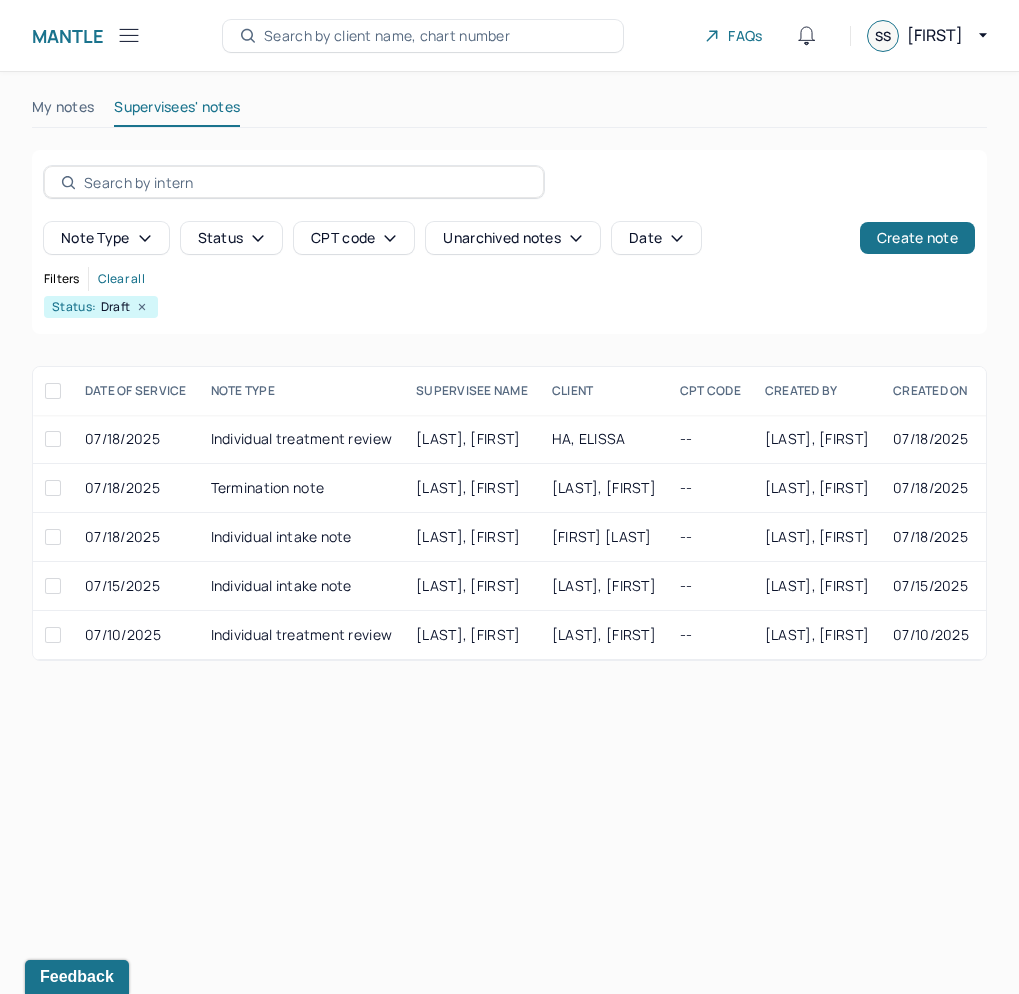 click on "Mantle     Notes(5)   Search by client name, chart number     FAQs     SS [FIRST]   My notes     Supervisees' notes     Note type     Status     CPT code     Unarchived notes     Date     Create note   Filters   Clear all   Status: Draft     DATE OF SERVICE NOTE TYPE SUPERVISEE NAME Client CPT CODE CREATED BY CREATED ON STATUS INSURANCE PROVIDER 07/18/2025 Individual treatment review CHENG, JACKLYN HA, ELISSA -- CHENG, JACKLYN 07/18/2025 Draft AET     07/18/2025 Termination note BLAU, RACHEL BOTROS, NICOLE -- BLAU, RACHEL 07/18/2025 Draft AET     07/18/2025 Individual intake note SALZANO, LAUREN MUNAROVA, VIOLETTA -- SPIELBERGER, STEPHANIE 07/18/2025 Draft AET     07/15/2025 Individual intake note COWLING, EMILY MCMULLAN, MATTHEW -- SPIELBERGER, STEPHANIE 07/15/2025 Draft AET     07/10/2025 Individual treatment review HERNANDEZ, ALEXIS LAVINE, COREY -- HERNANDEZ, ALEXIS 07/10/2025 Draft AET     HA, ELISSA Draft   07/18/2025 Individual treatment review Provider: CHENG, JACKLYN Created on: 07/18/2025   Draft" at bounding box center [509, 497] 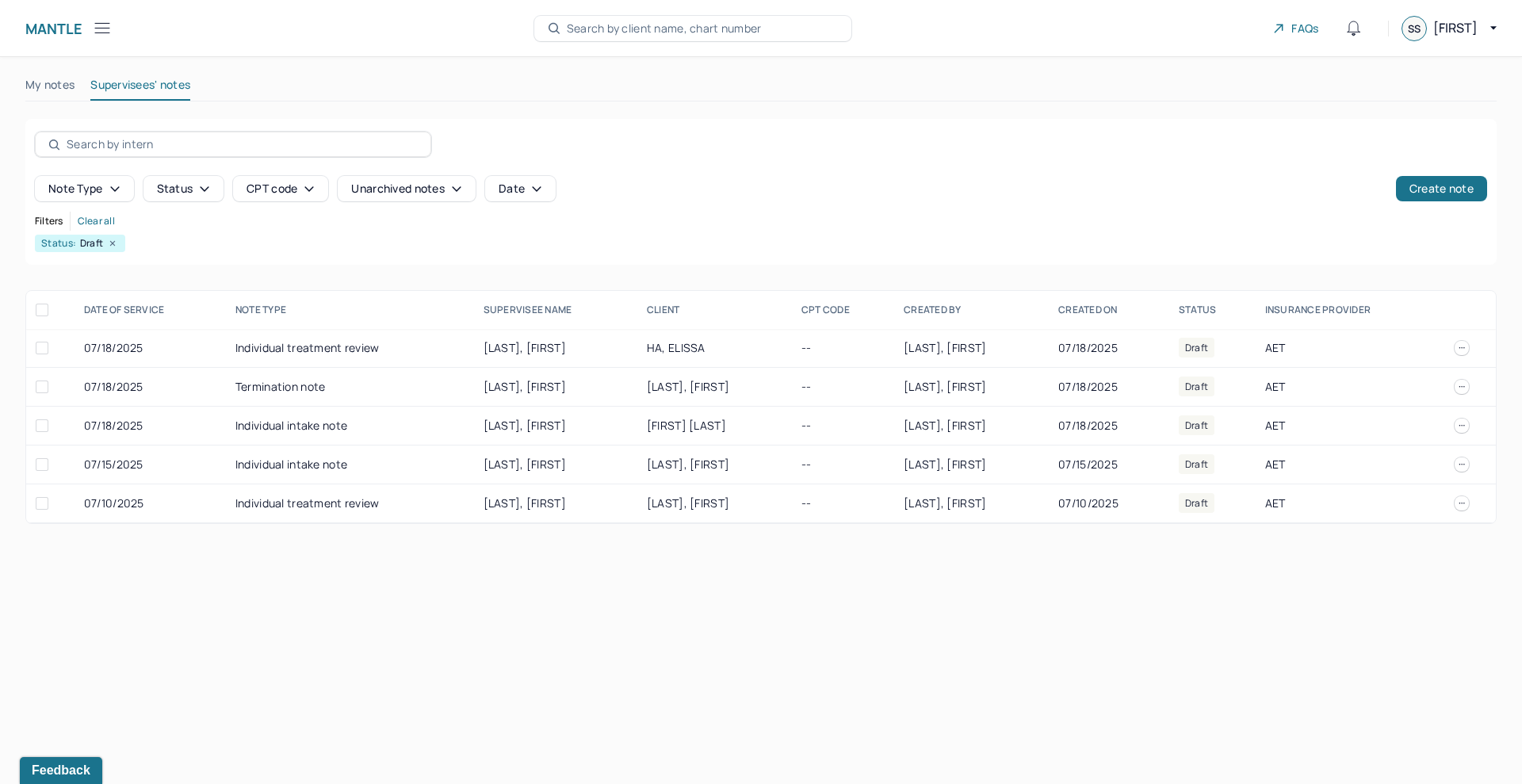 click on "Note type     Status     CPT code     Unarchived notes     Date     Create note   Filters   Clear all   Status: Draft" at bounding box center [761, 192] 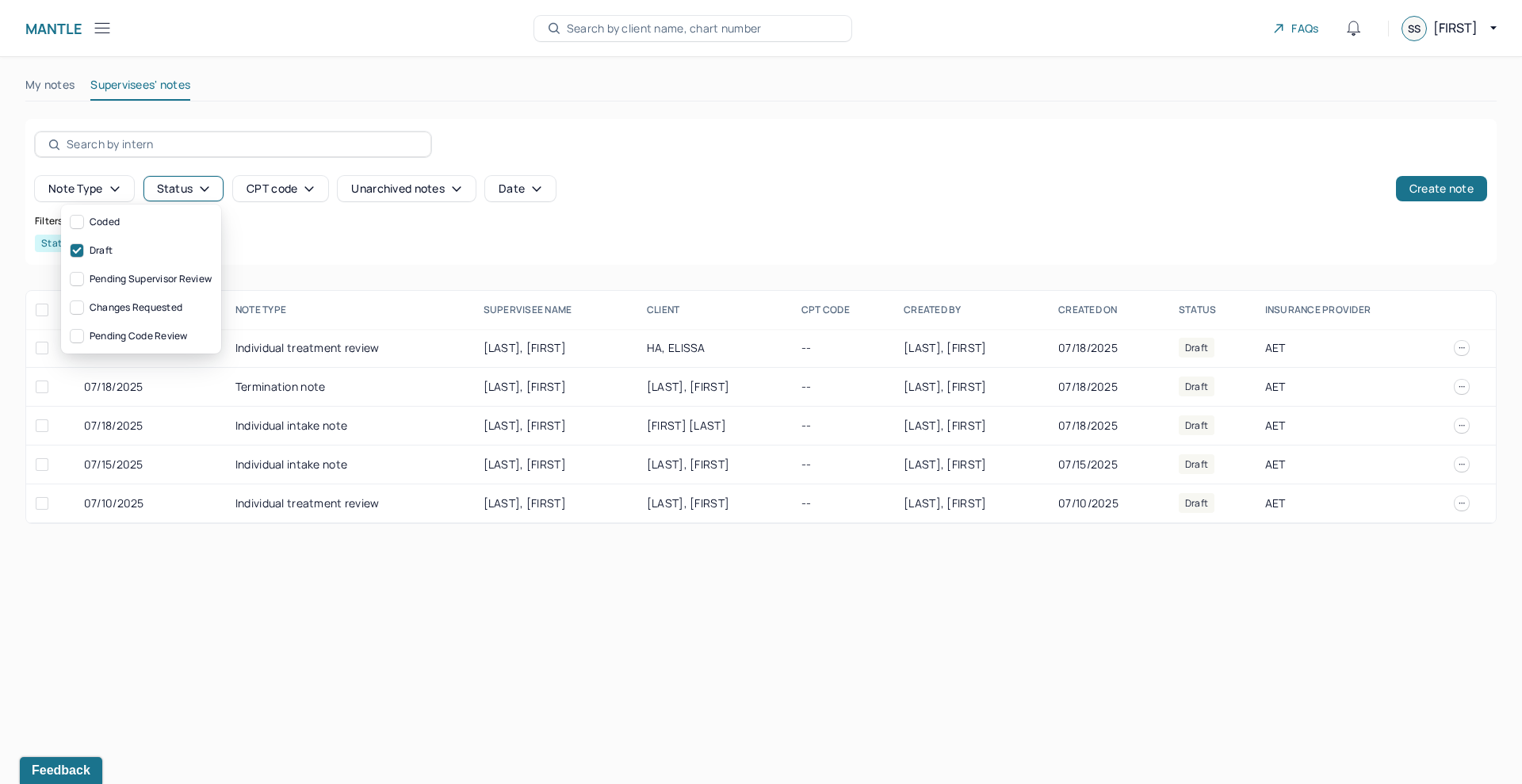 click on "Status" at bounding box center [184, 189] 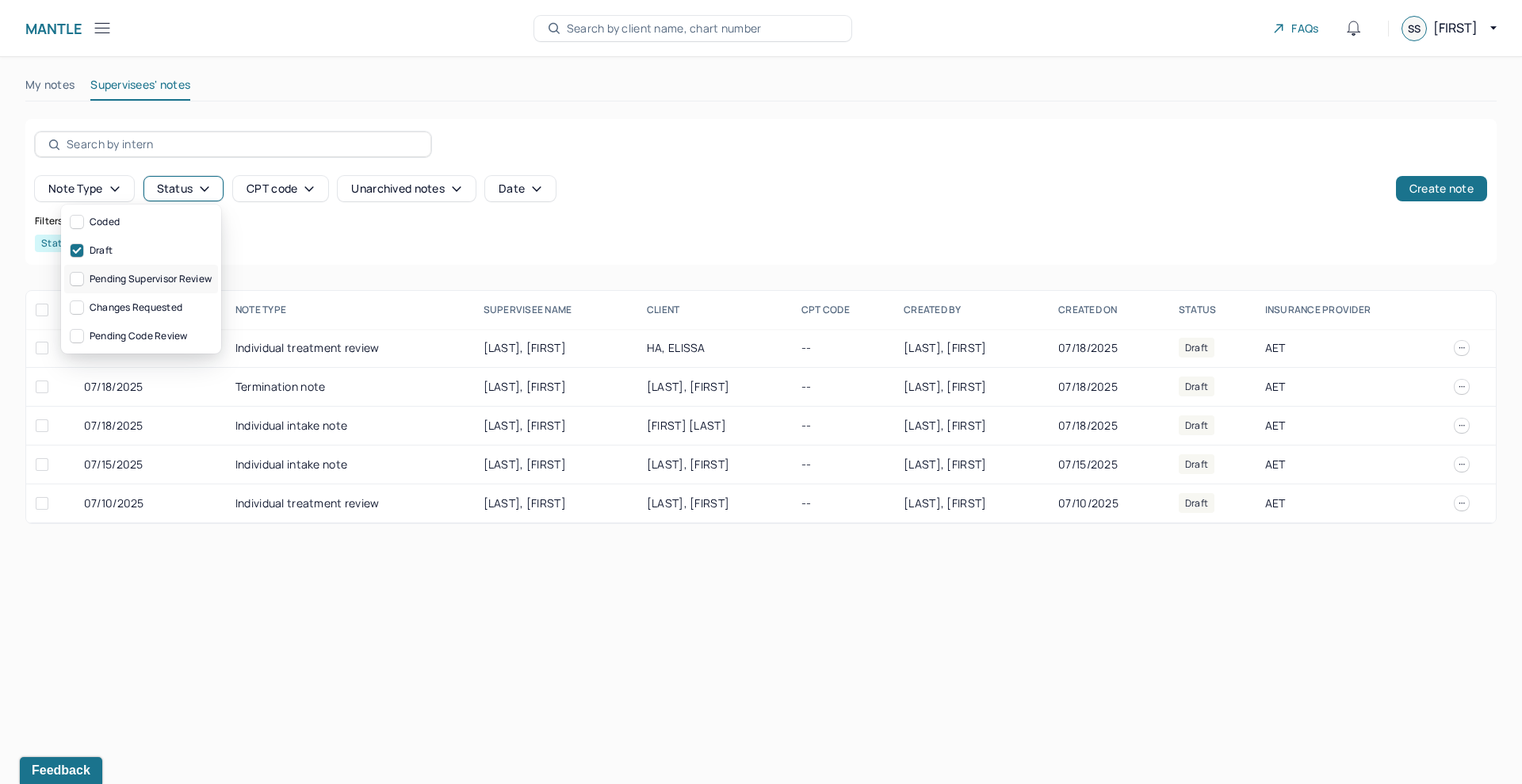 click on "Pending supervisor review" at bounding box center (141, 279) 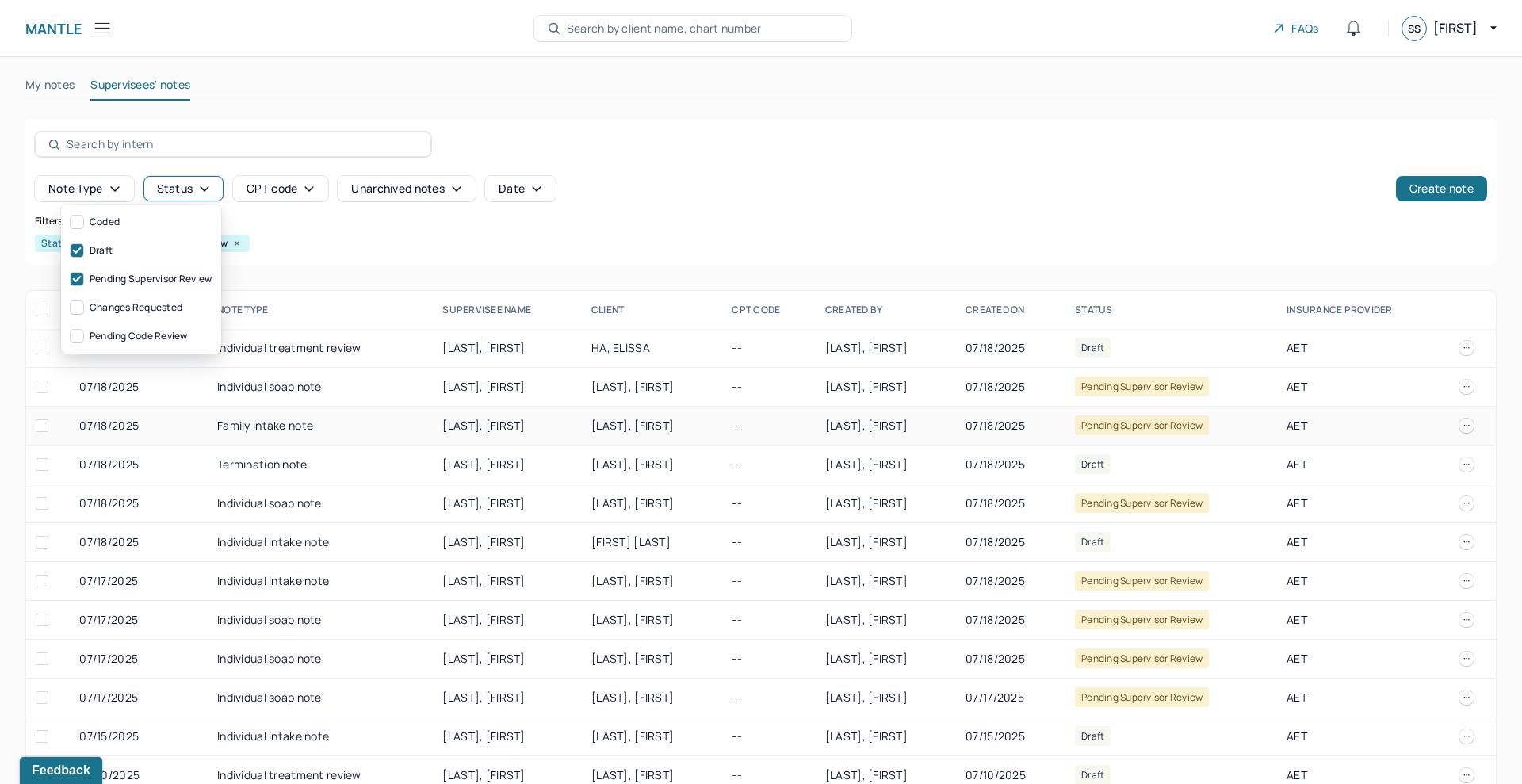 click on "07/18/2025" at bounding box center (1011, 426) 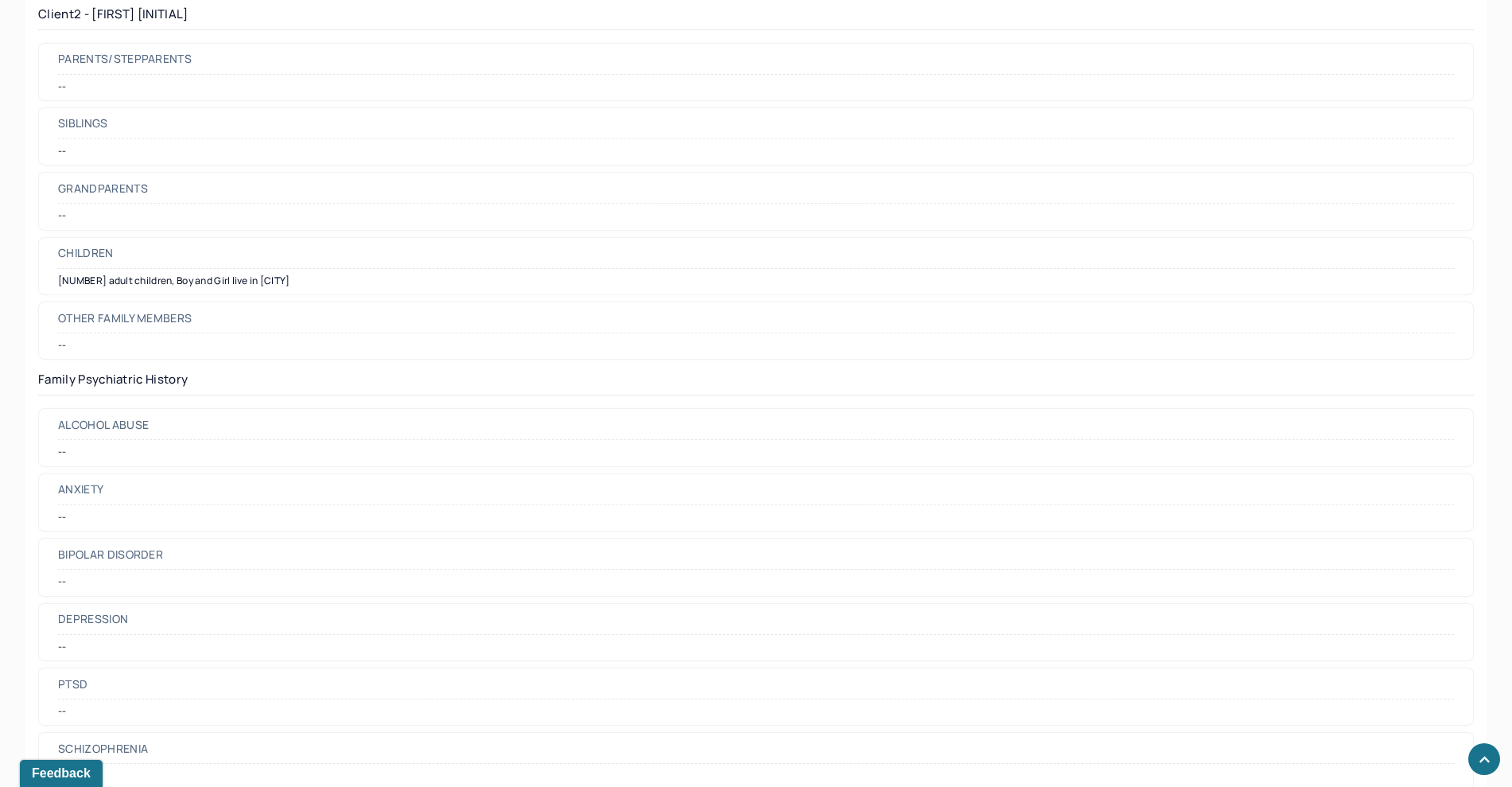 scroll, scrollTop: 6569, scrollLeft: 0, axis: vertical 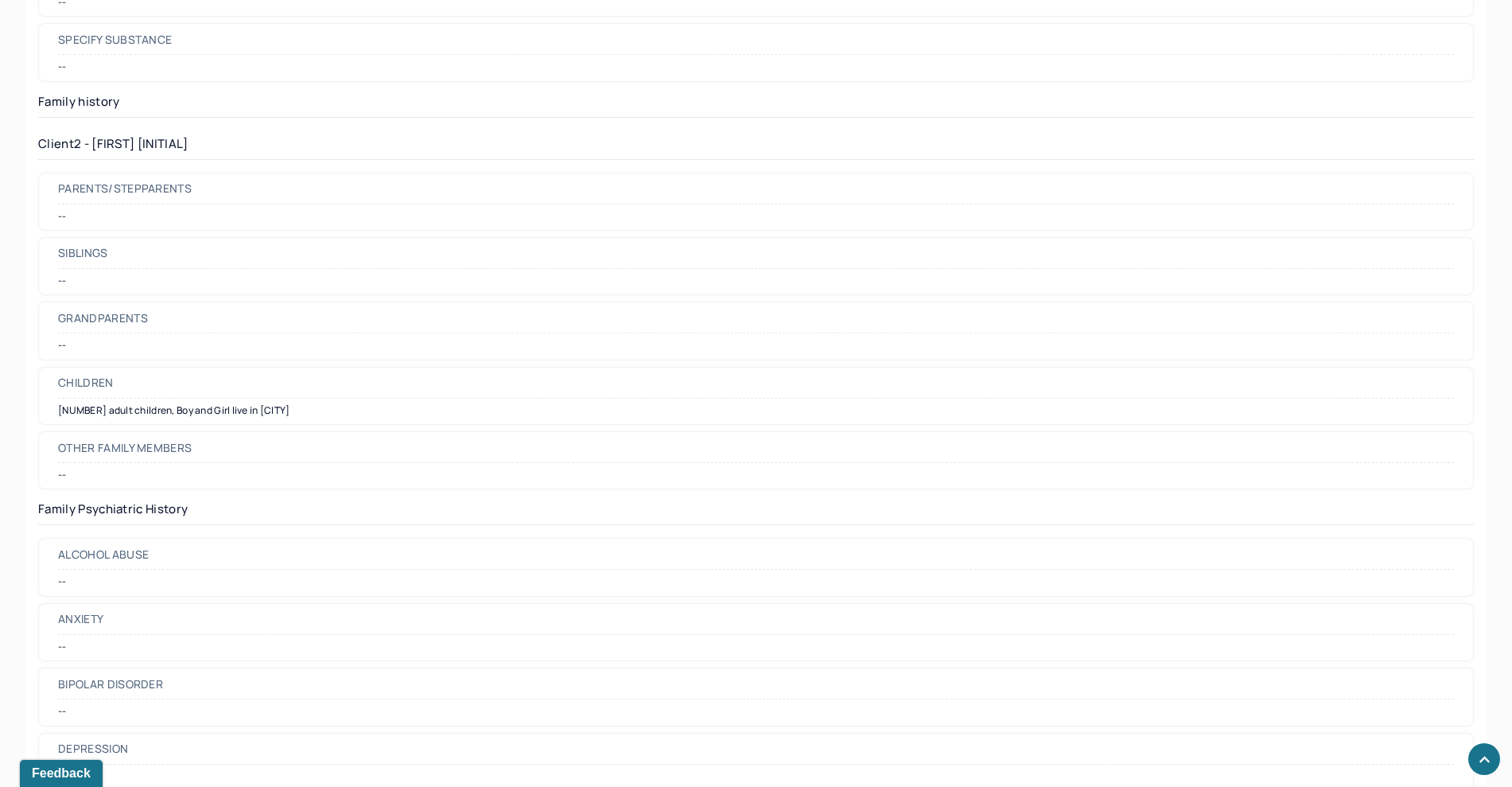 click on "Alcohol abuse --" at bounding box center (756, 567) 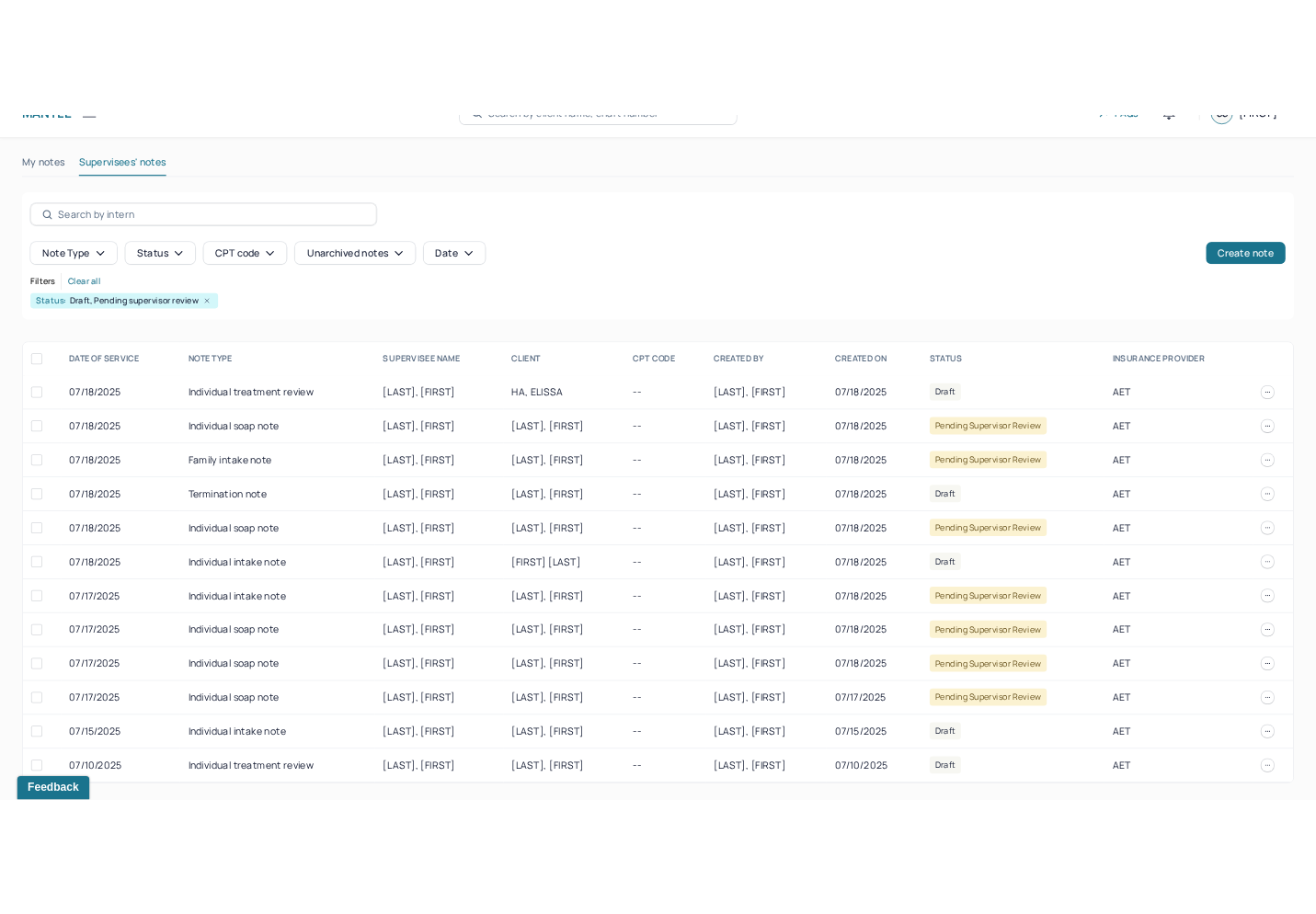 scroll, scrollTop: 0, scrollLeft: 0, axis: both 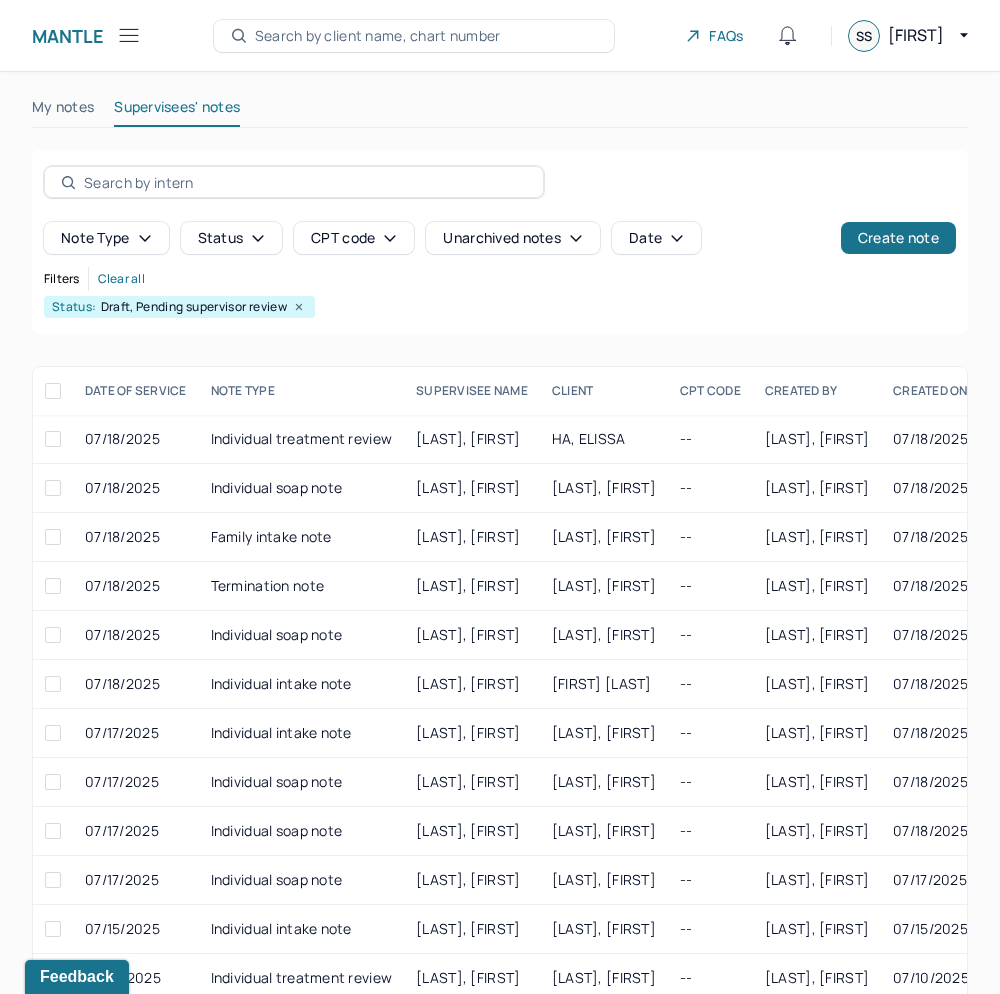 click on "07/18/2025 Individual treatment review CHENG, JACKLYN HA, ELISSA -- CHENG, JACKLYN 07/18/2025 Draft AET     07/18/2025 Individual soap note ALGHAMDI, DANAH STEPHEN, SHAKIA -- ALGHAMDI, DANAH 07/18/2025 Pending supervisor review AET     07/18/2025 Family intake note HOLEMAN, KEIASIA BEADLE, LORNA -- SPIELBERGER, STEPHANIE 07/18/2025 Pending supervisor review AET     07/18/2025 Termination note BLAU, RACHEL BOTROS, NICOLE -- BLAU, RACHEL 07/18/2025 Draft AET     07/18/2025 Individual soap note BOKHAN, MARYIA JOHNSON, JEFFREY -- BOKHAN, MARYIA 07/18/2025 Pending supervisor review AET     07/18/2025 Individual intake note SALZANO, LAUREN MUNAROVA, VIOLETTA -- SPIELBERGER, STEPHANIE 07/18/2025 Draft AET     07/17/2025 Individual intake note ZHANG, WEI -- AET" at bounding box center [500, 577] 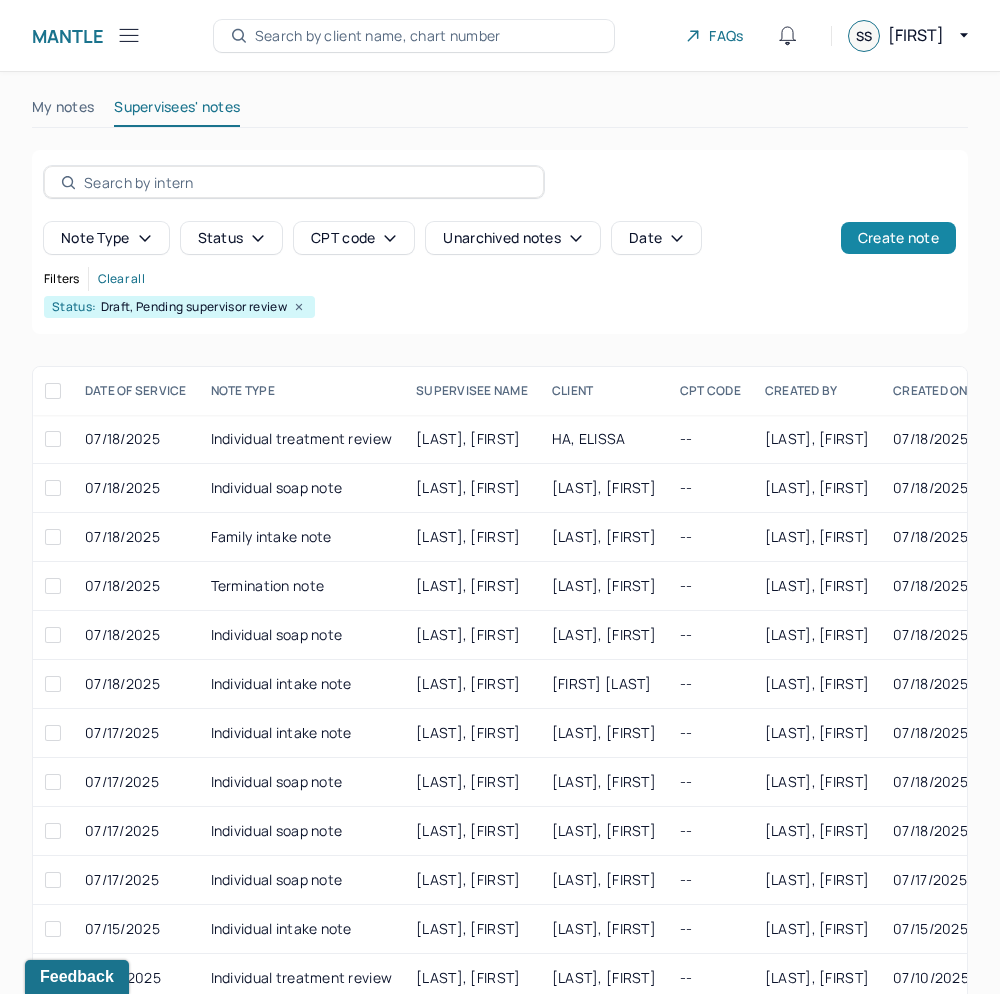 click on "Create note" at bounding box center [898, 238] 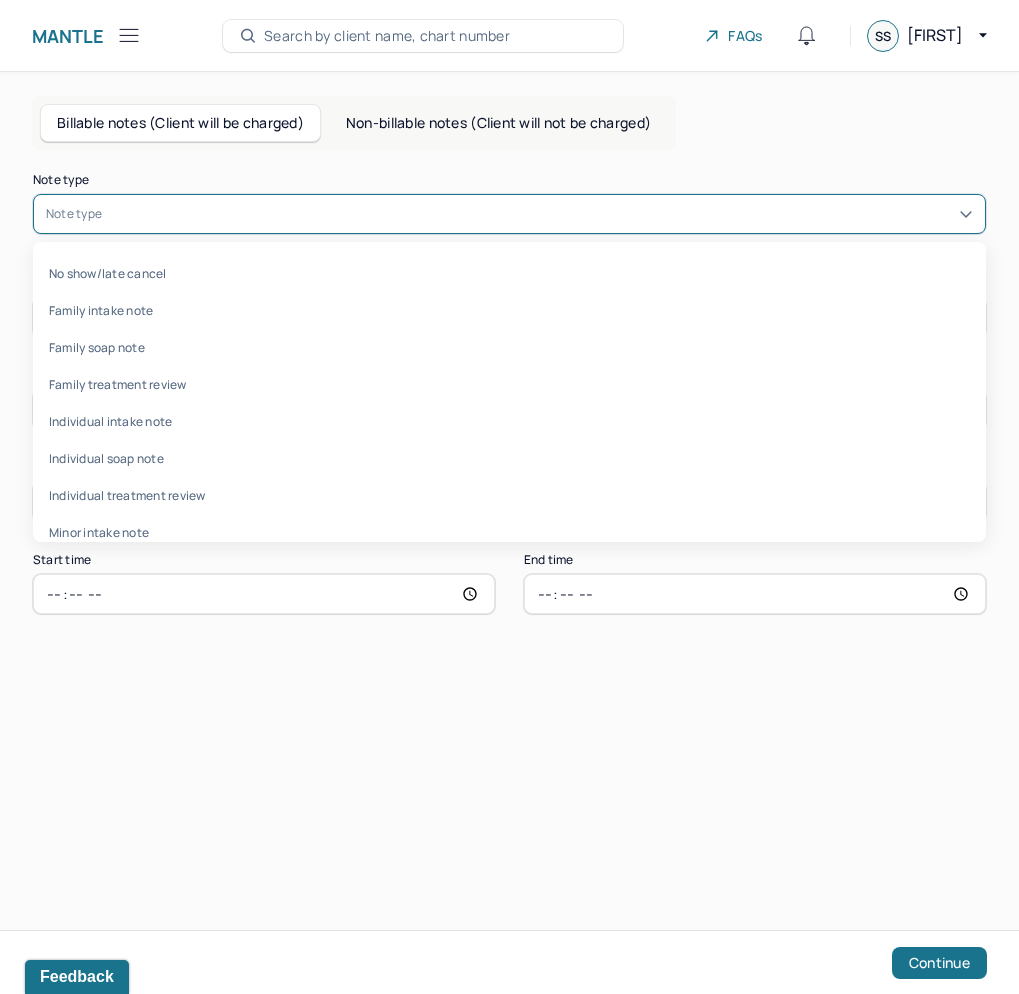 click at bounding box center (539, 214) 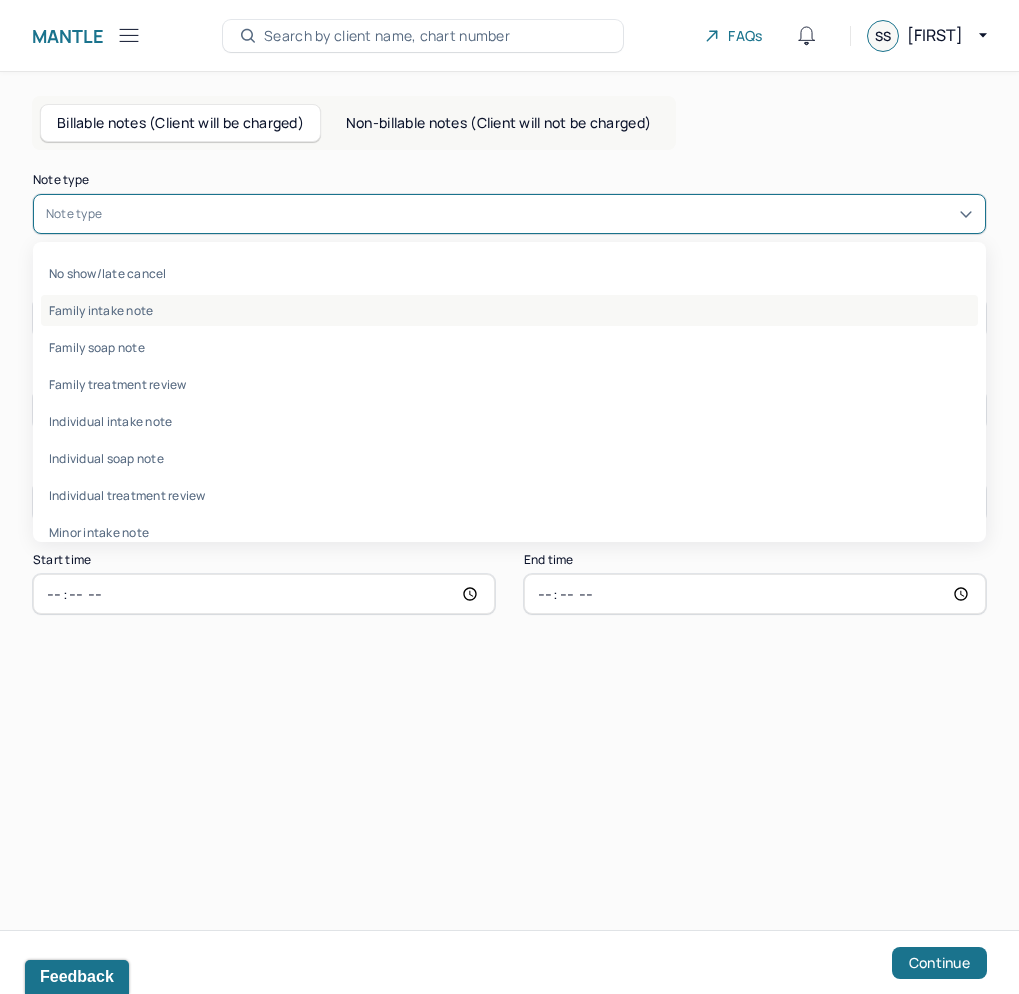click on "Family intake note" at bounding box center (509, 310) 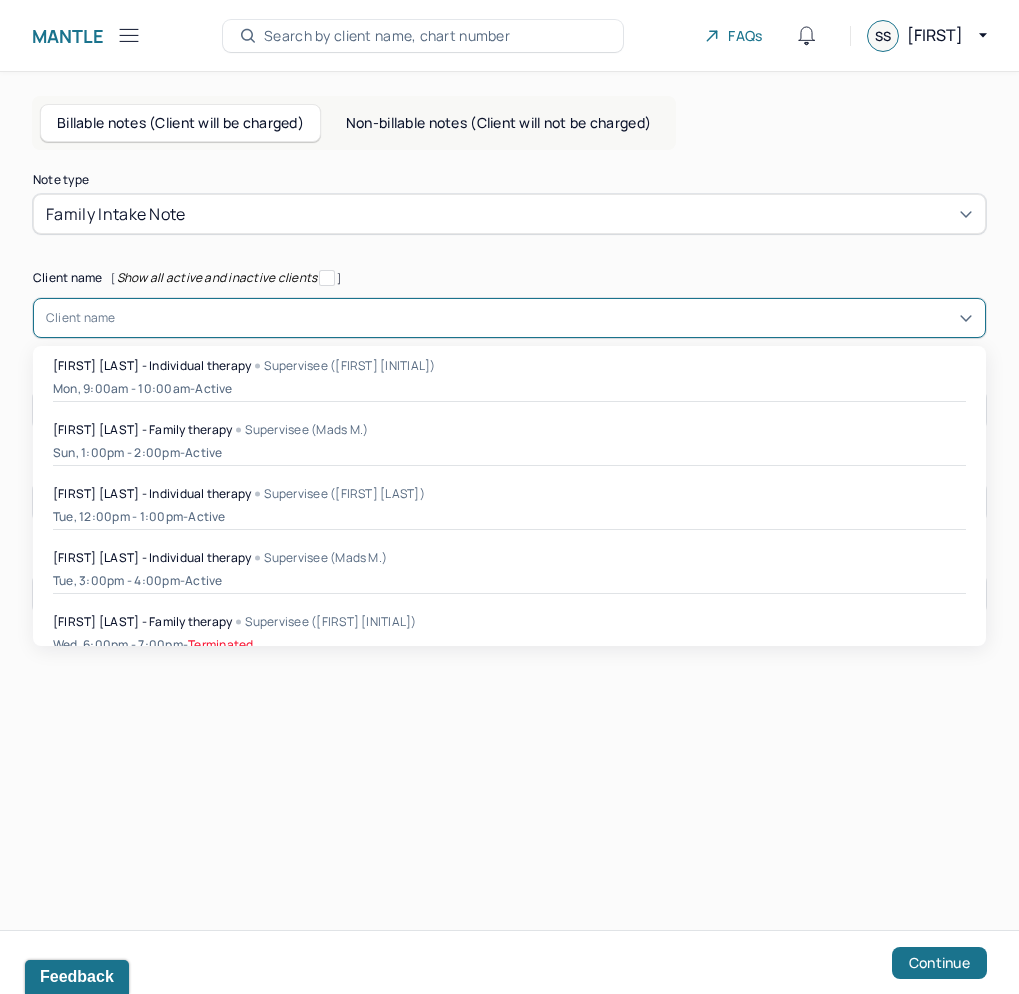 click at bounding box center [544, 318] 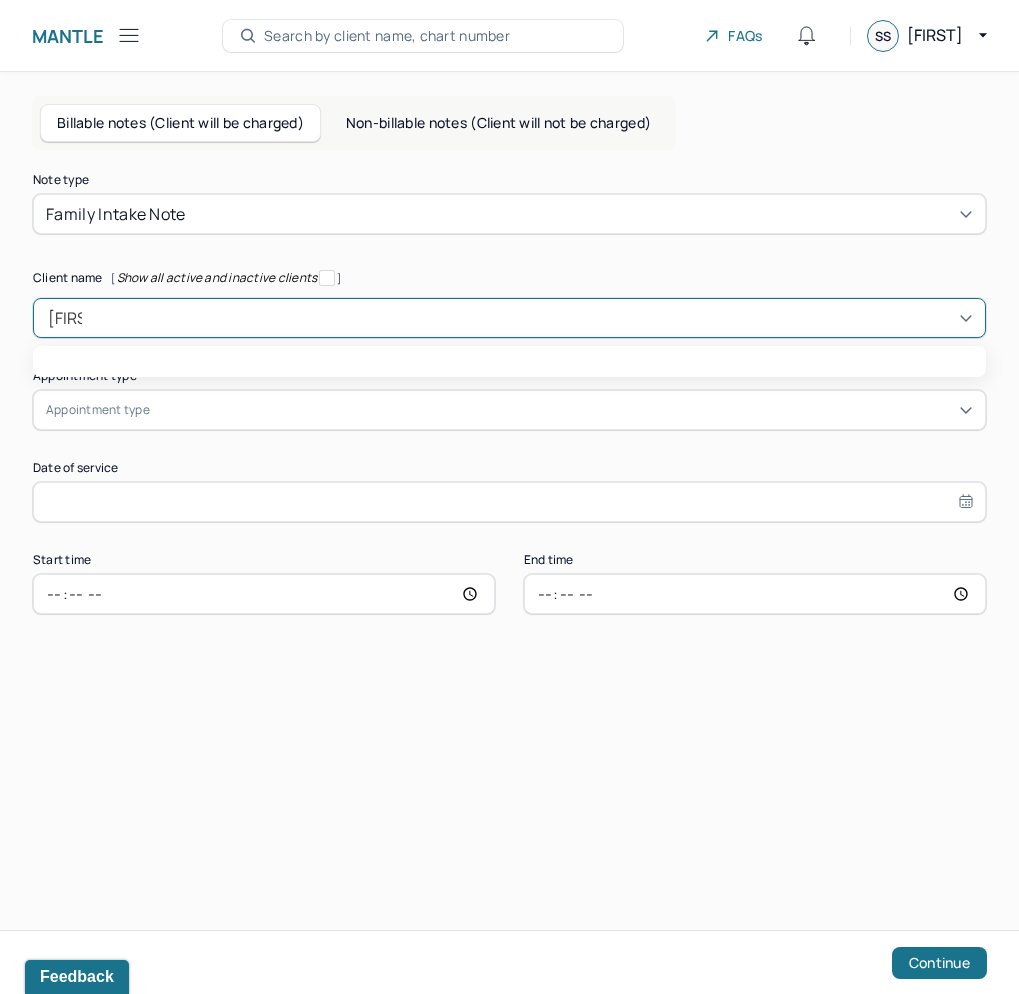type on "[FIRST]" 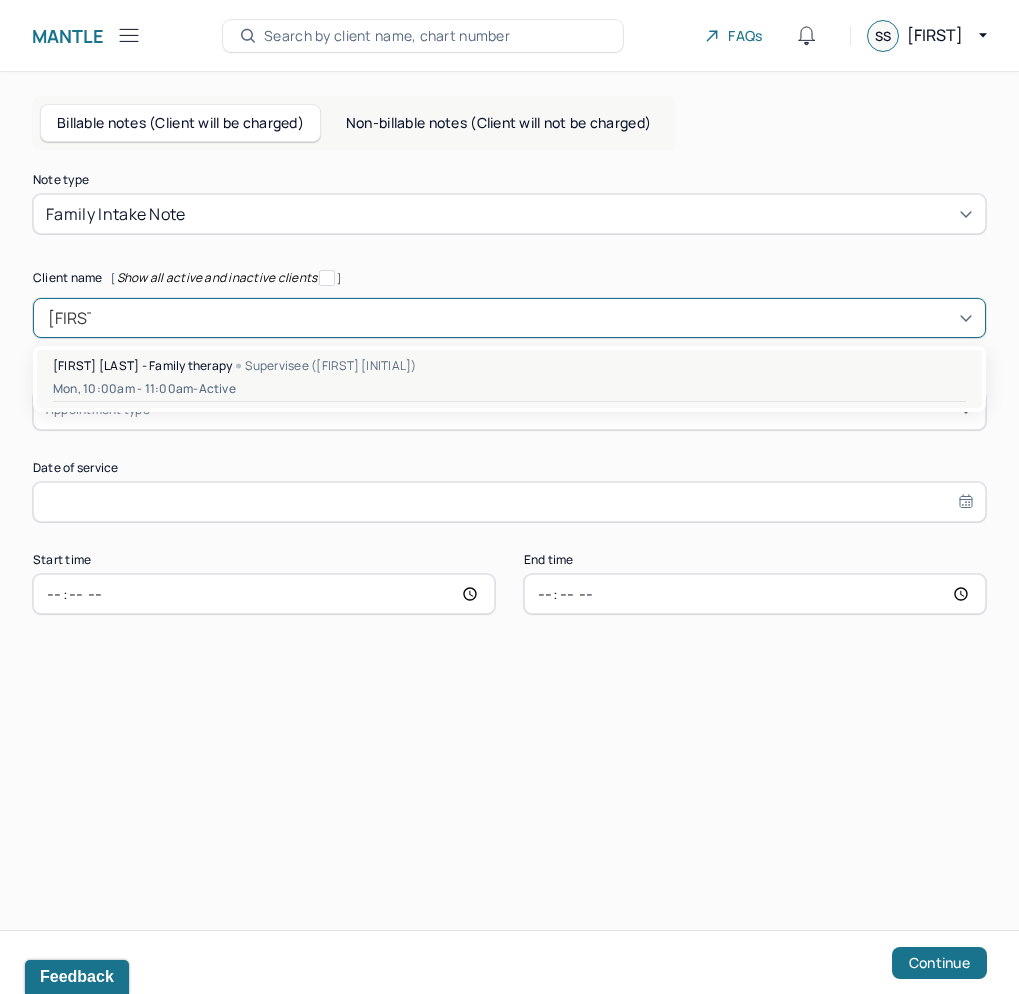 click on "[FIRST] [LAST] - Family therapy" at bounding box center (142, 365) 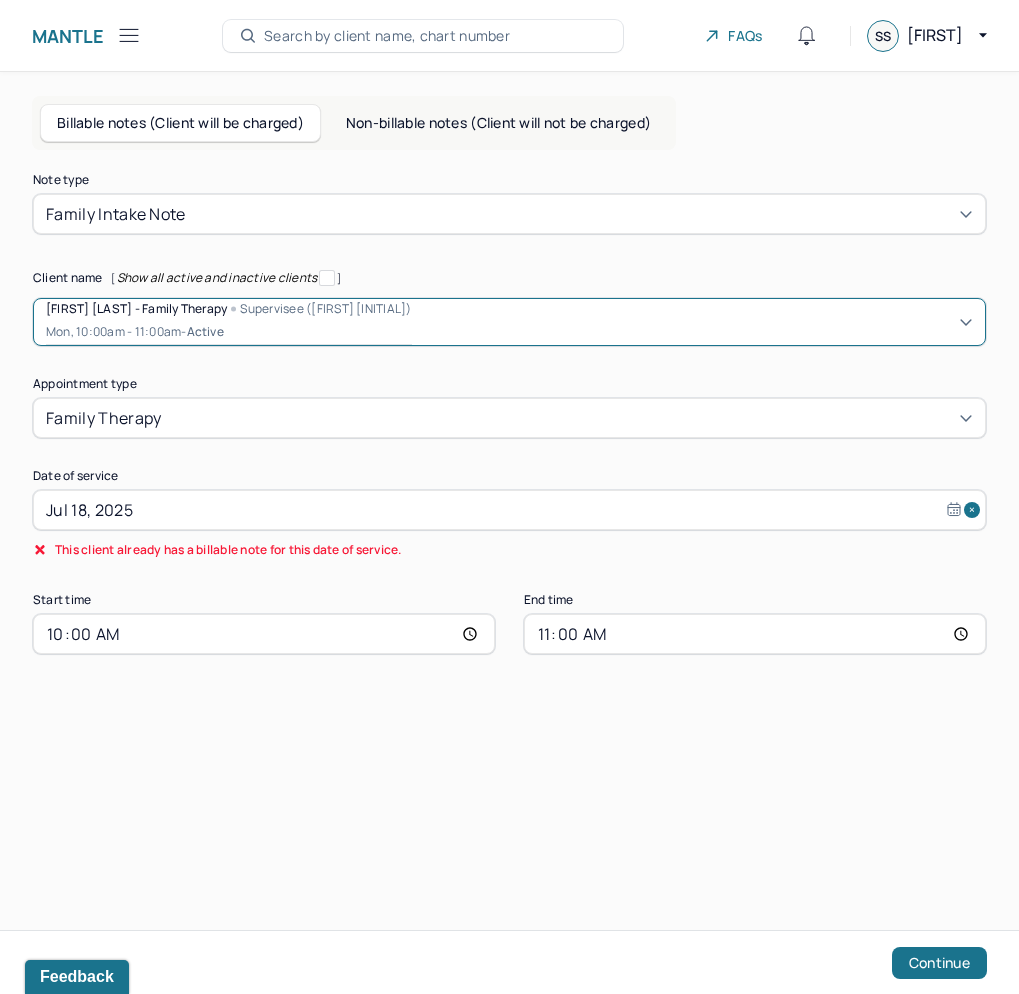 click on "10:00" at bounding box center [264, 634] 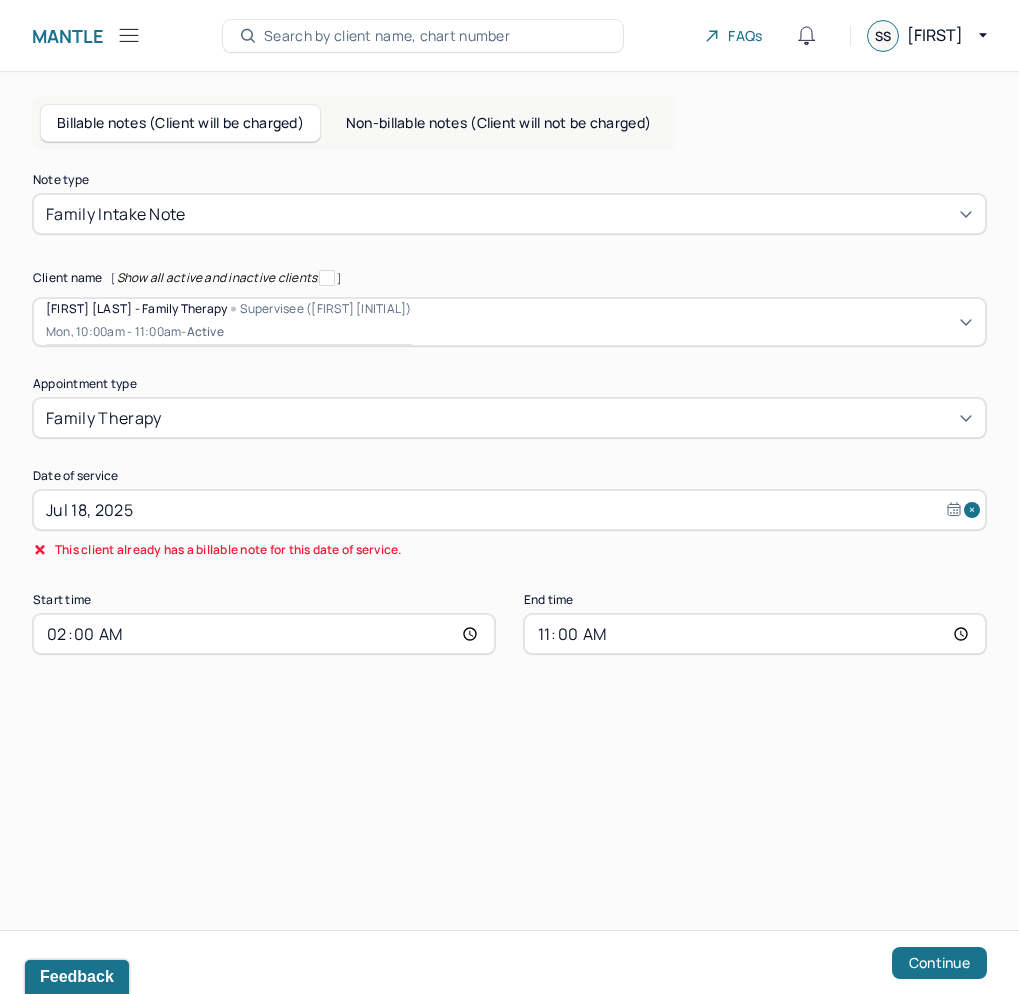 type on "14:00" 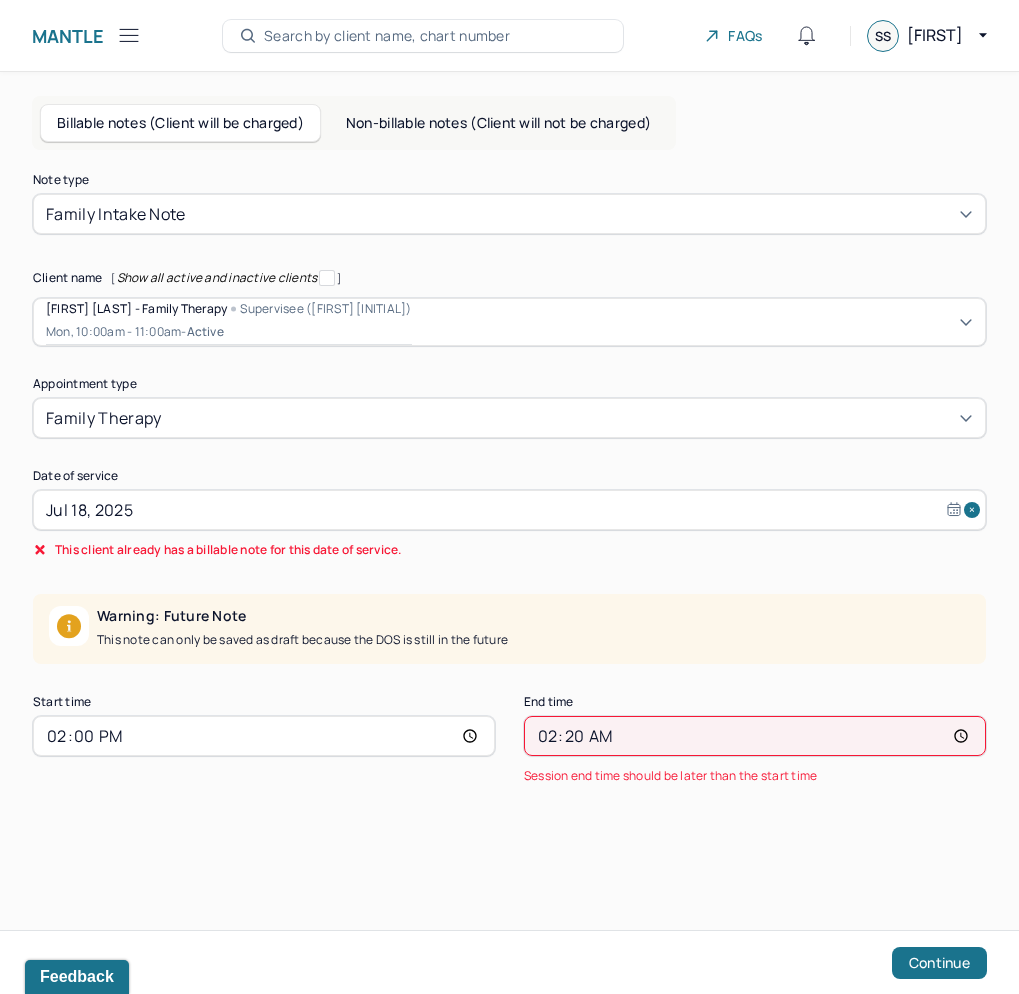 type on "14:20" 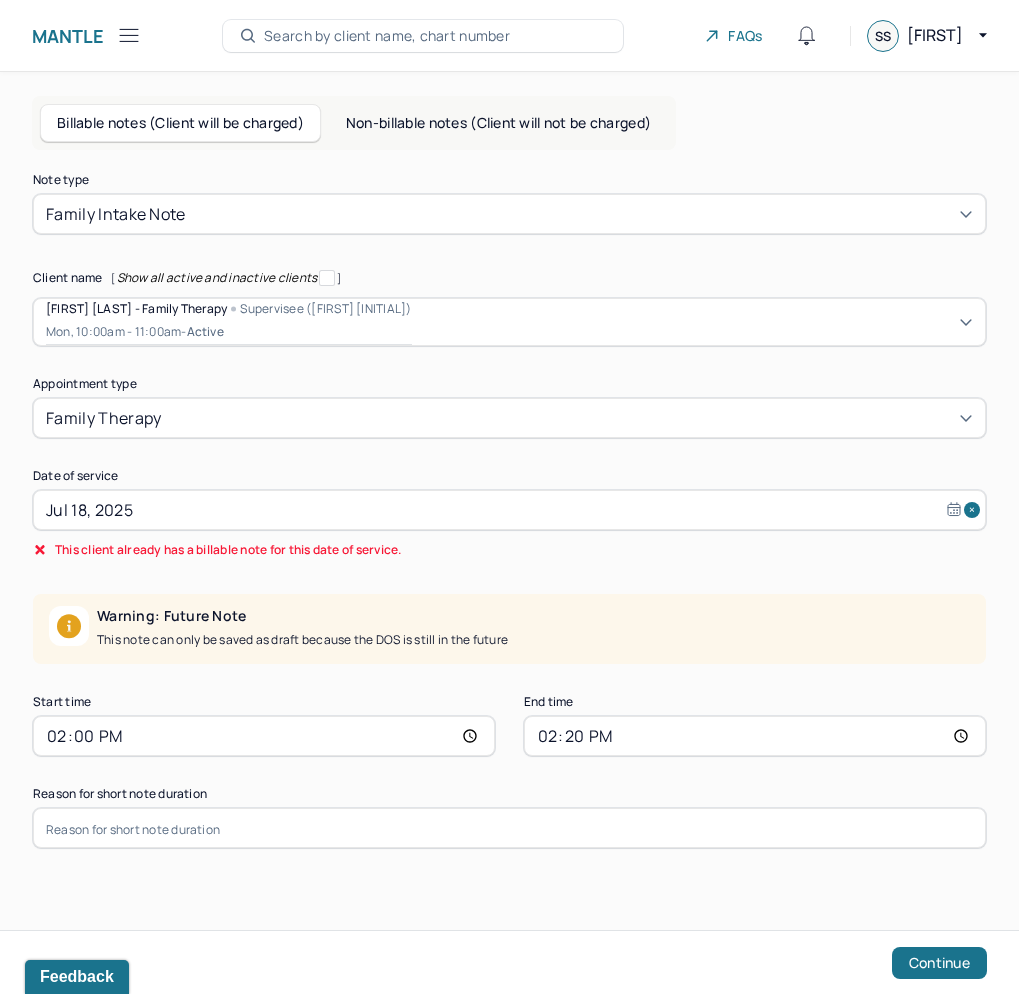 click at bounding box center [509, 828] 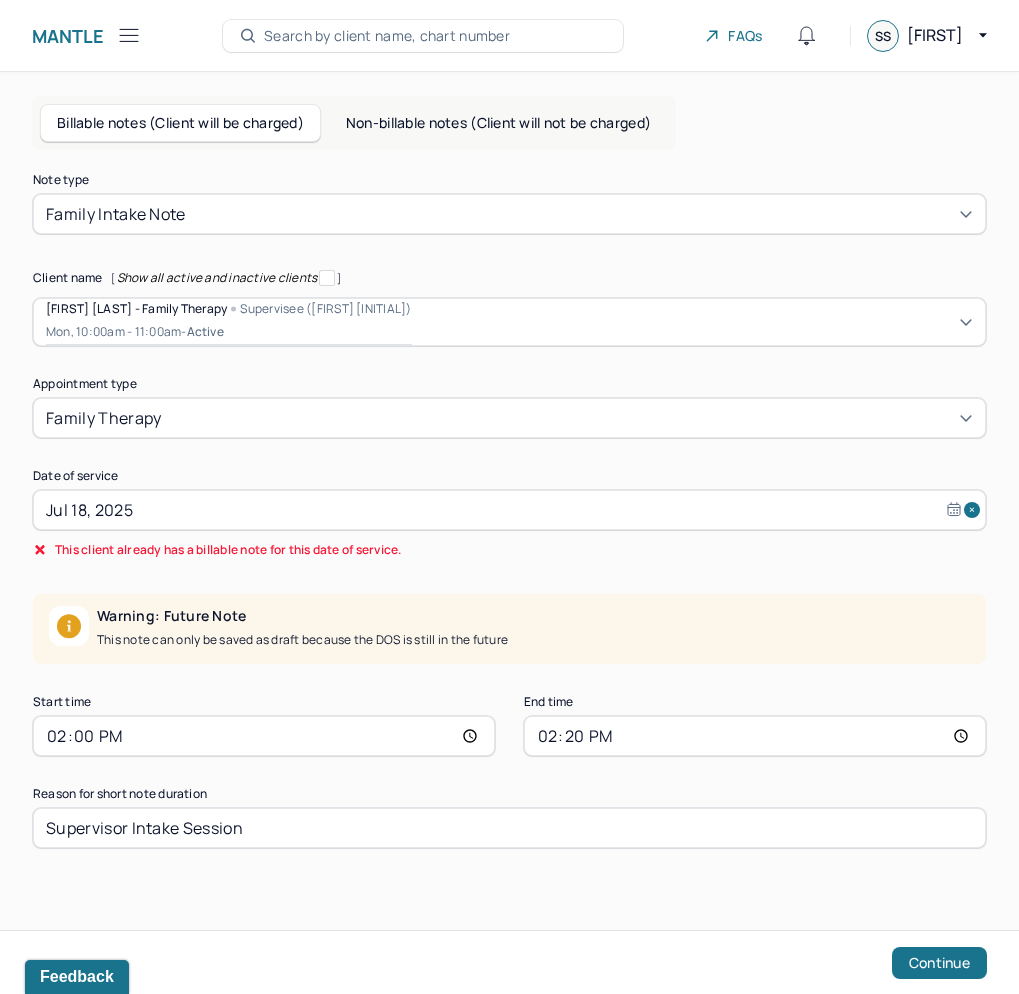 click on "Continue" at bounding box center [509, 962] 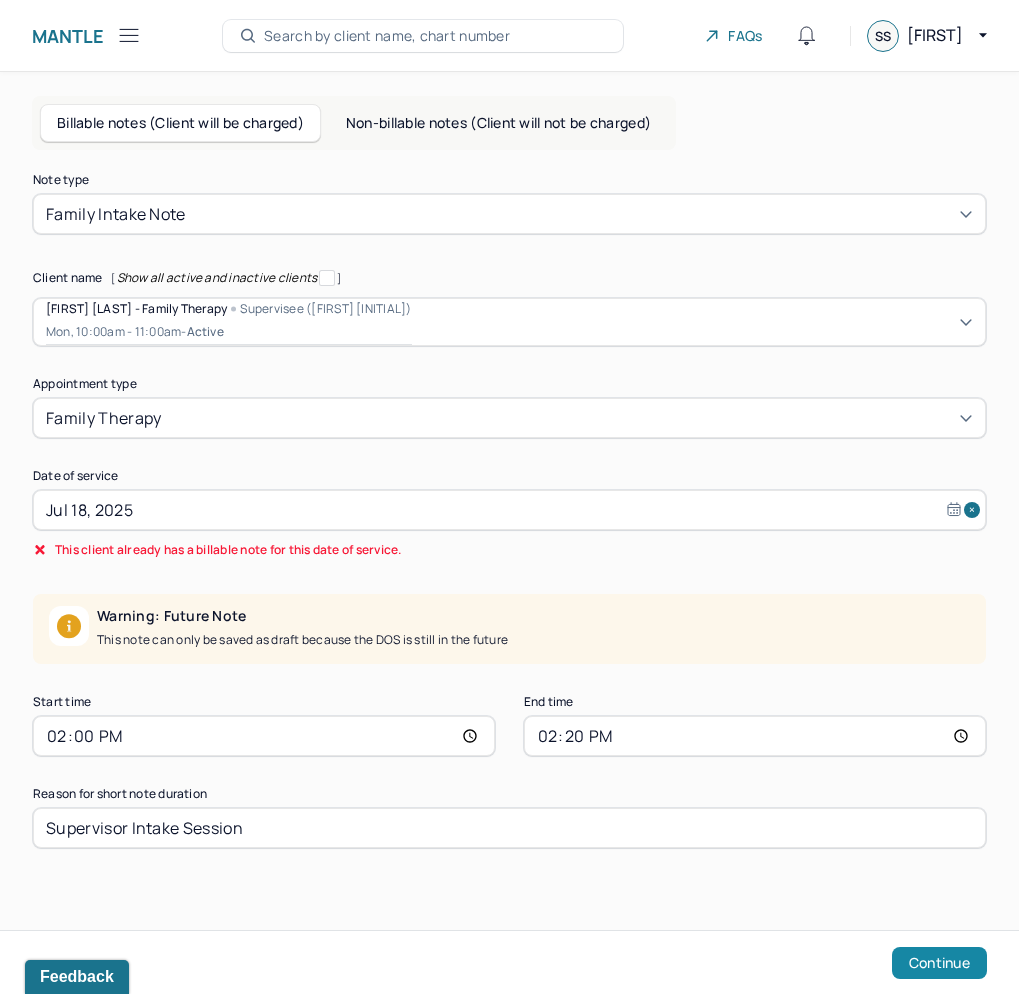 click on "Continue" at bounding box center [939, 963] 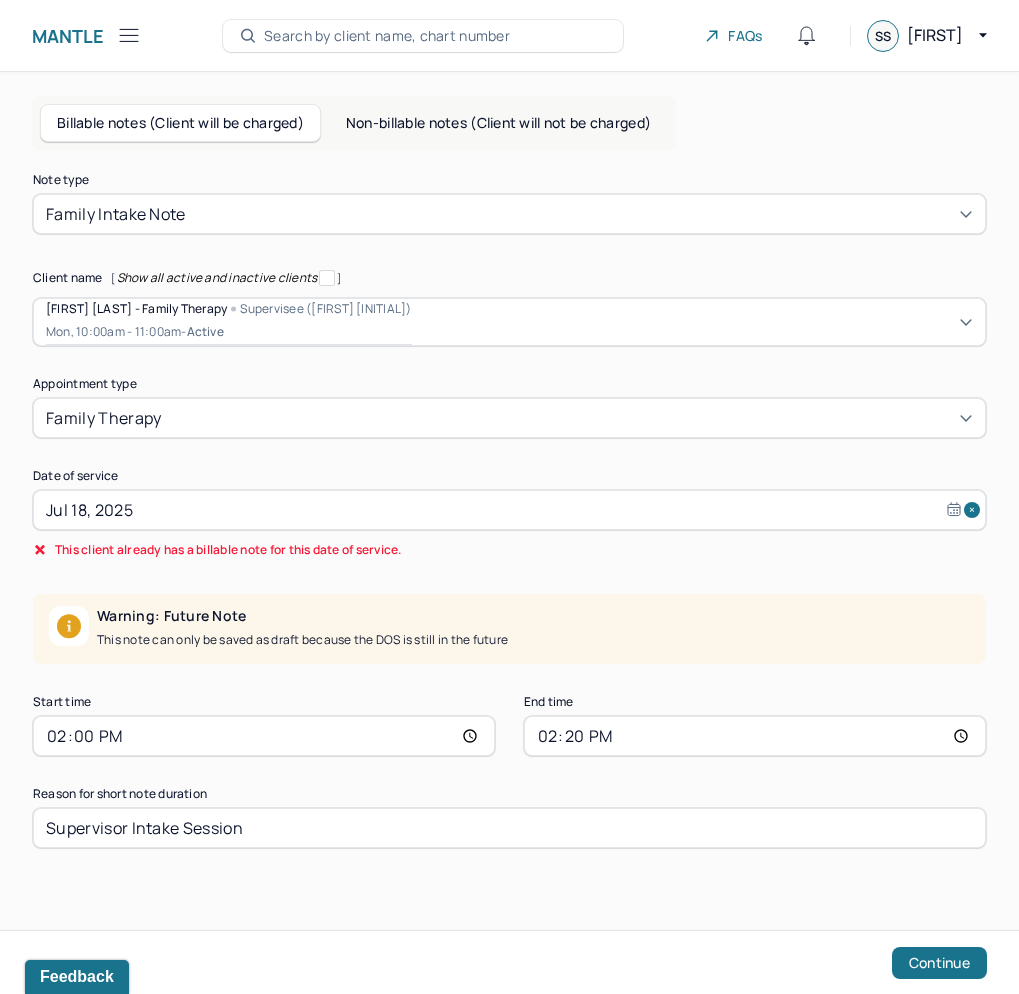 select on "6" 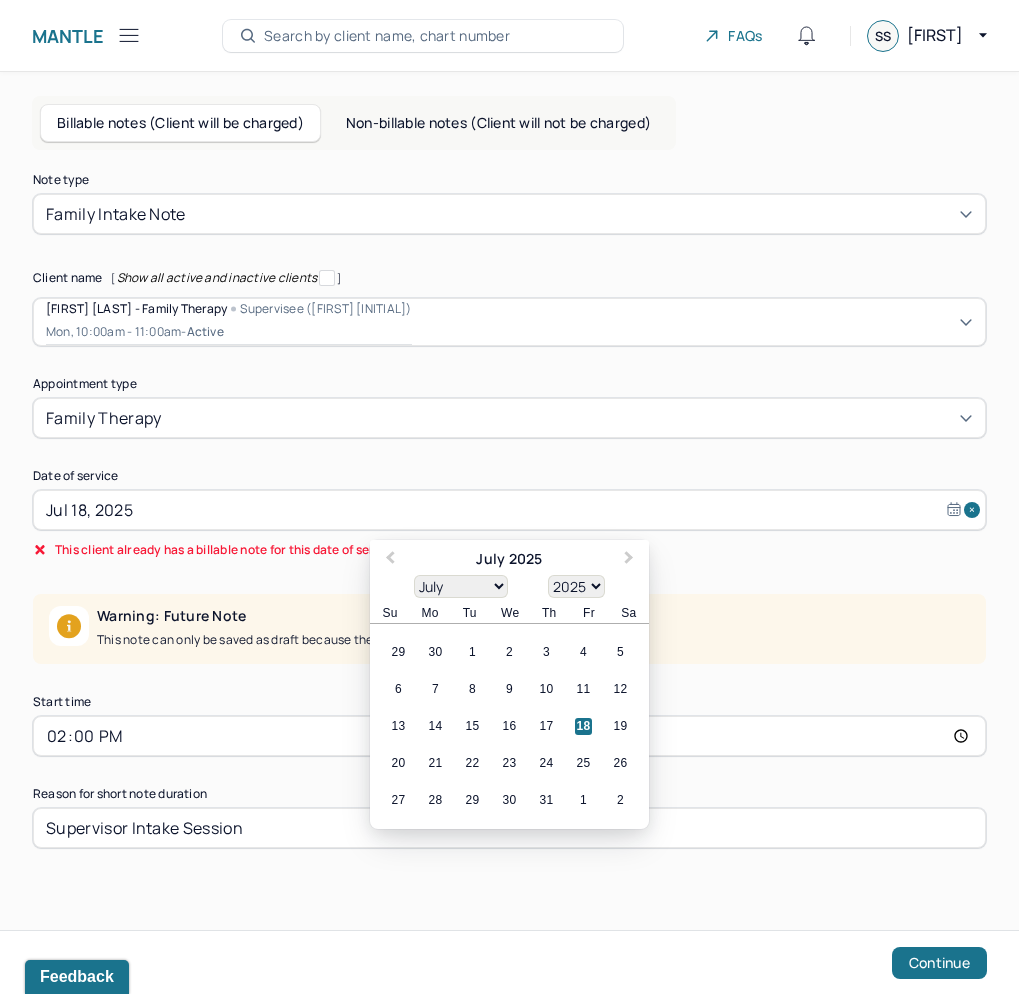 click on "Jul 18, 2025" at bounding box center (509, 510) 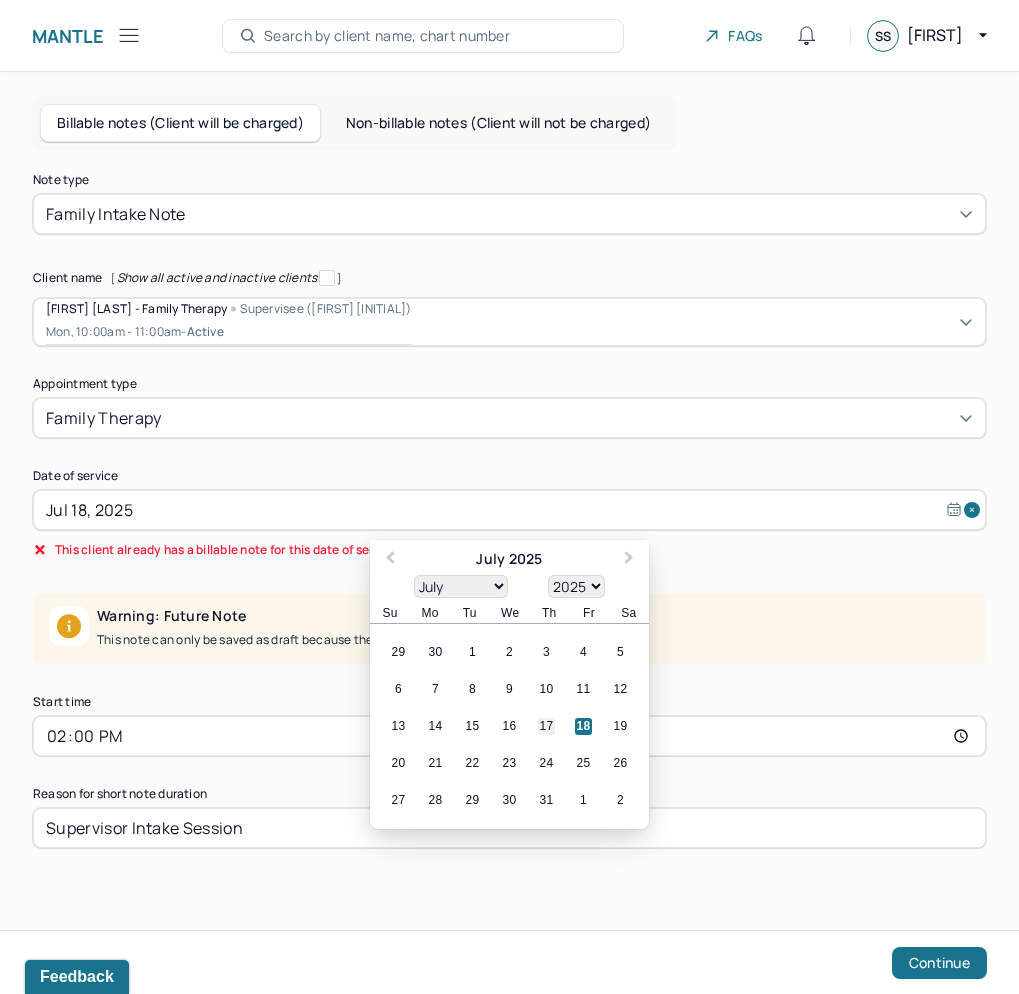 click on "17" at bounding box center (546, 726) 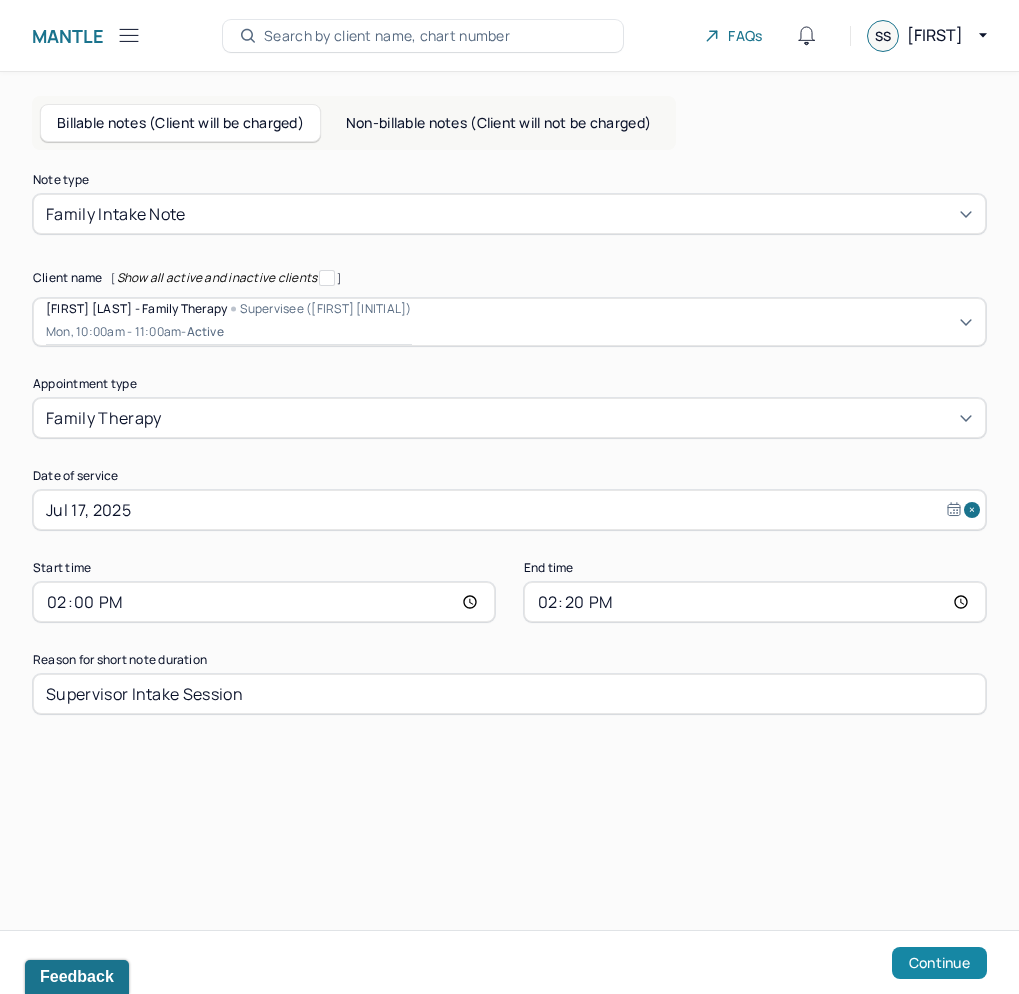 click on "Continue" at bounding box center [939, 963] 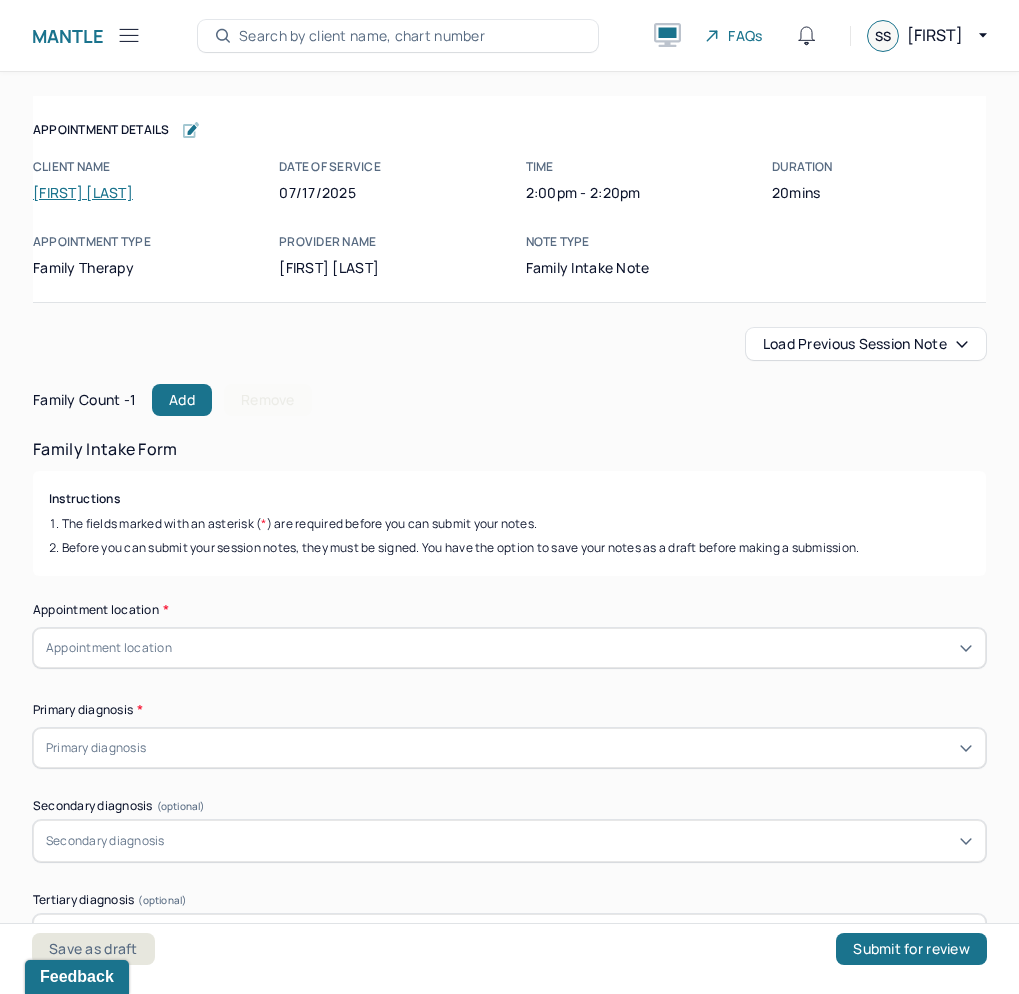click on "Before you can submit your session notes, they must be signed. You have the option to save your notes as a draft before making a submission." at bounding box center (509, 548) 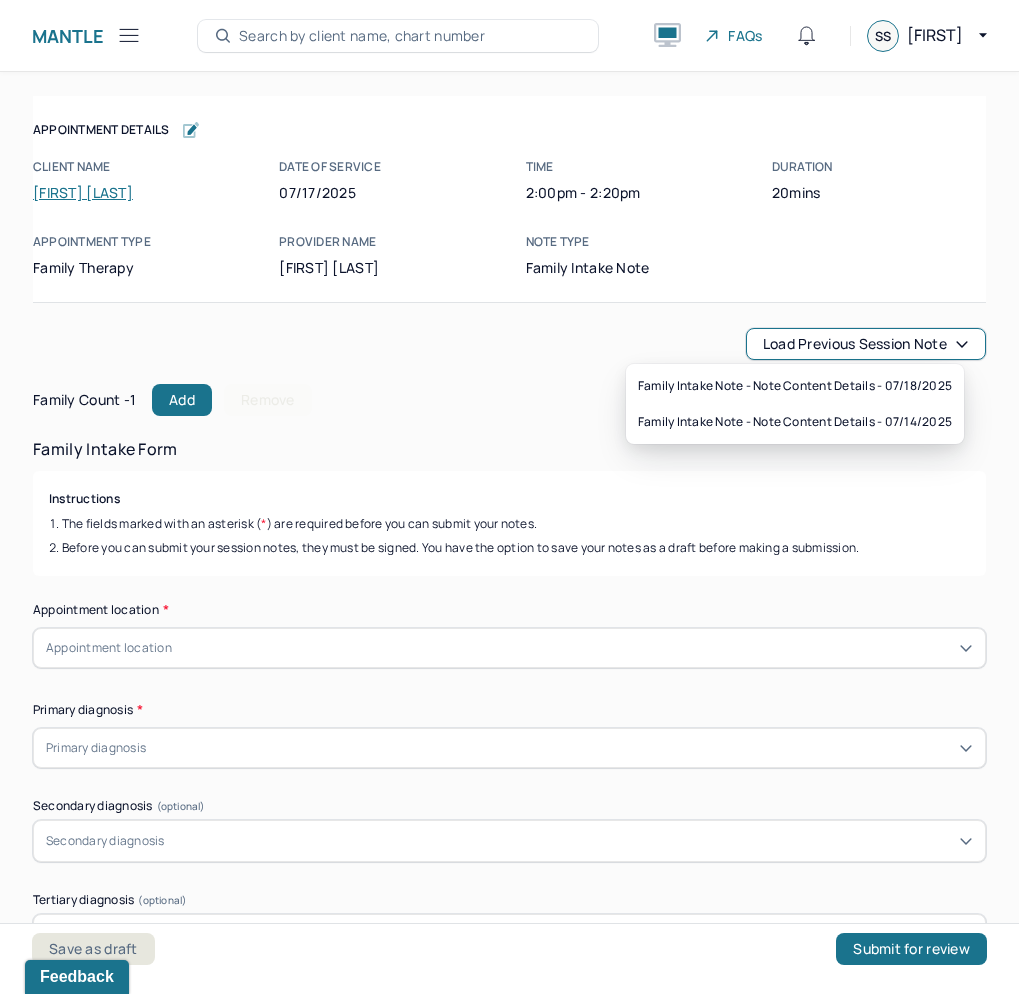 click on "Instructions The fields marked with an asterisk ( * ) are required before you can submit your notes. Before you can submit your session notes, they must be signed. You have the option to save your notes as a draft before making a submission." at bounding box center [509, 523] 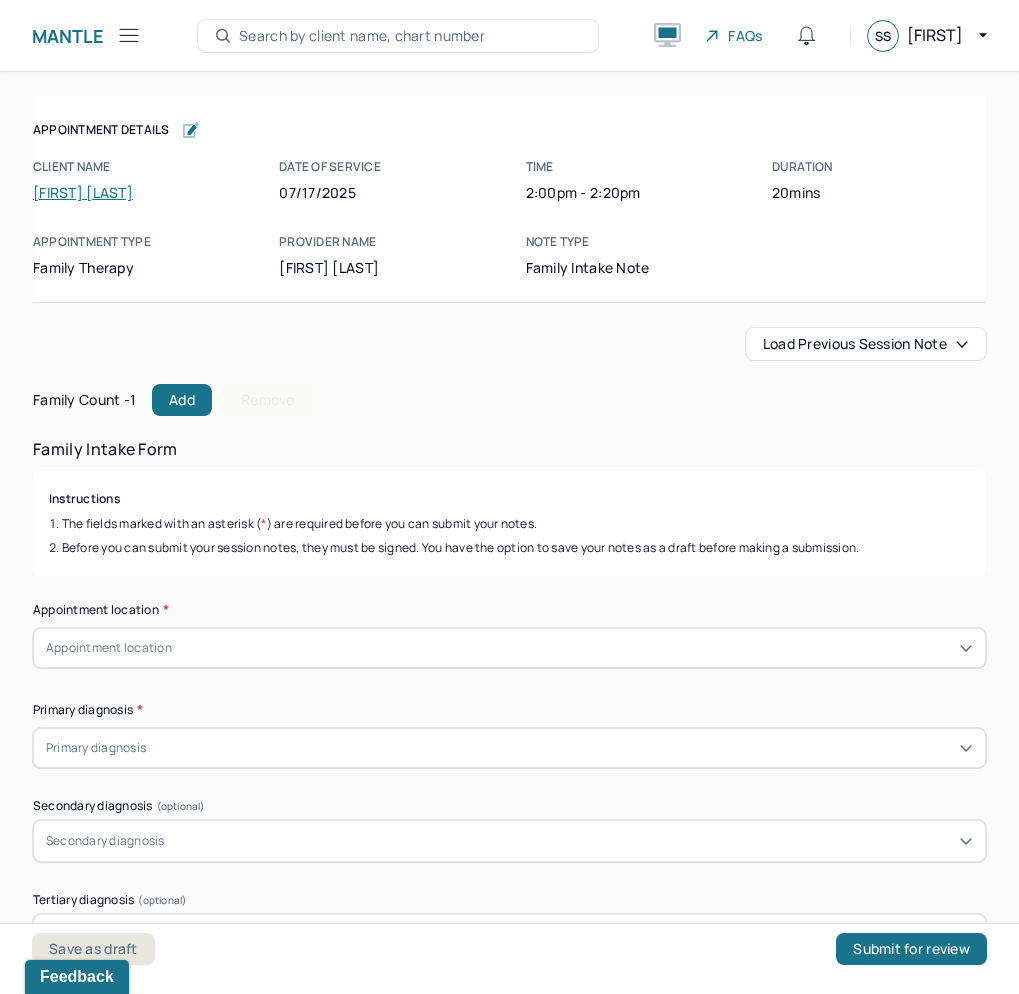 click on "Load previous session note" at bounding box center [866, 344] 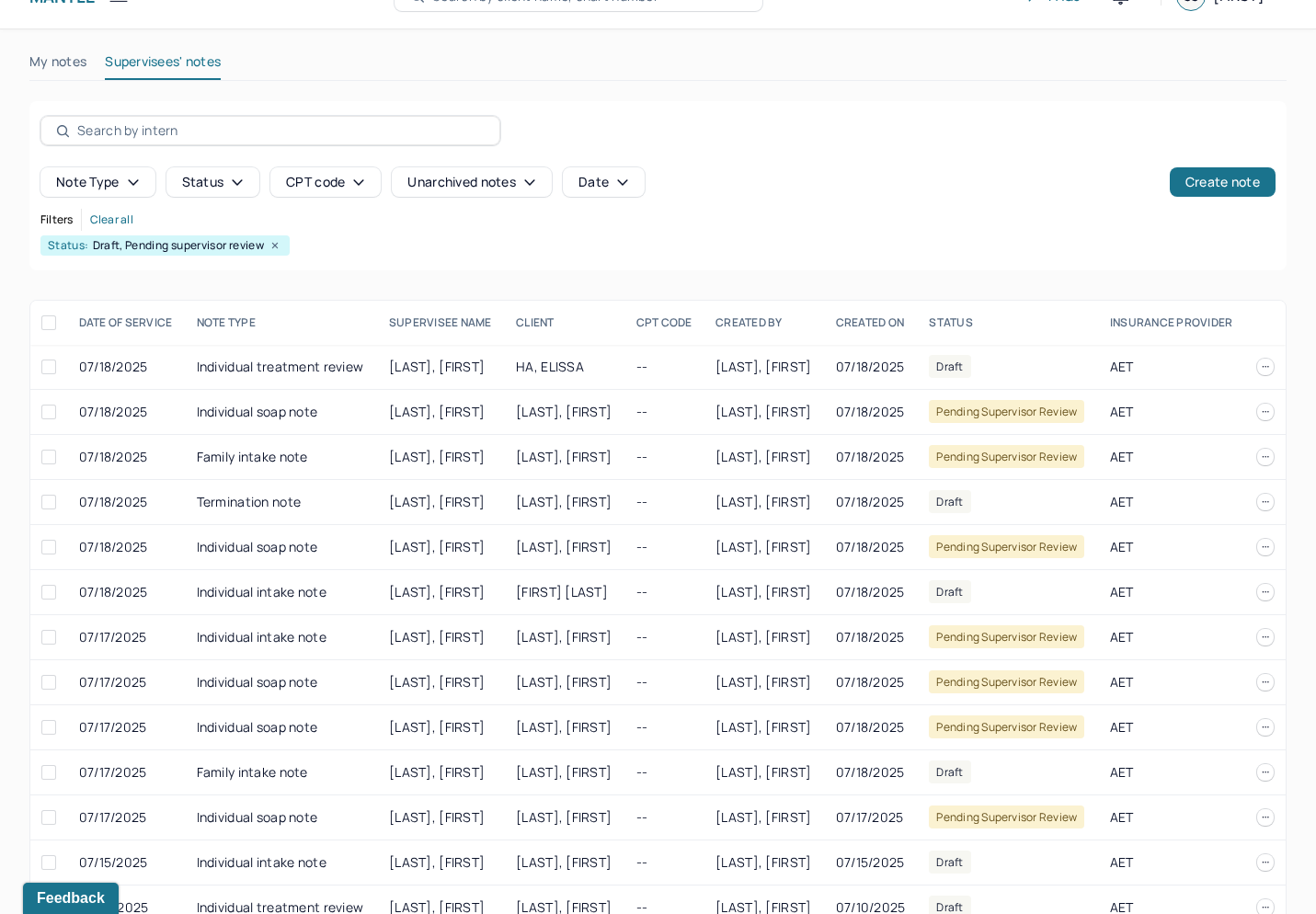 scroll, scrollTop: 94, scrollLeft: 0, axis: vertical 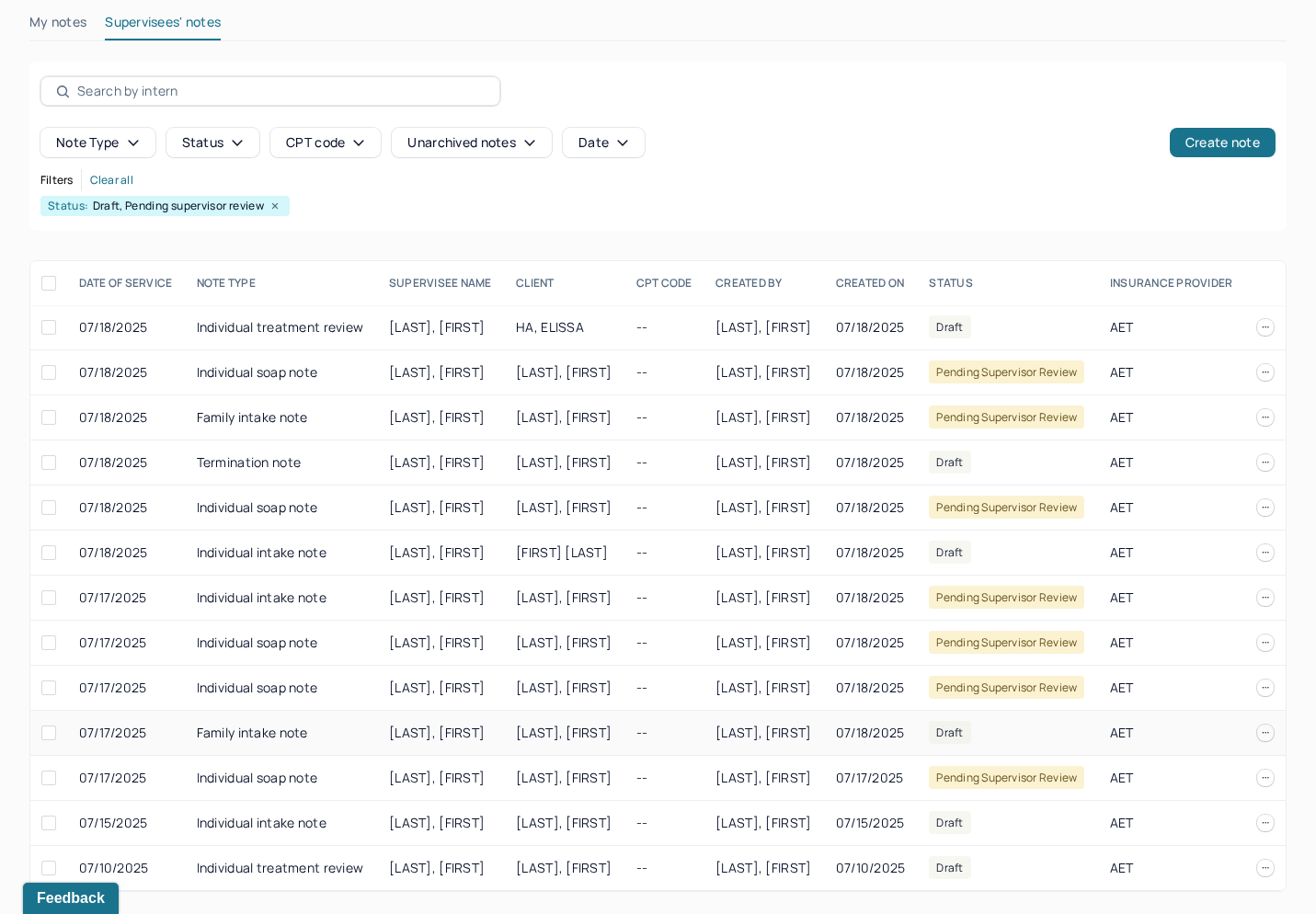 click on "Draft" at bounding box center [1008, 733] 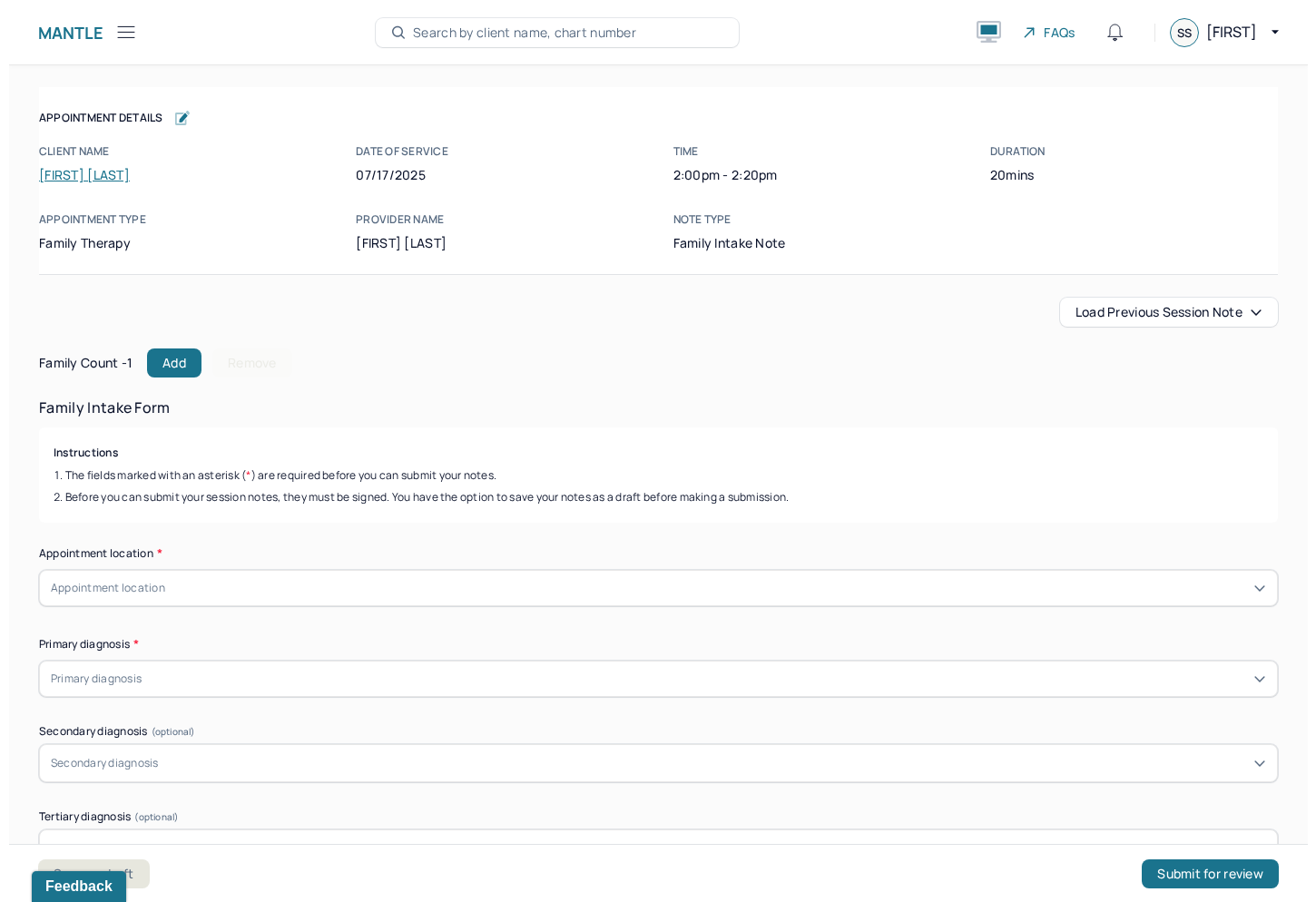 scroll, scrollTop: 0, scrollLeft: 0, axis: both 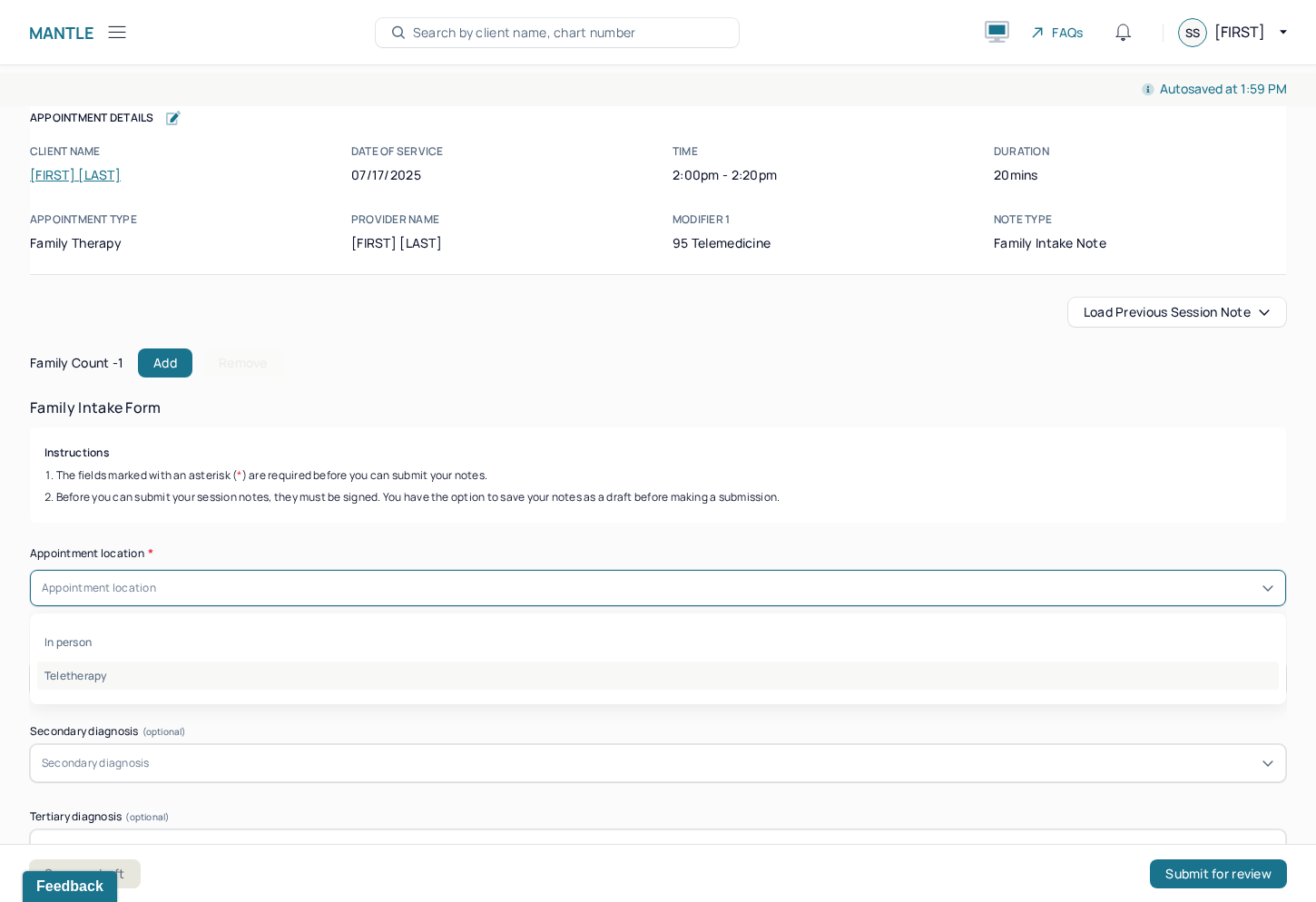 click on "Teletherapy" at bounding box center [658, 675] 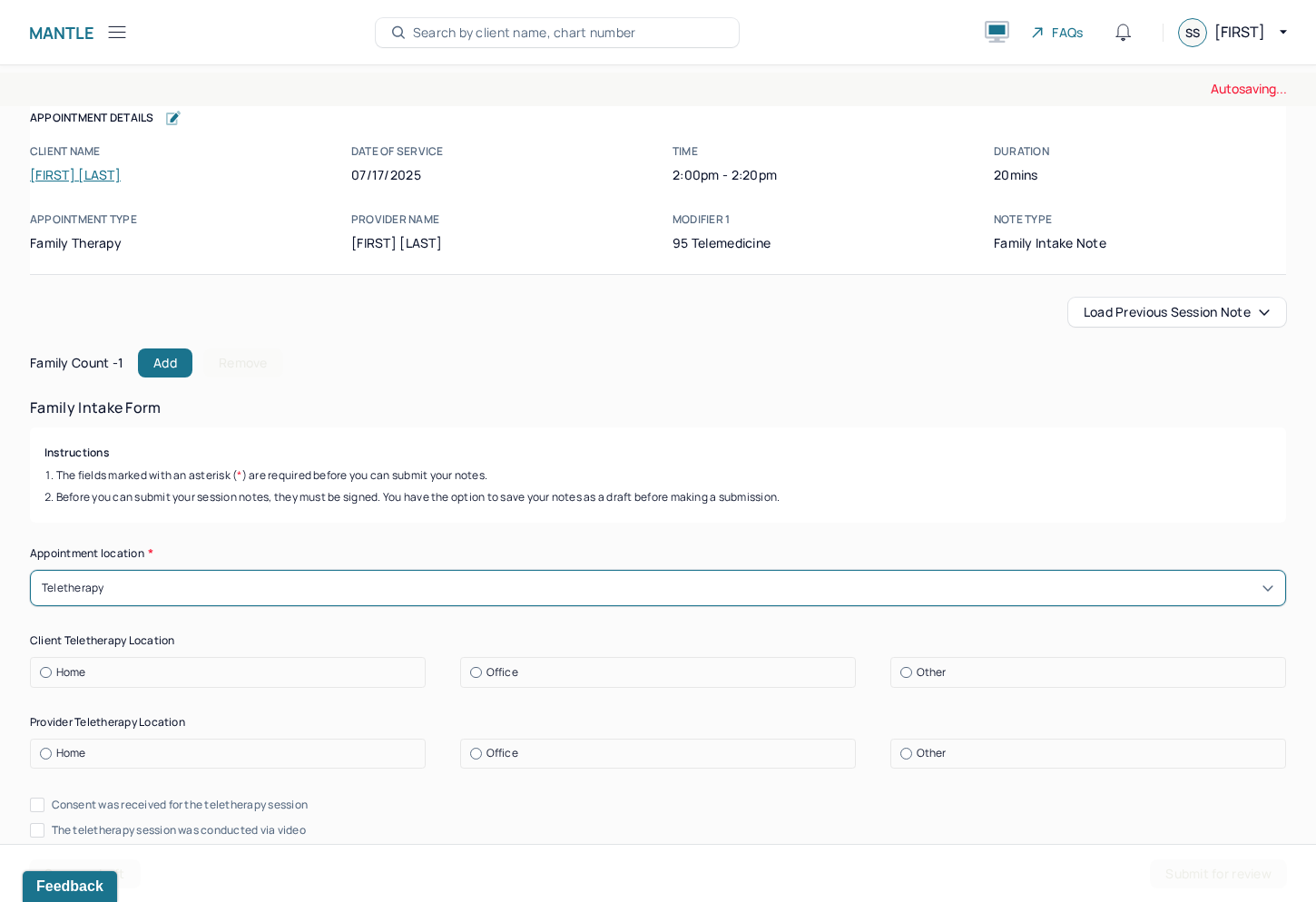 click on "Home" at bounding box center (232, 672) 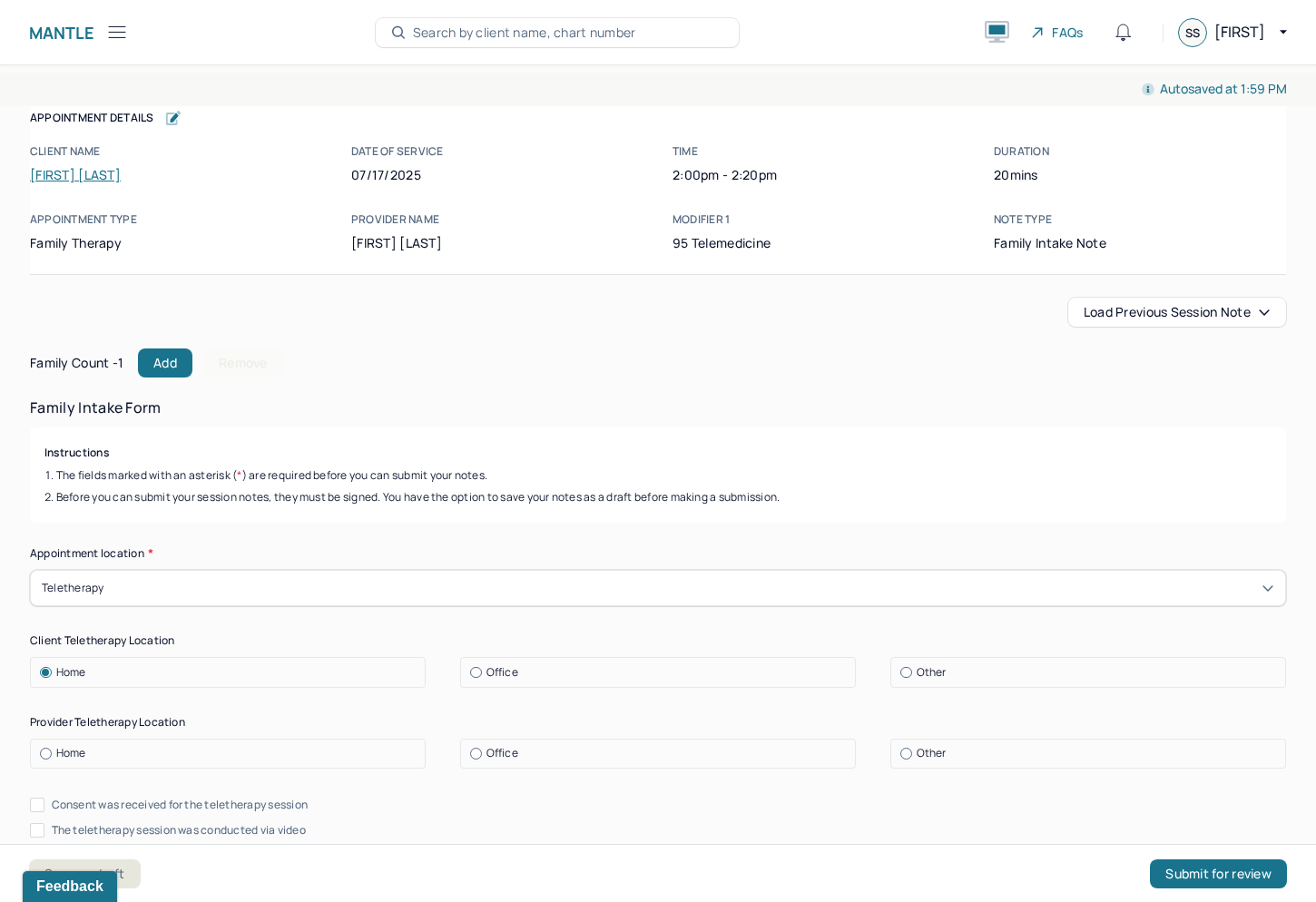 click on "Home" at bounding box center (232, 753) 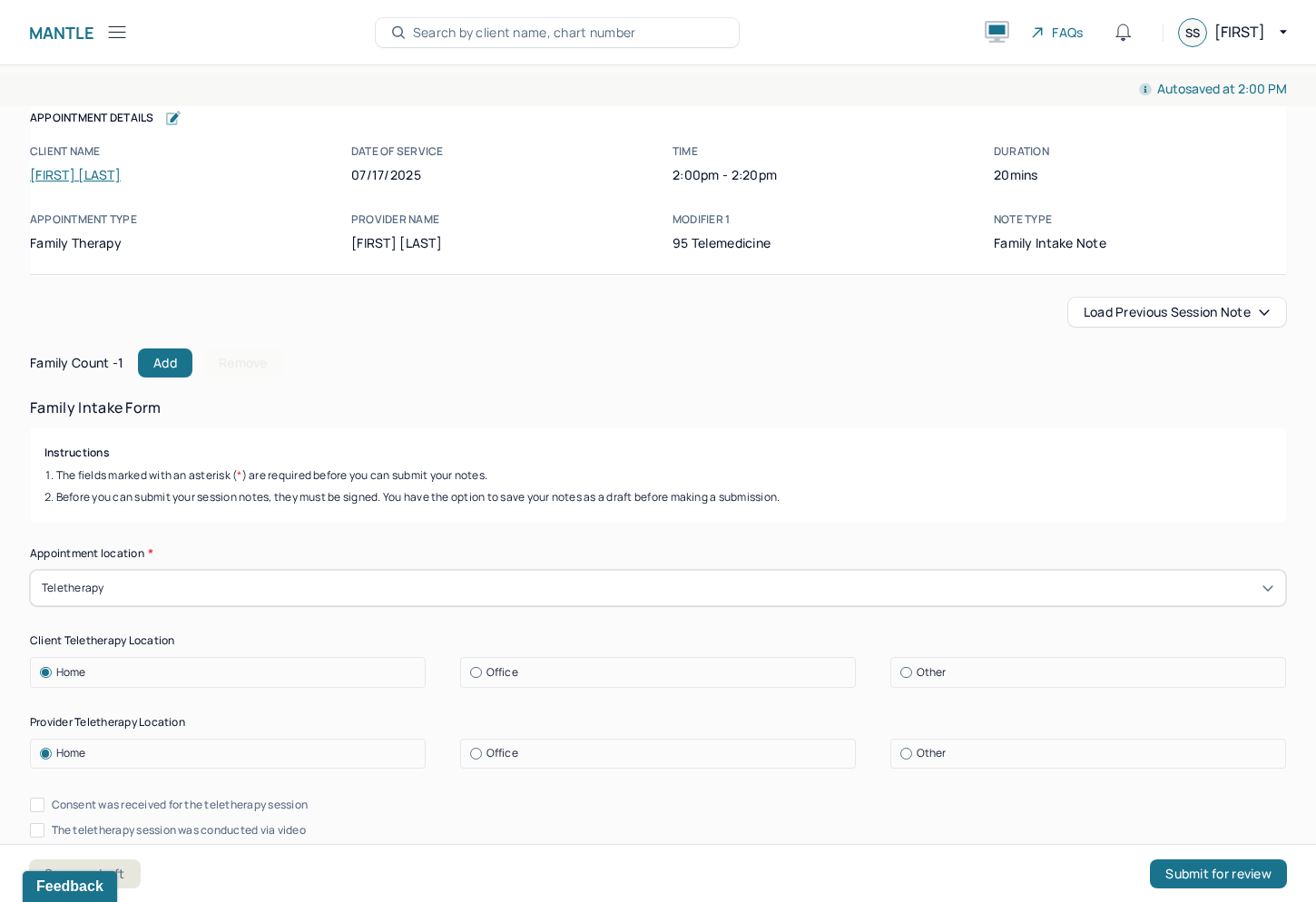 click on "Instructions" at bounding box center (658, 453) 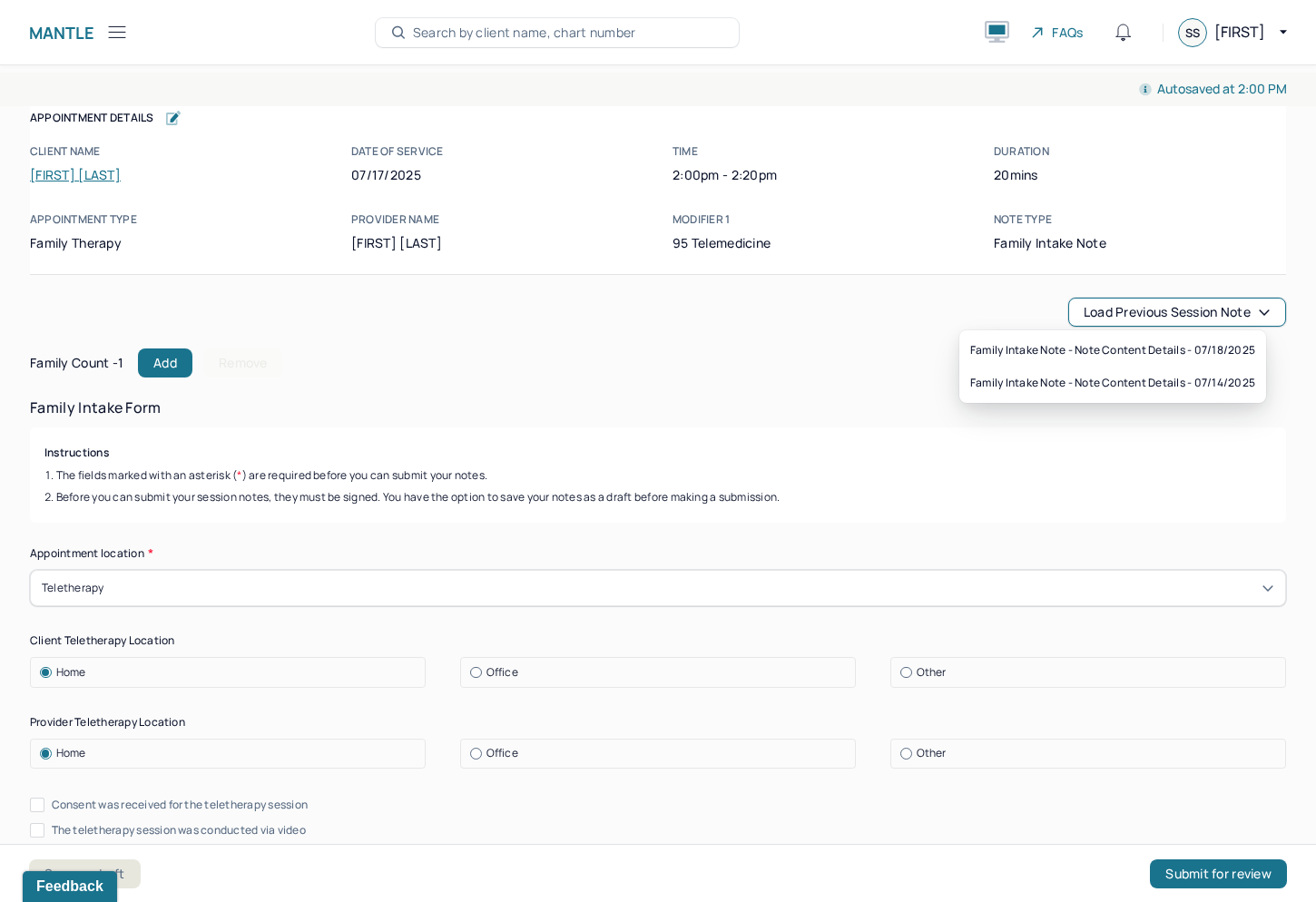 click on "Load previous session note" at bounding box center [1177, 312] 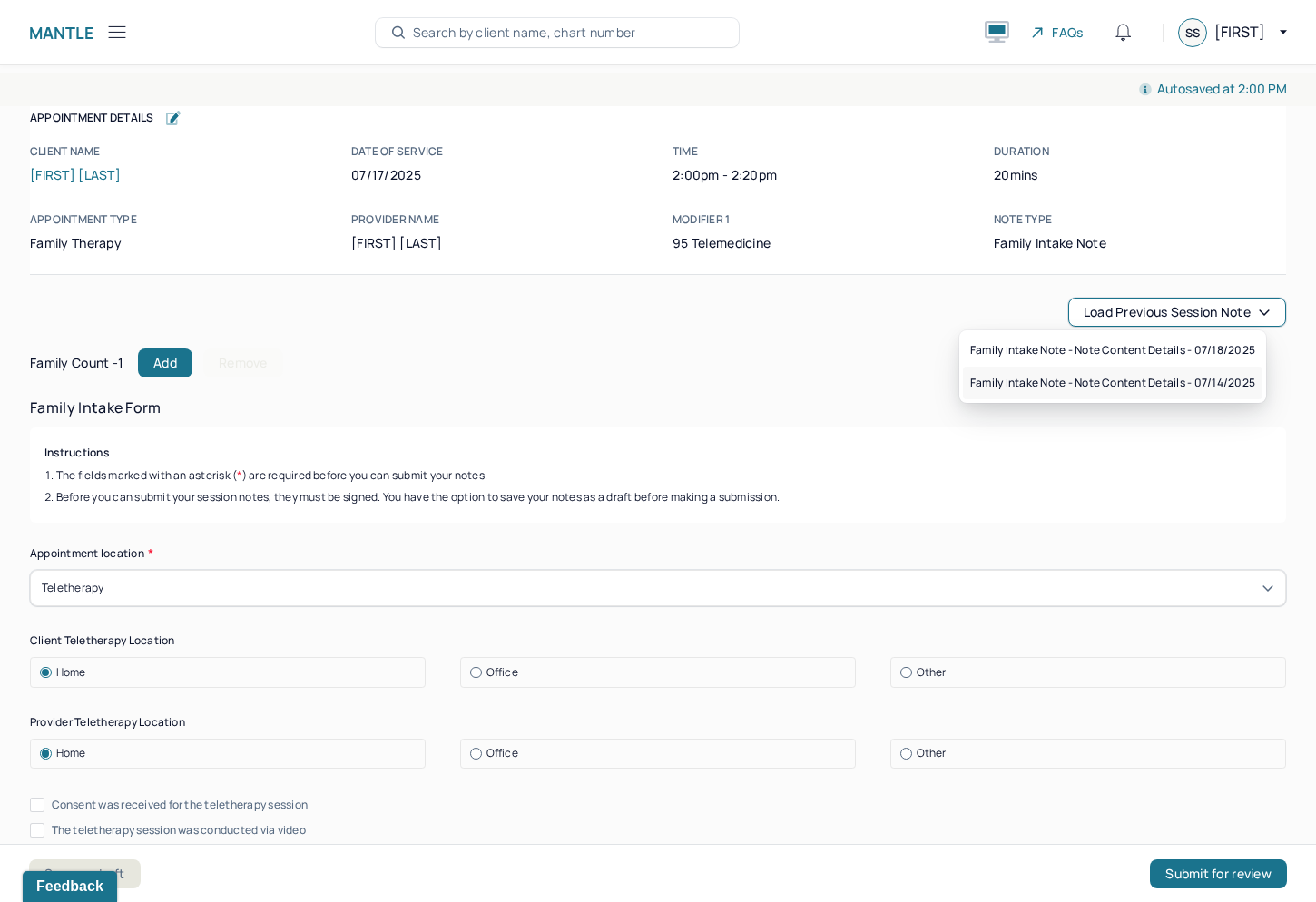 click on "Family intake note   - Note content Details -   07/14/2025" at bounding box center (1113, 383) 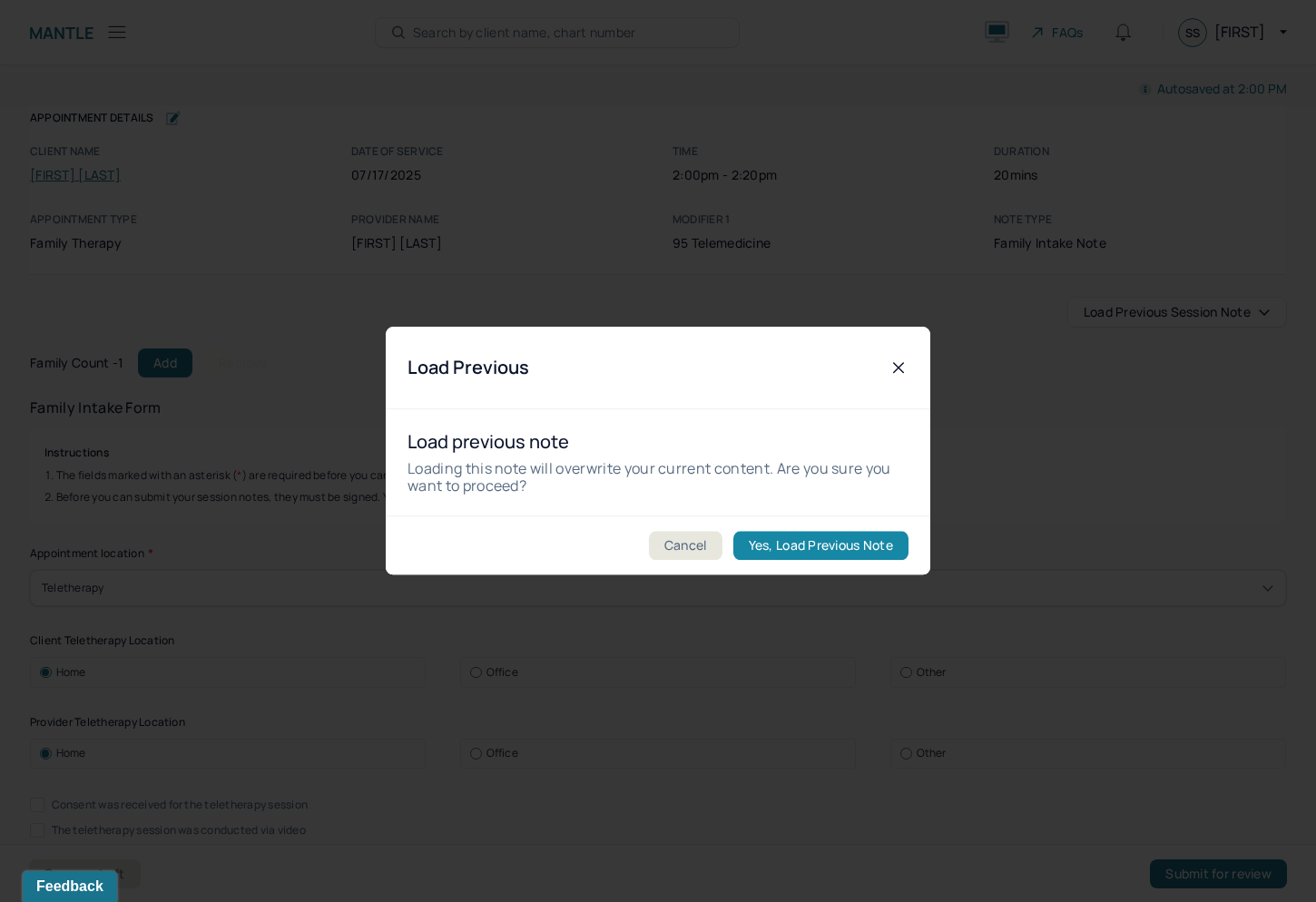 click on "Yes, Load Previous Note" at bounding box center (820, 546) 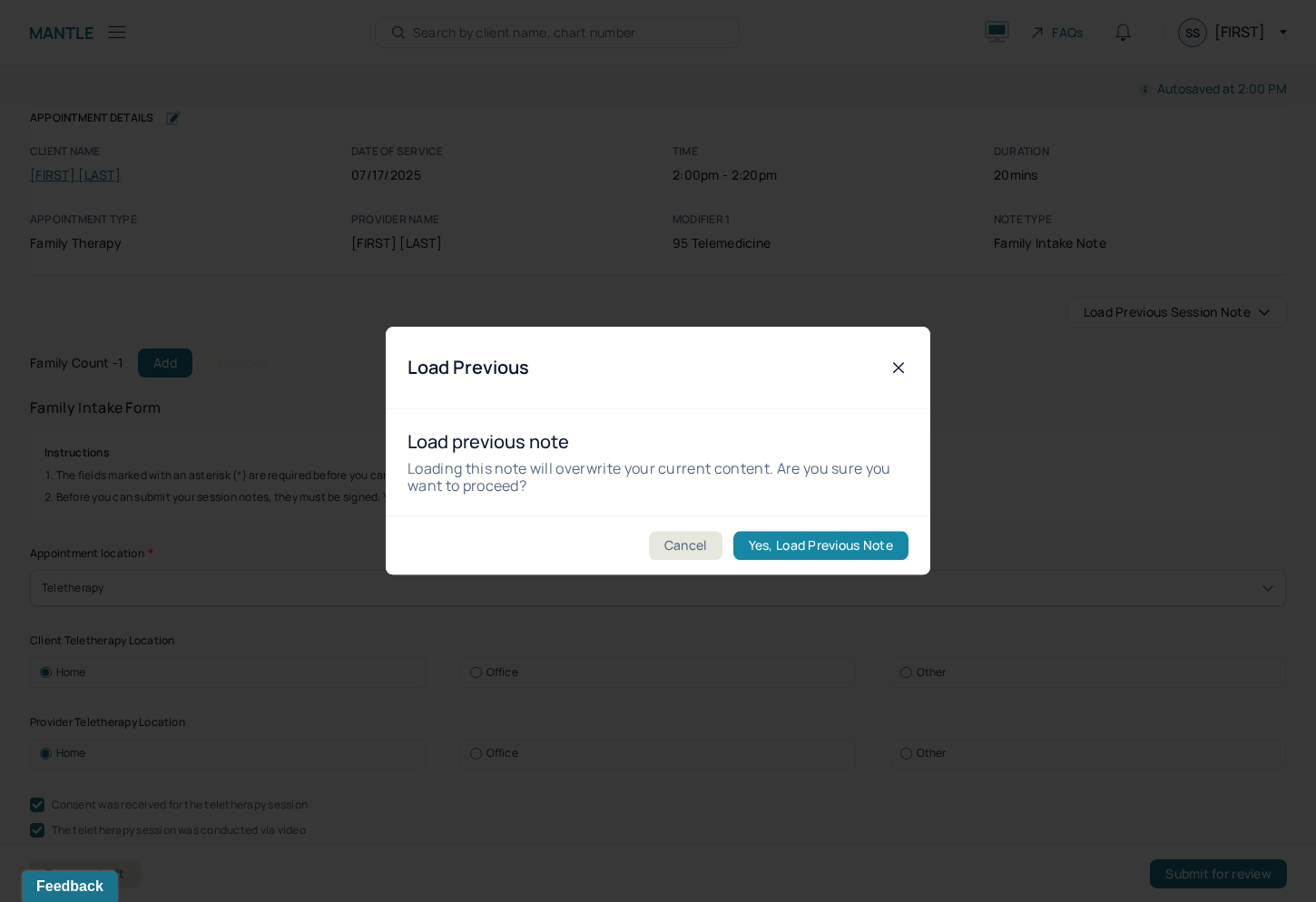 type on "Jamaican" 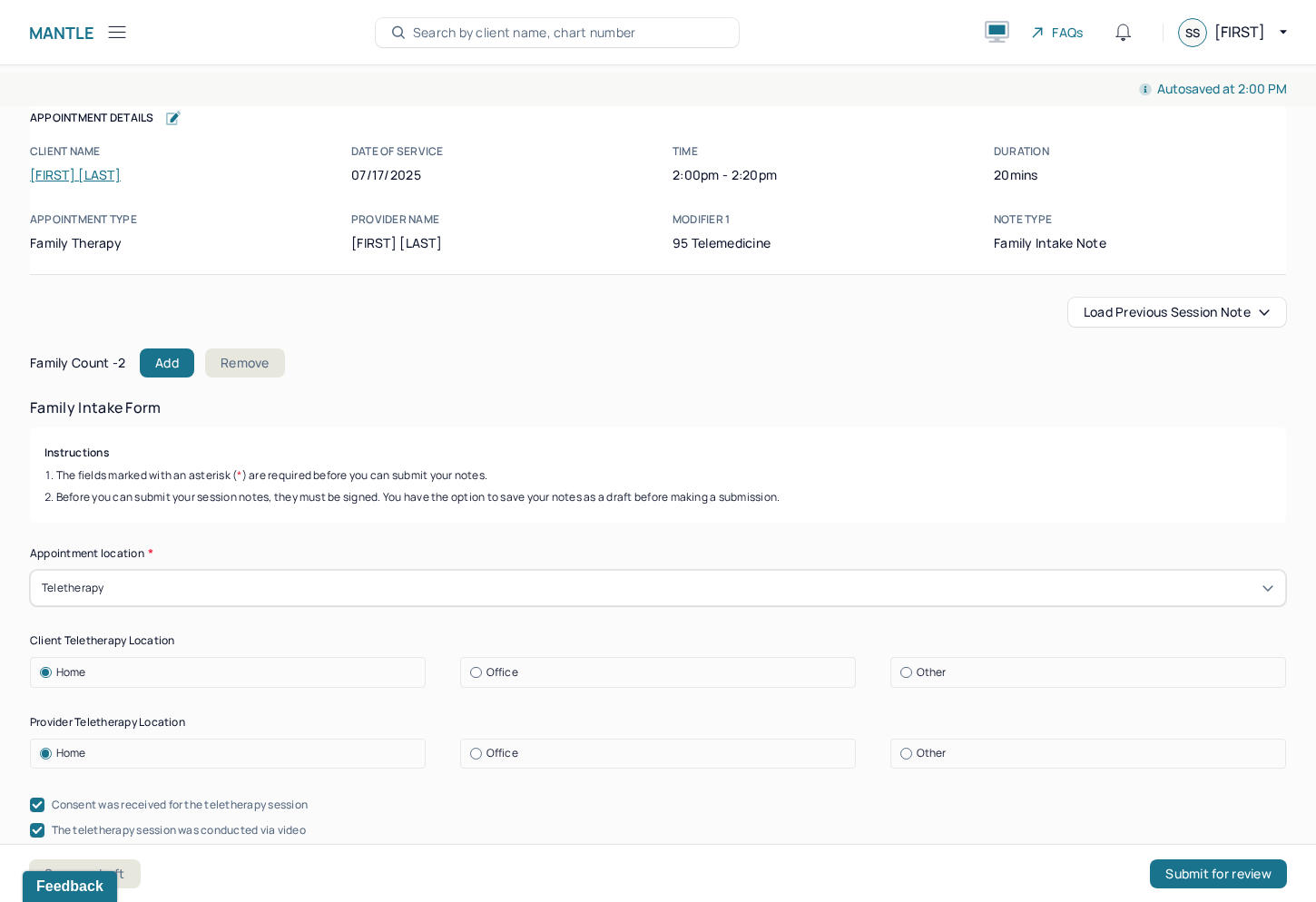 click on "Load previous session note" at bounding box center [1177, 312] 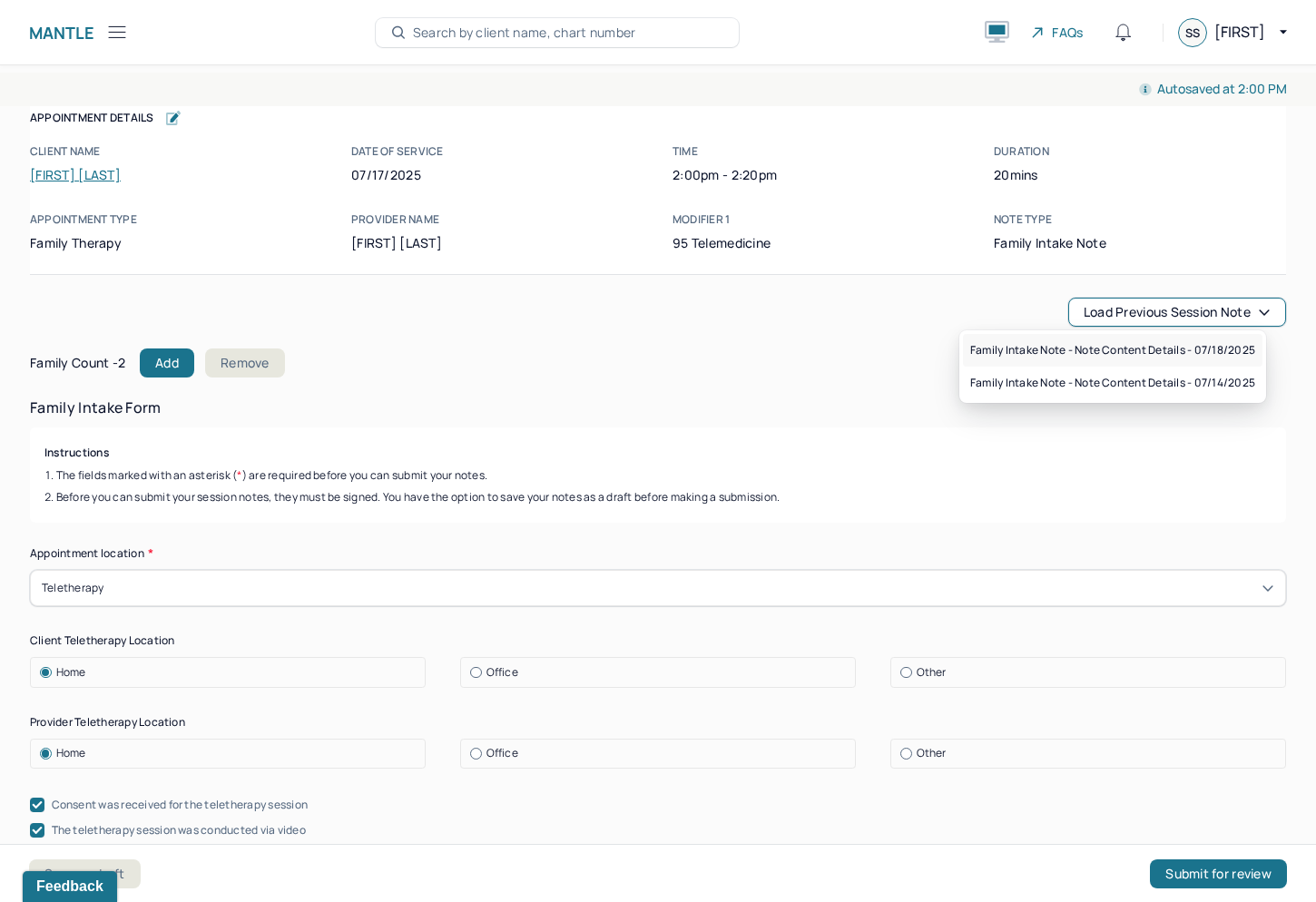 click on "Family intake note   - Note content Details -   07/18/2025" at bounding box center [1113, 350] 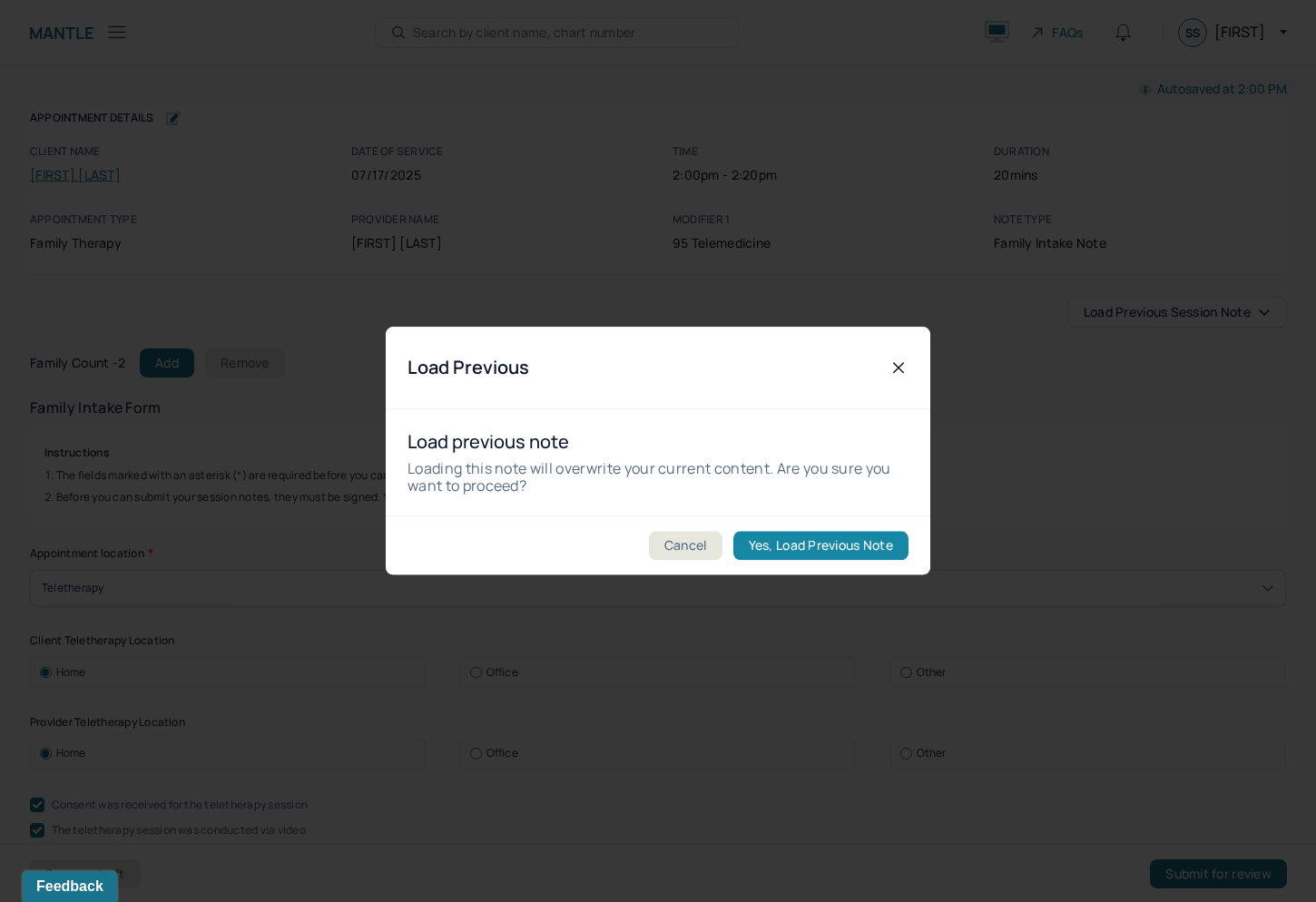 click on "Yes, Load Previous Note" at bounding box center (820, 546) 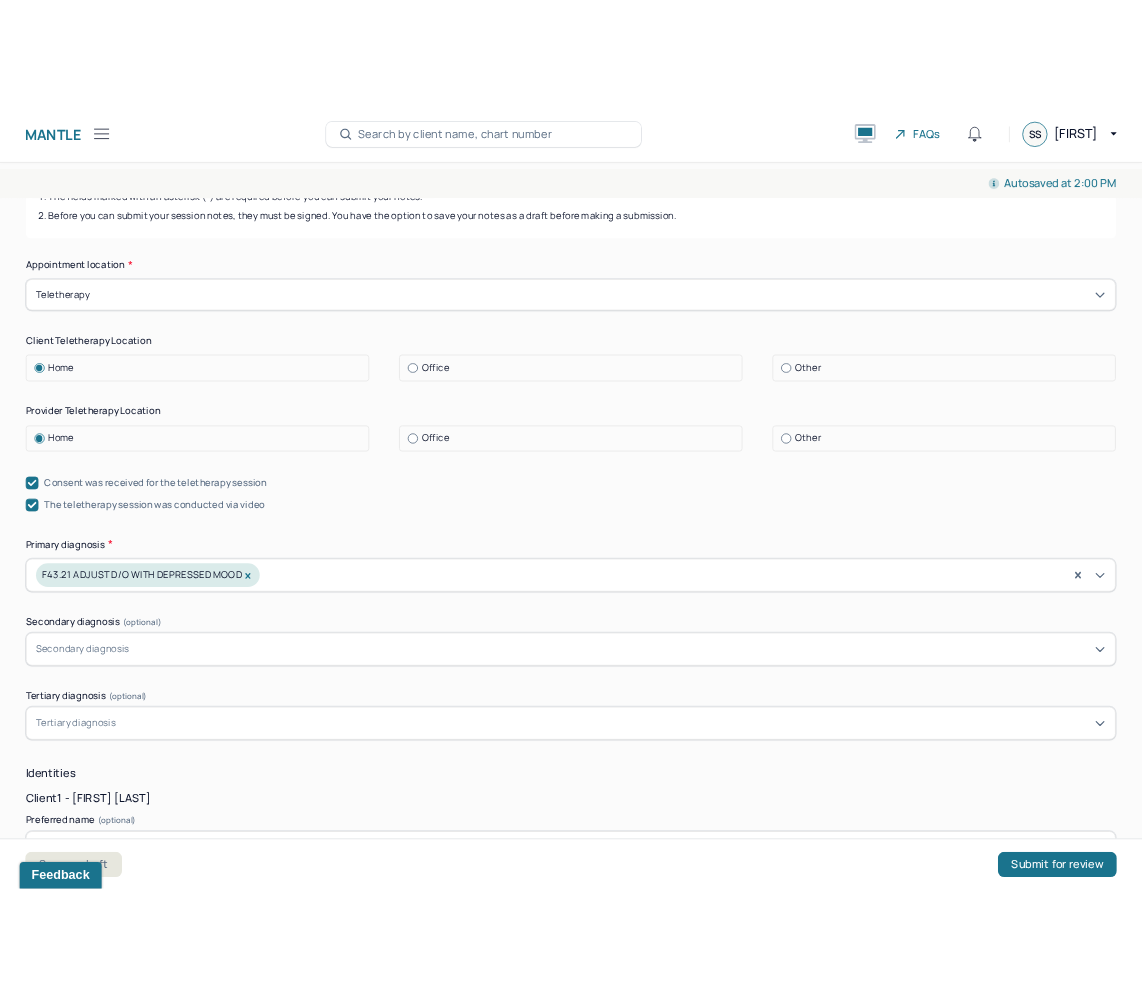 scroll, scrollTop: 415, scrollLeft: 0, axis: vertical 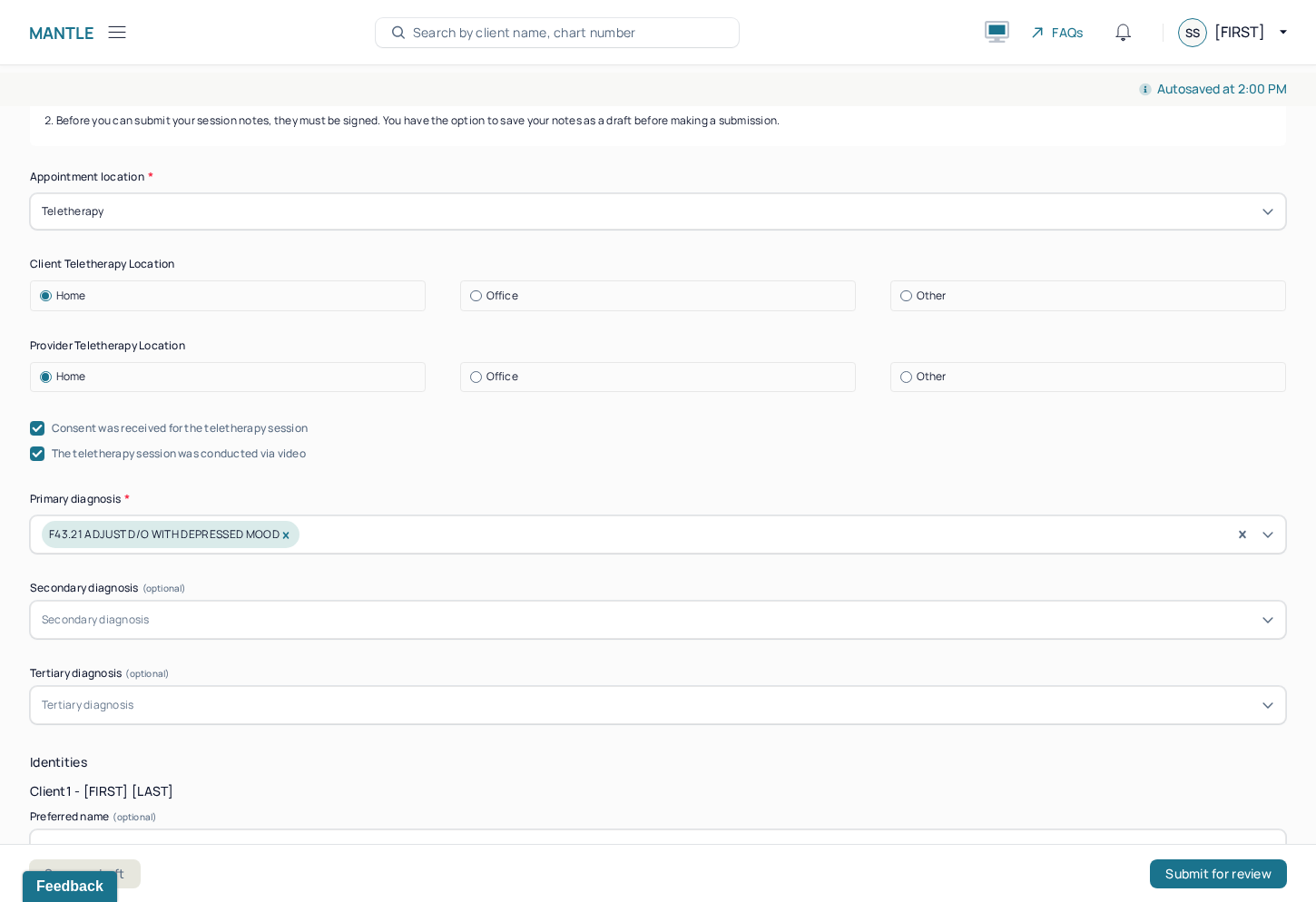 click on "Primary diagnosis * F43.21 ADJUST D/O WITH DEPRESSED MOOD" at bounding box center [658, 522] 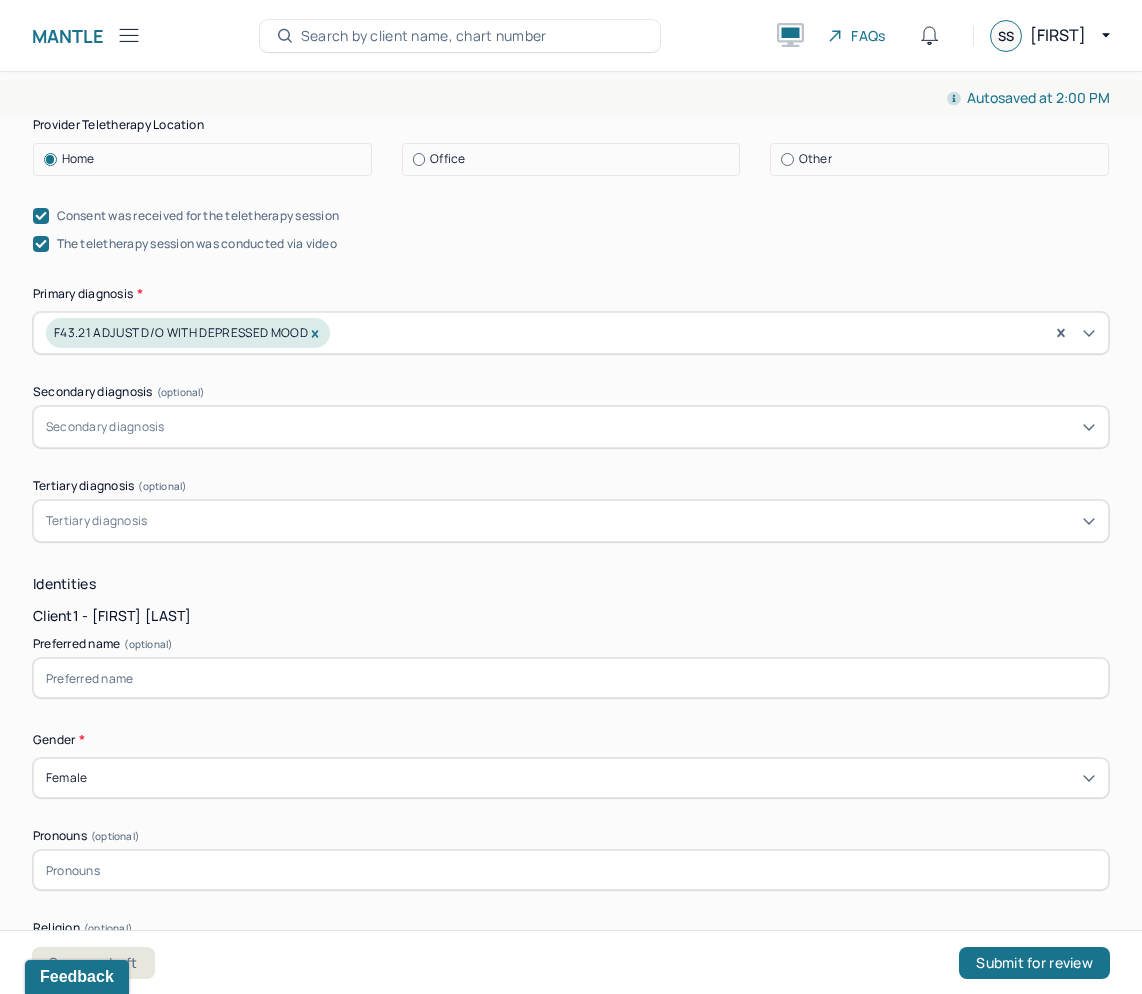 scroll, scrollTop: 678, scrollLeft: 0, axis: vertical 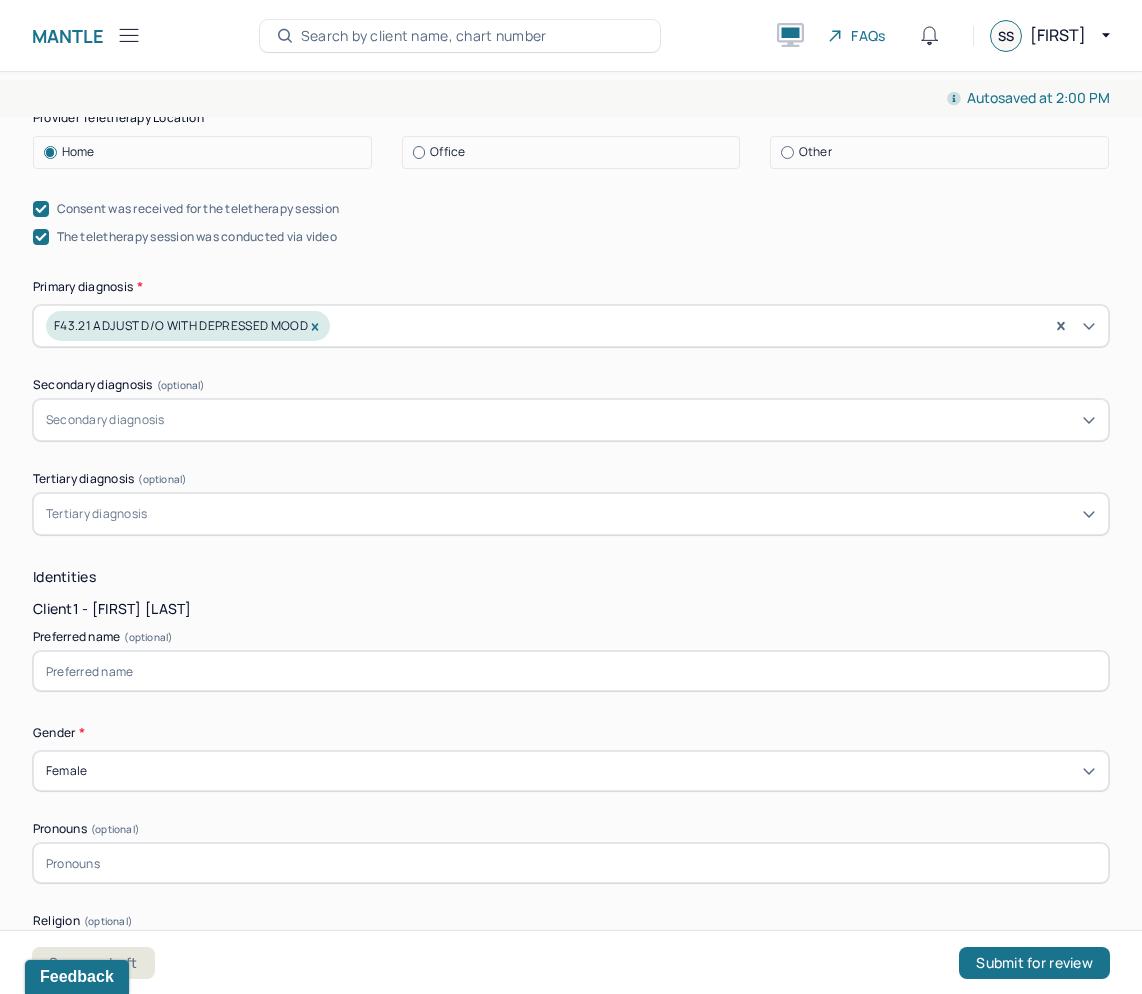 drag, startPoint x: 472, startPoint y: 256, endPoint x: 541, endPoint y: 230, distance: 73.736015 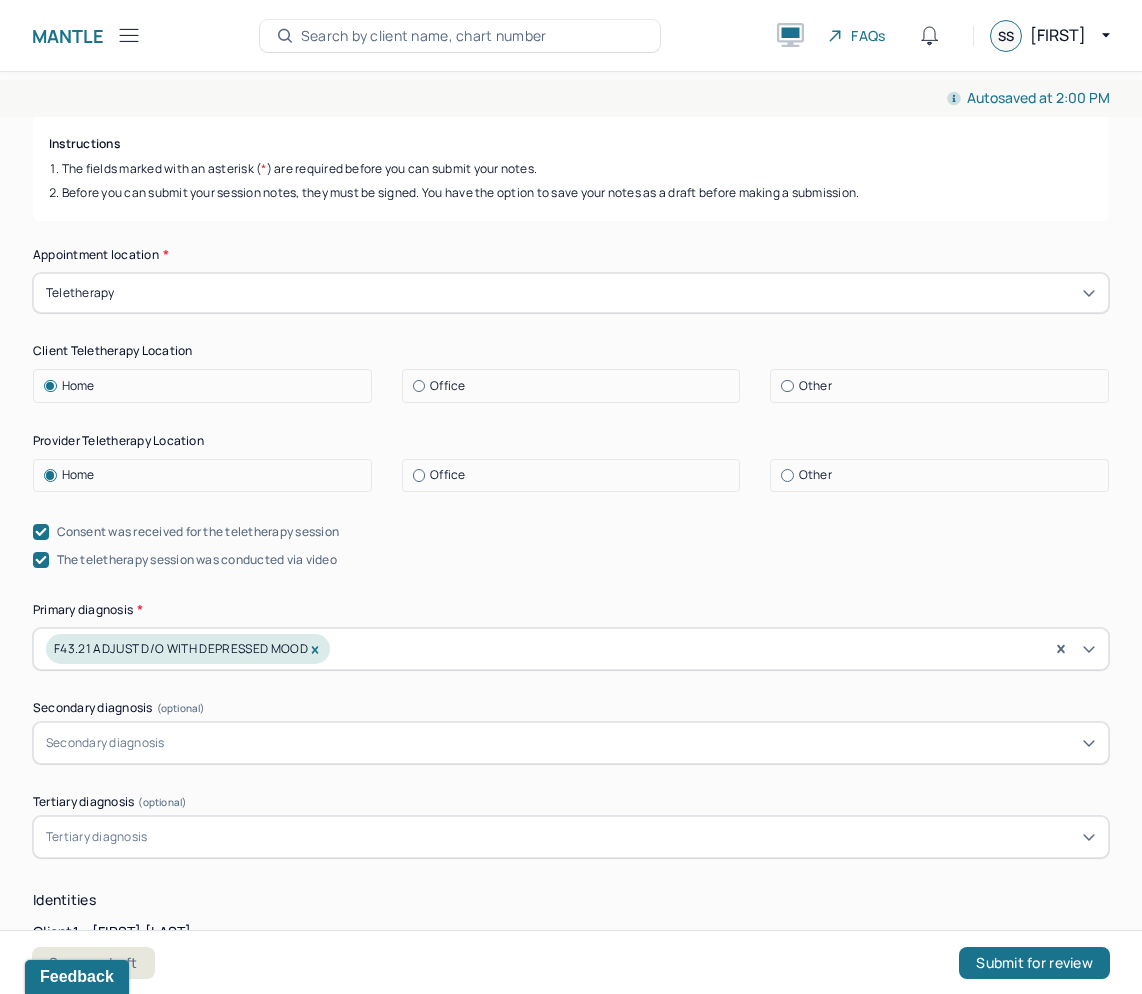 scroll, scrollTop: 364, scrollLeft: 0, axis: vertical 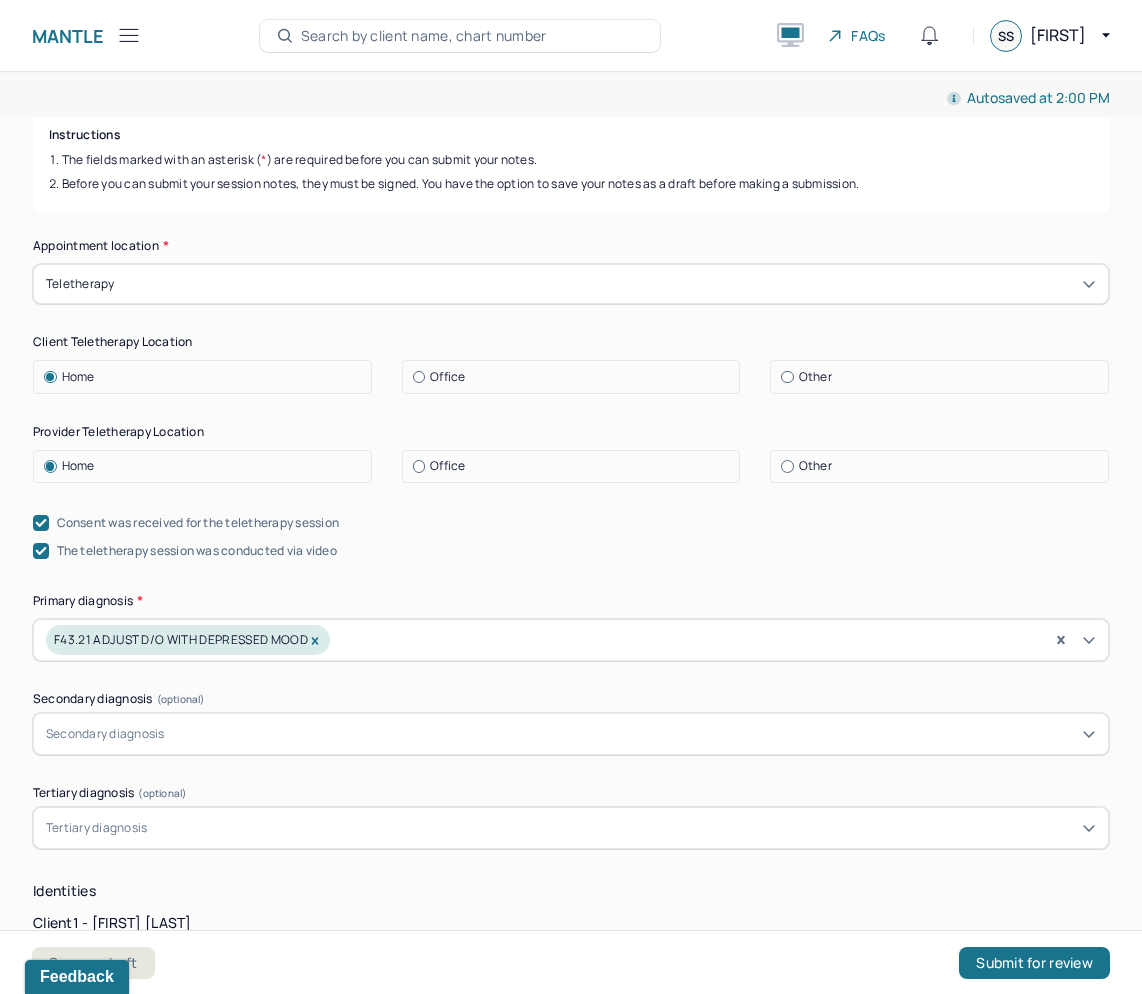 click on "Consent was received for the teletherapy session" at bounding box center [571, 523] 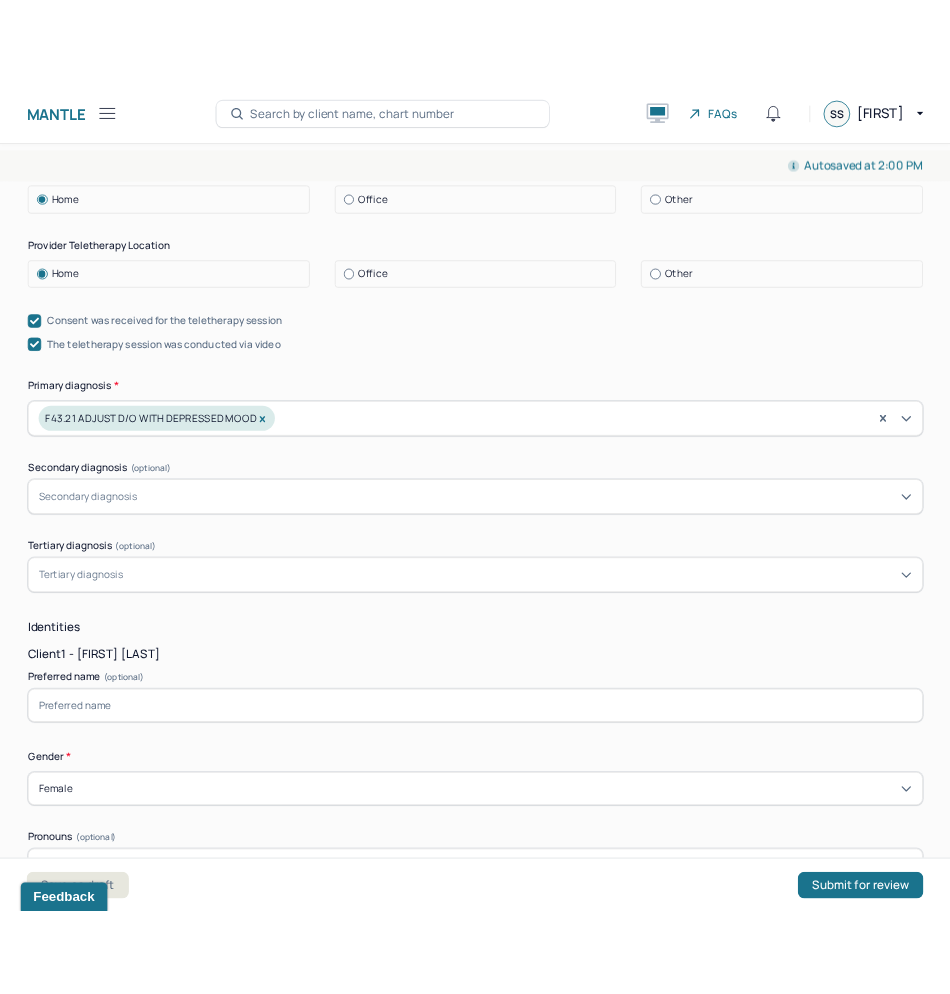 scroll, scrollTop: 0, scrollLeft: 0, axis: both 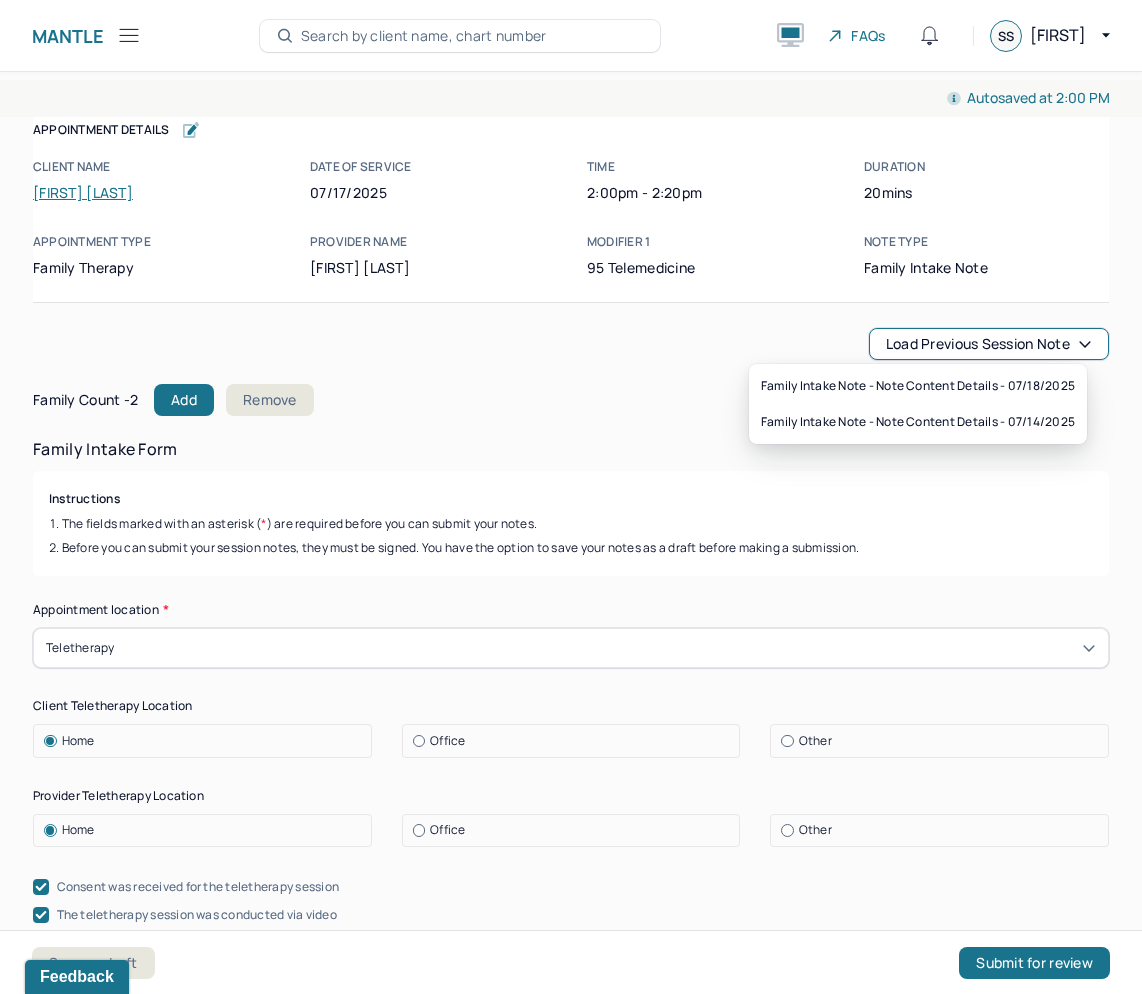 click on "[FIRST] [LAST]" at bounding box center (83, 192) 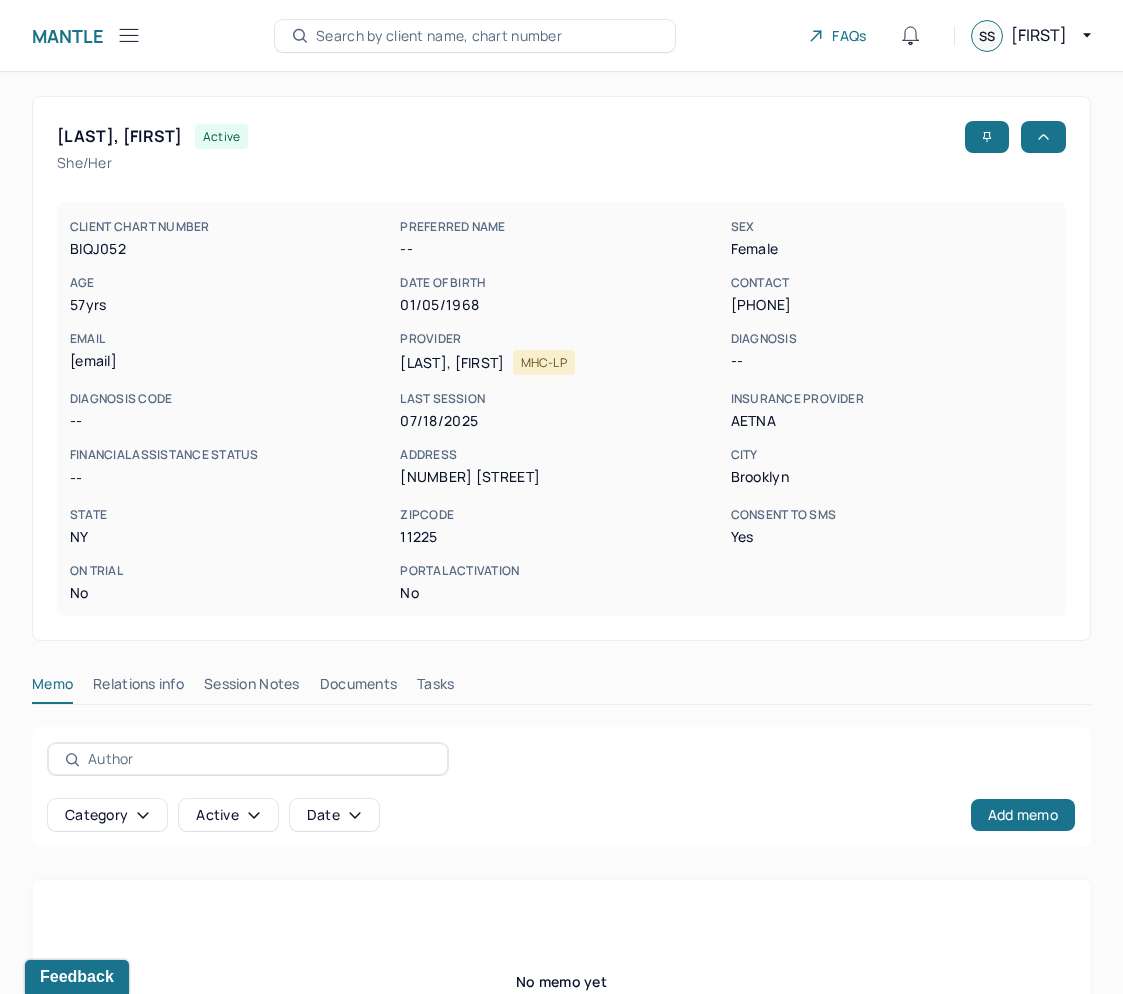 drag, startPoint x: 850, startPoint y: 294, endPoint x: 709, endPoint y: 299, distance: 141.08862 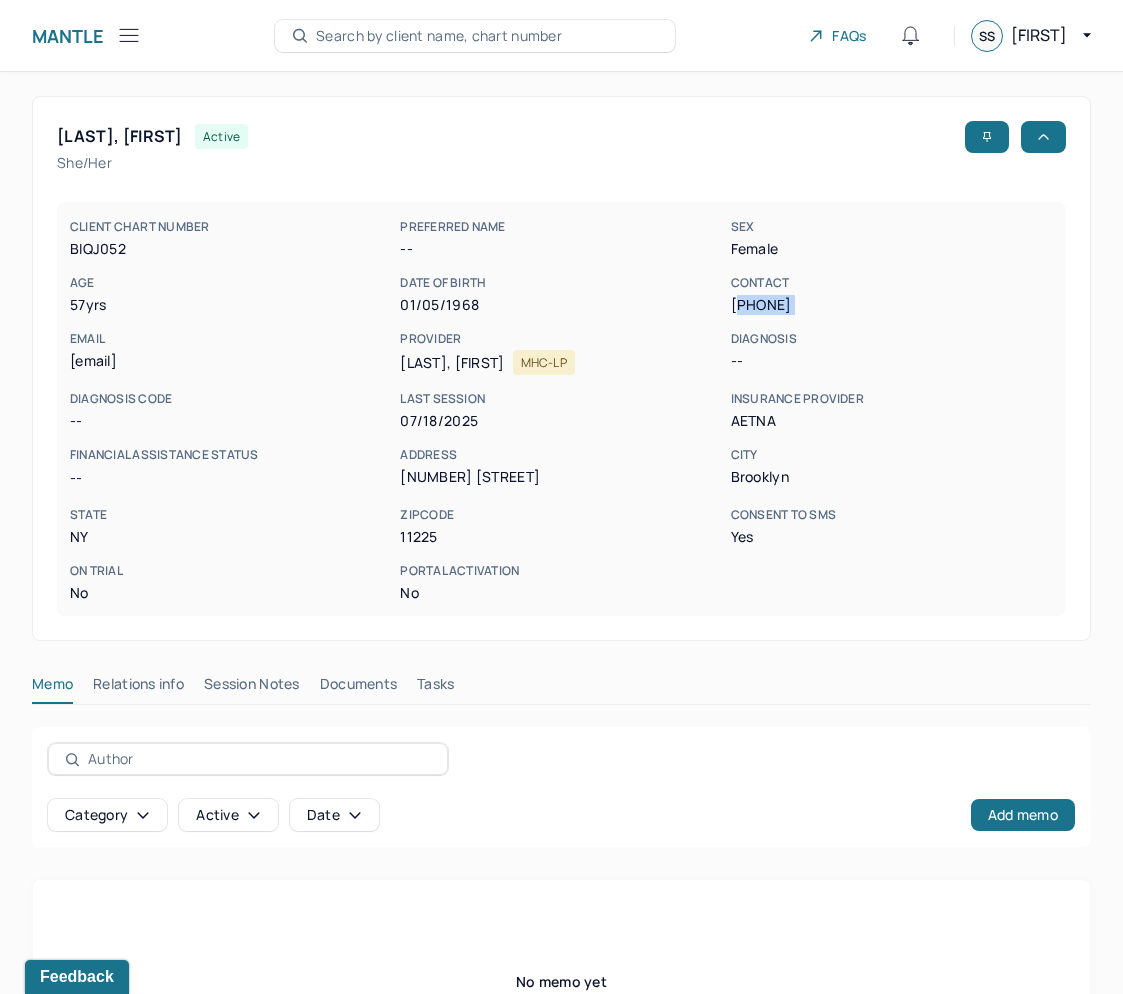 drag, startPoint x: 861, startPoint y: 303, endPoint x: 739, endPoint y: 303, distance: 122 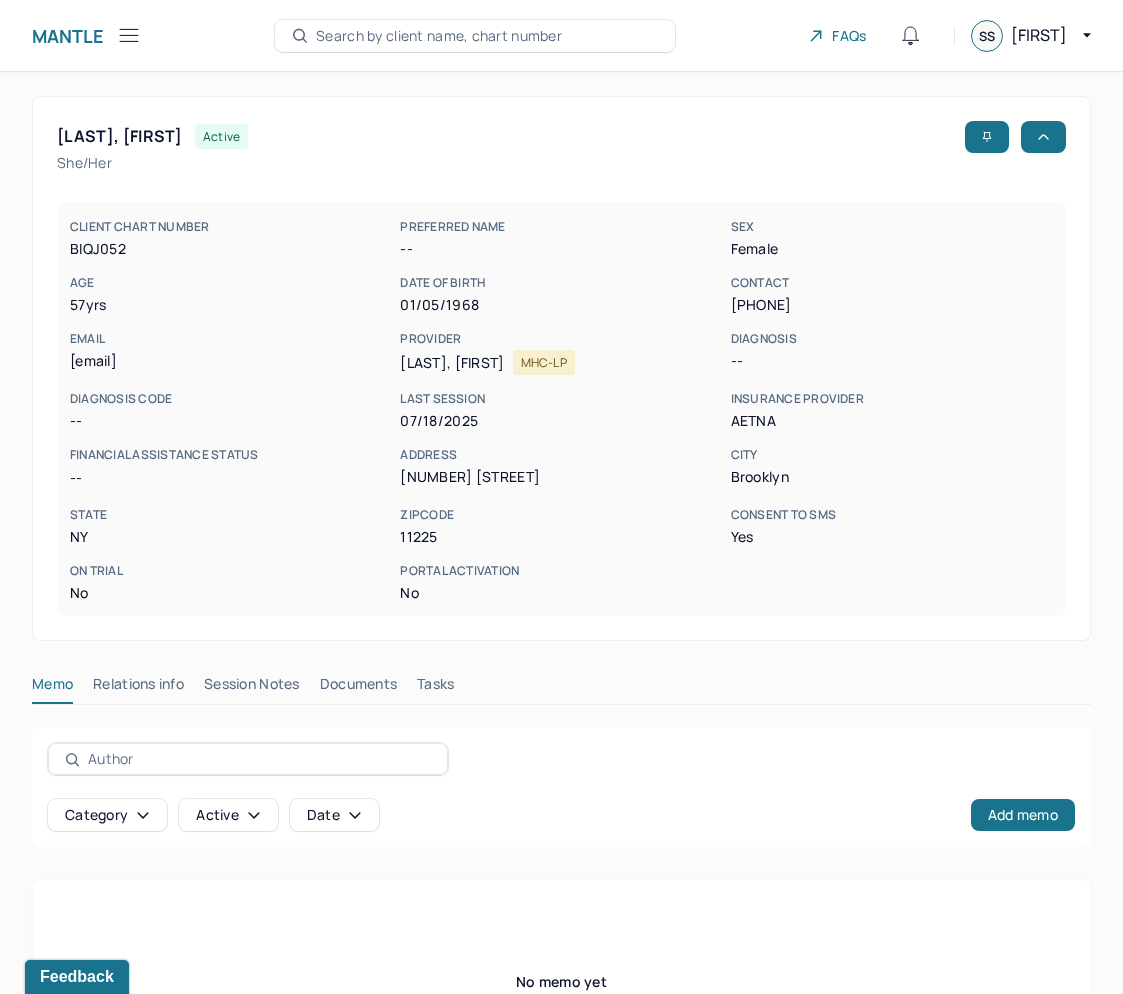 click on "CONTACT" at bounding box center (892, 283) 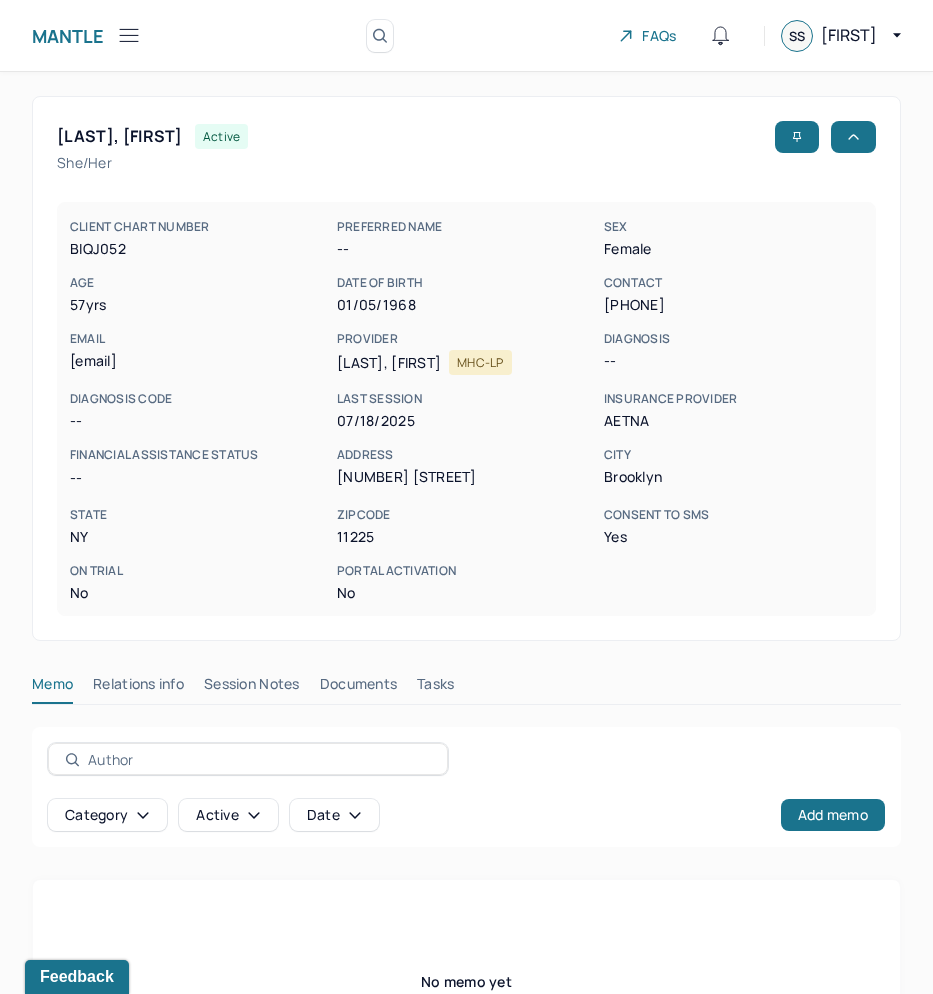 click on "No" at bounding box center [199, 593] 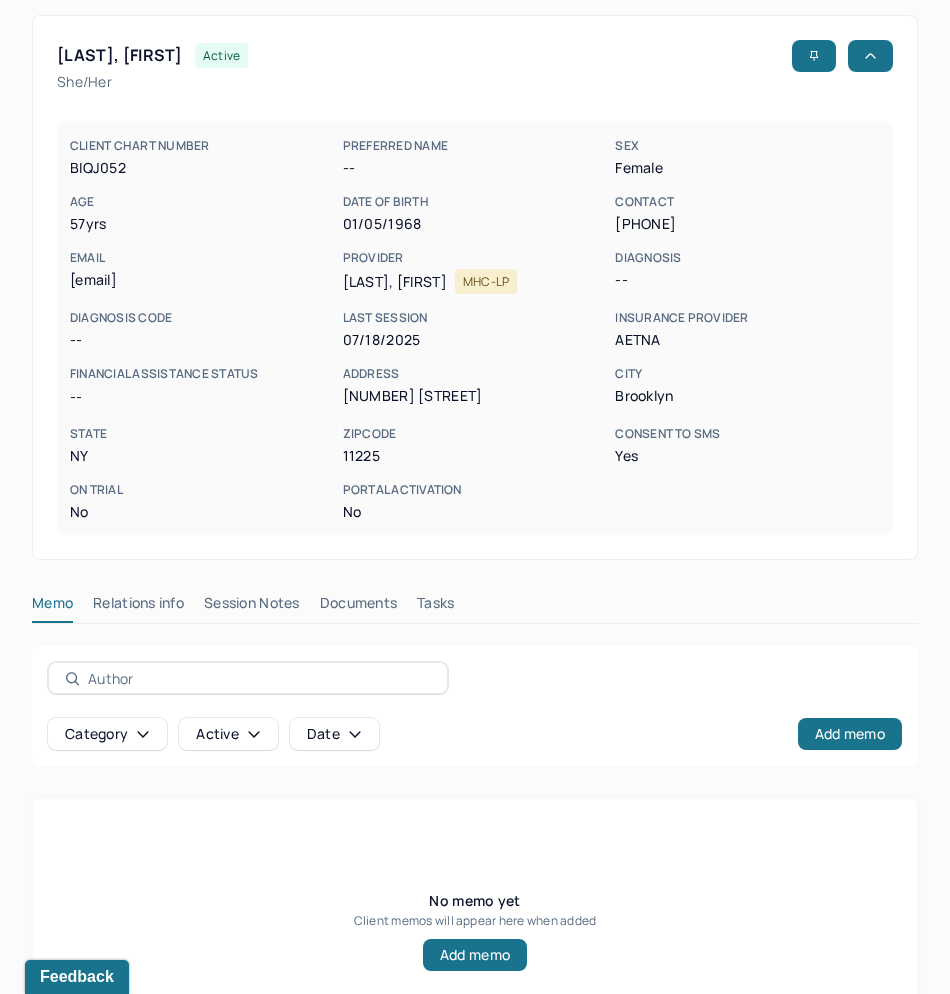 scroll, scrollTop: 175, scrollLeft: 0, axis: vertical 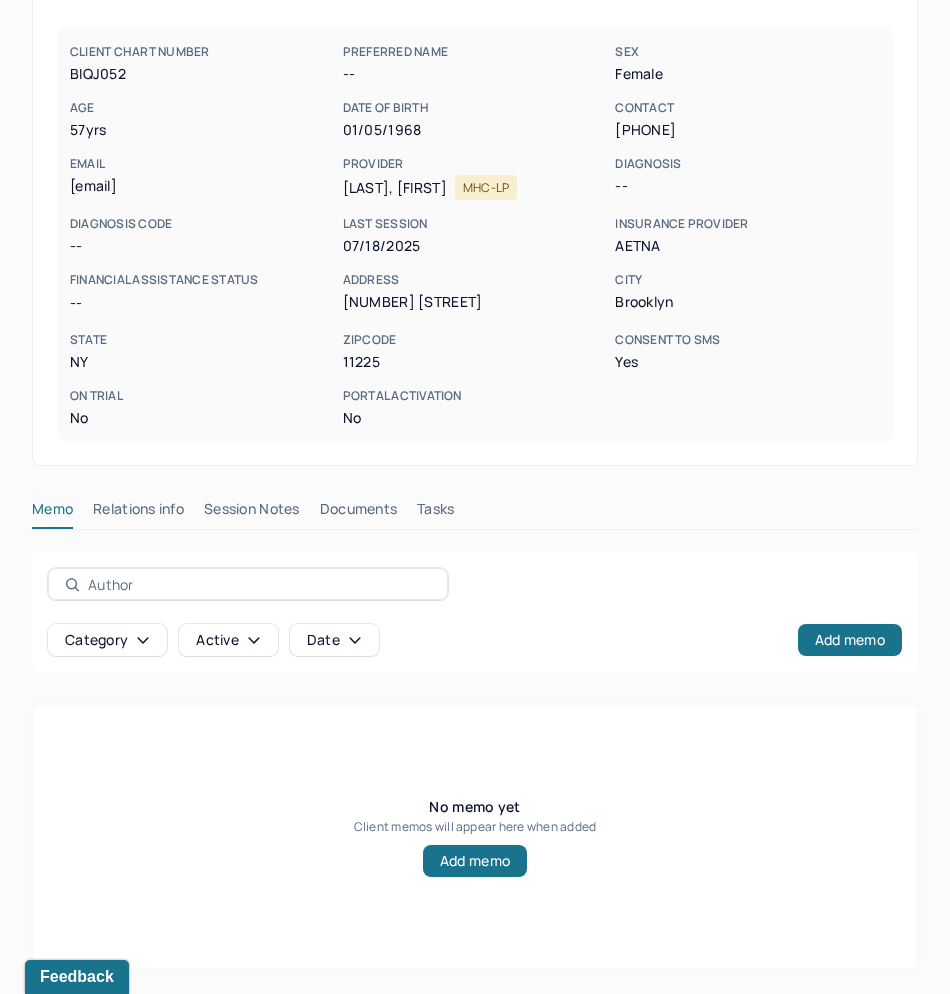 click on "Session Notes" at bounding box center [252, 513] 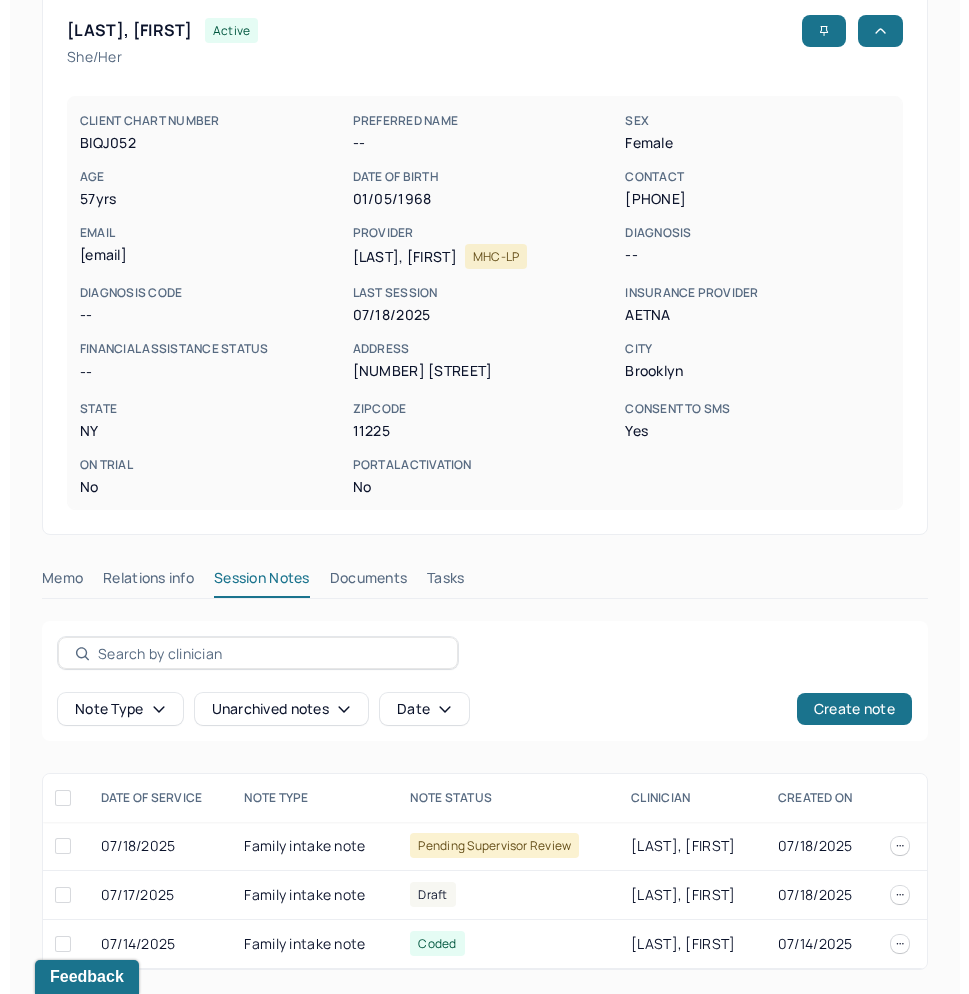 scroll, scrollTop: 106, scrollLeft: 0, axis: vertical 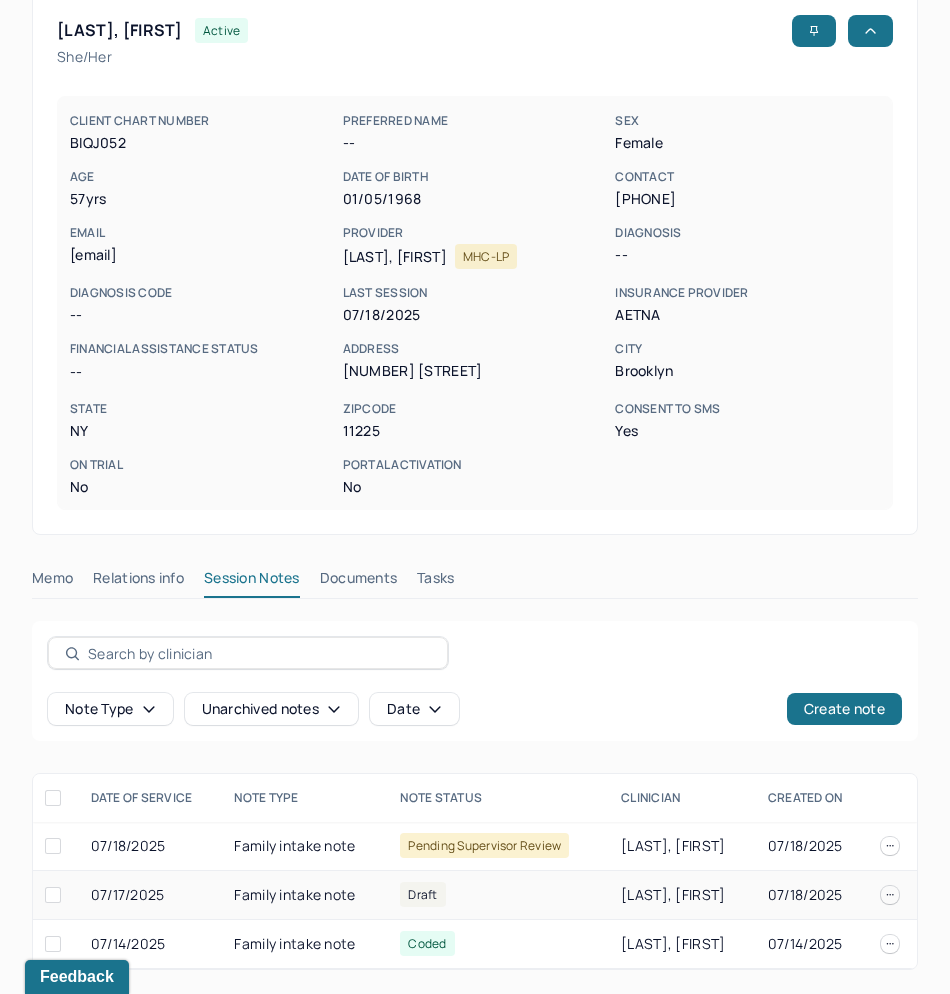 click on "[LAST], [FIRST]" at bounding box center [682, 895] 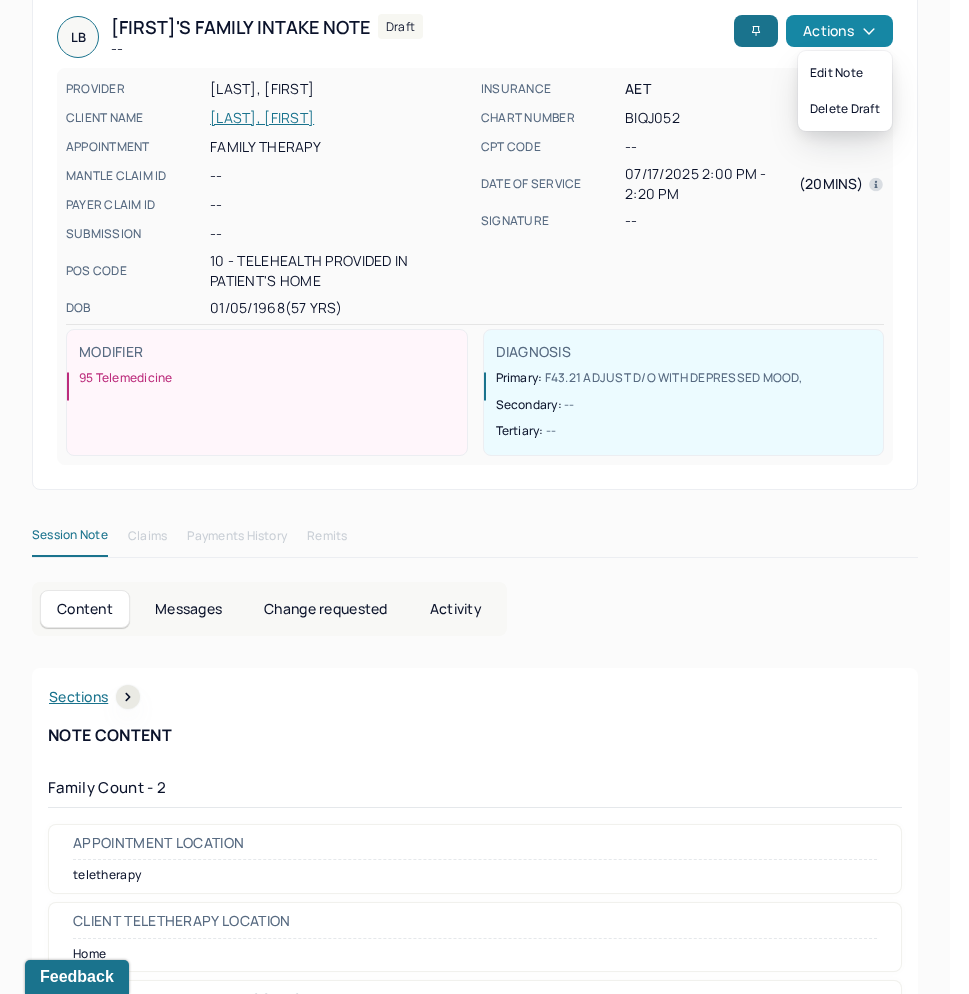 click on "Actions" at bounding box center (839, 31) 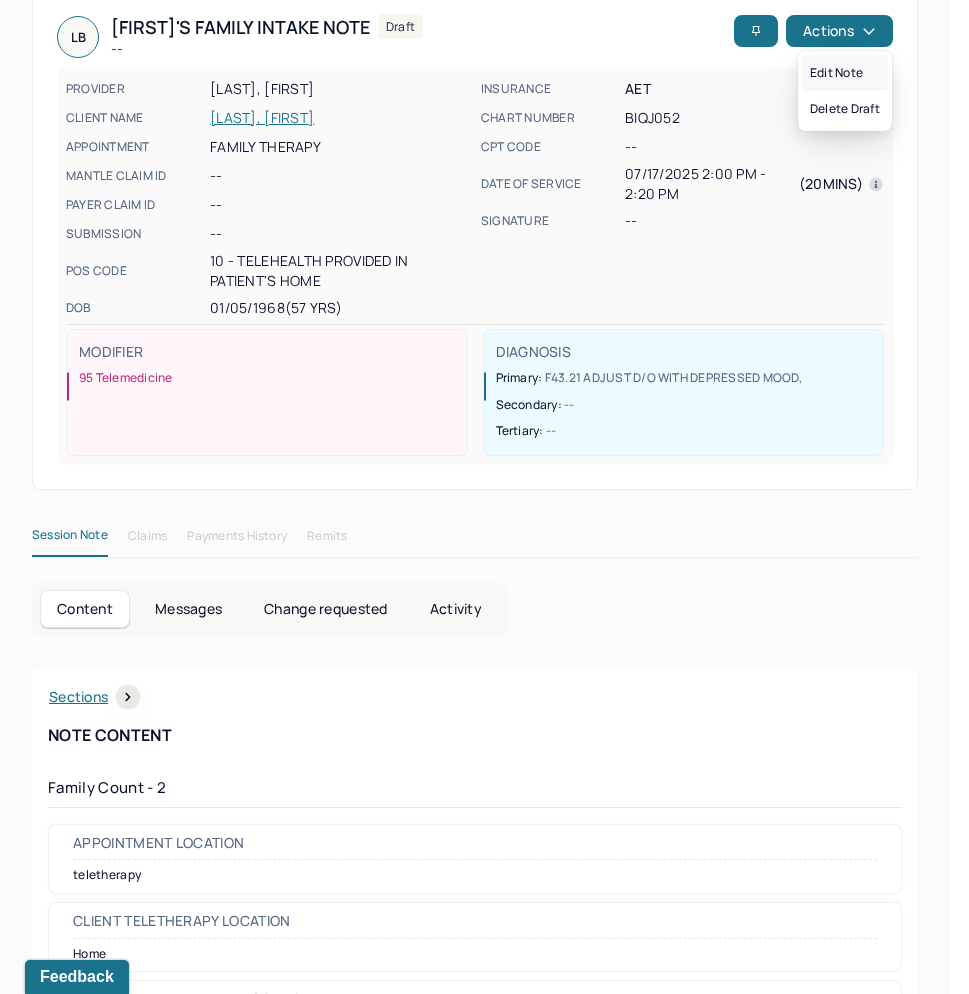click on "Edit note" at bounding box center [845, 73] 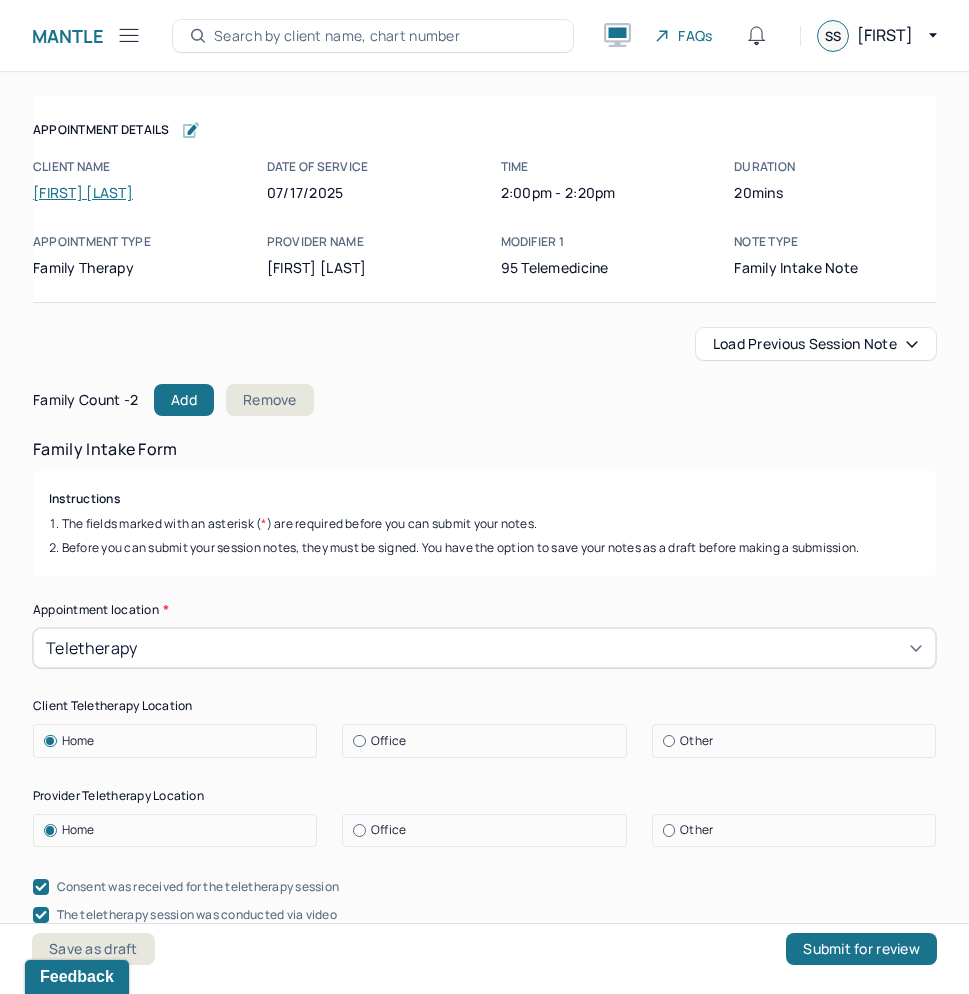 scroll, scrollTop: 0, scrollLeft: 0, axis: both 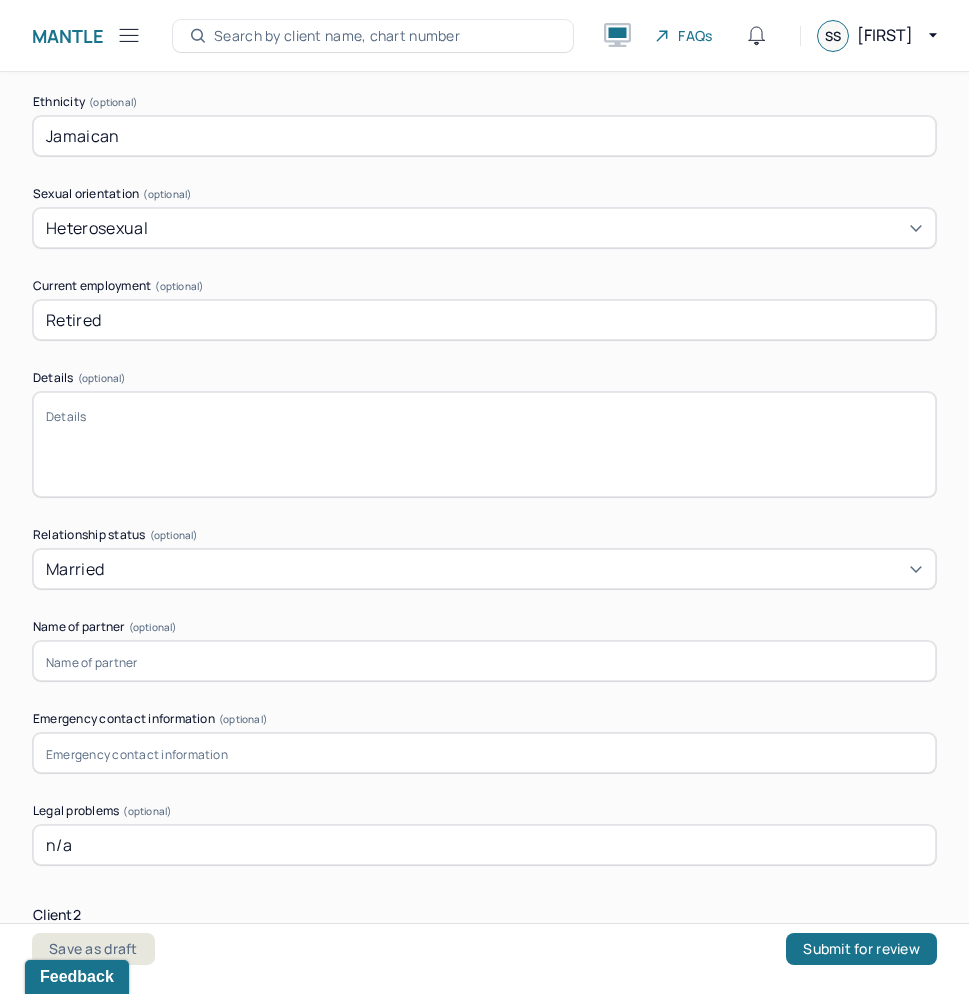 click at bounding box center [484, 661] 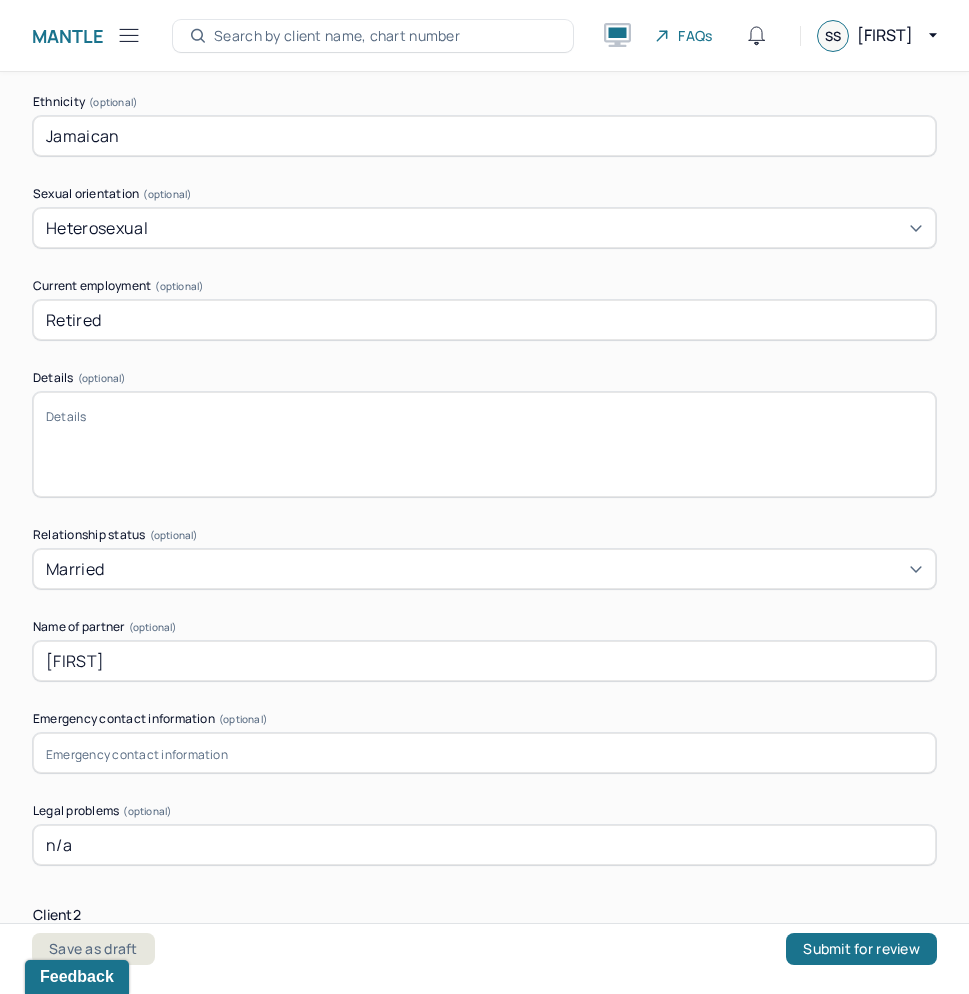type on "[FIRST]" 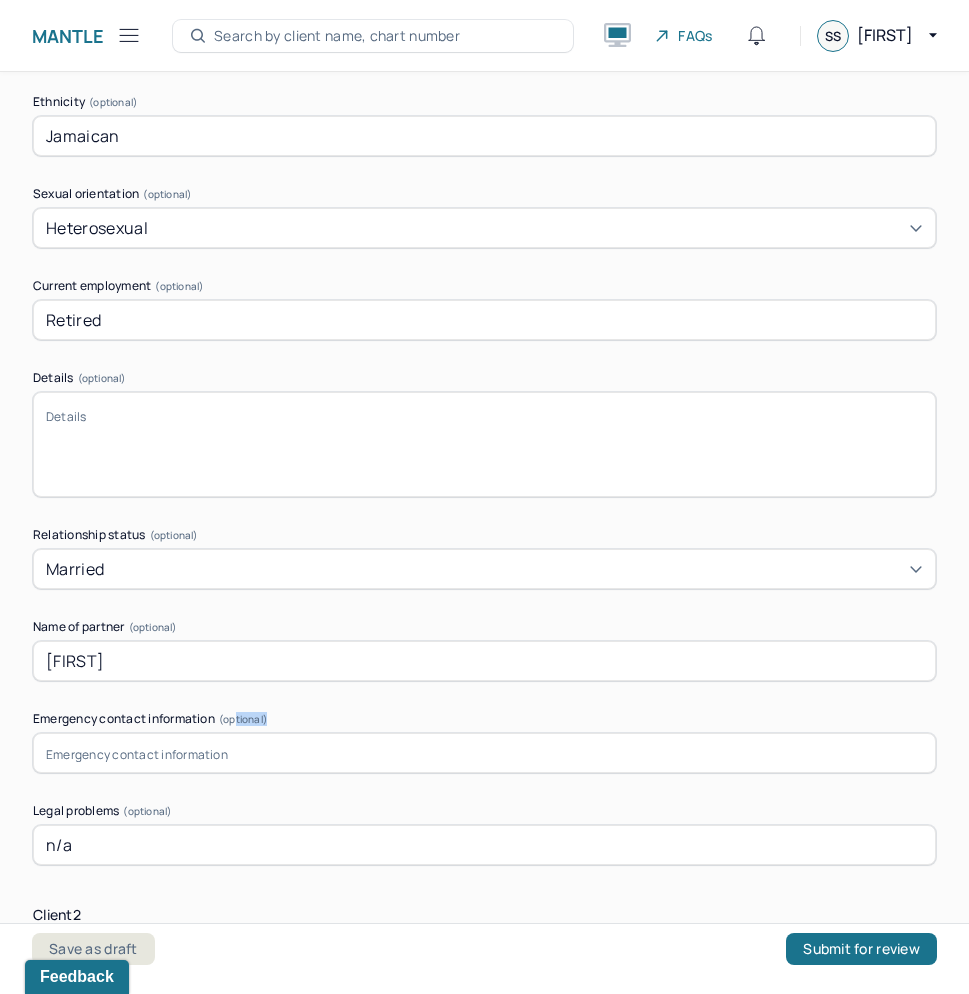 drag, startPoint x: 238, startPoint y: 725, endPoint x: 237, endPoint y: 743, distance: 18.027756 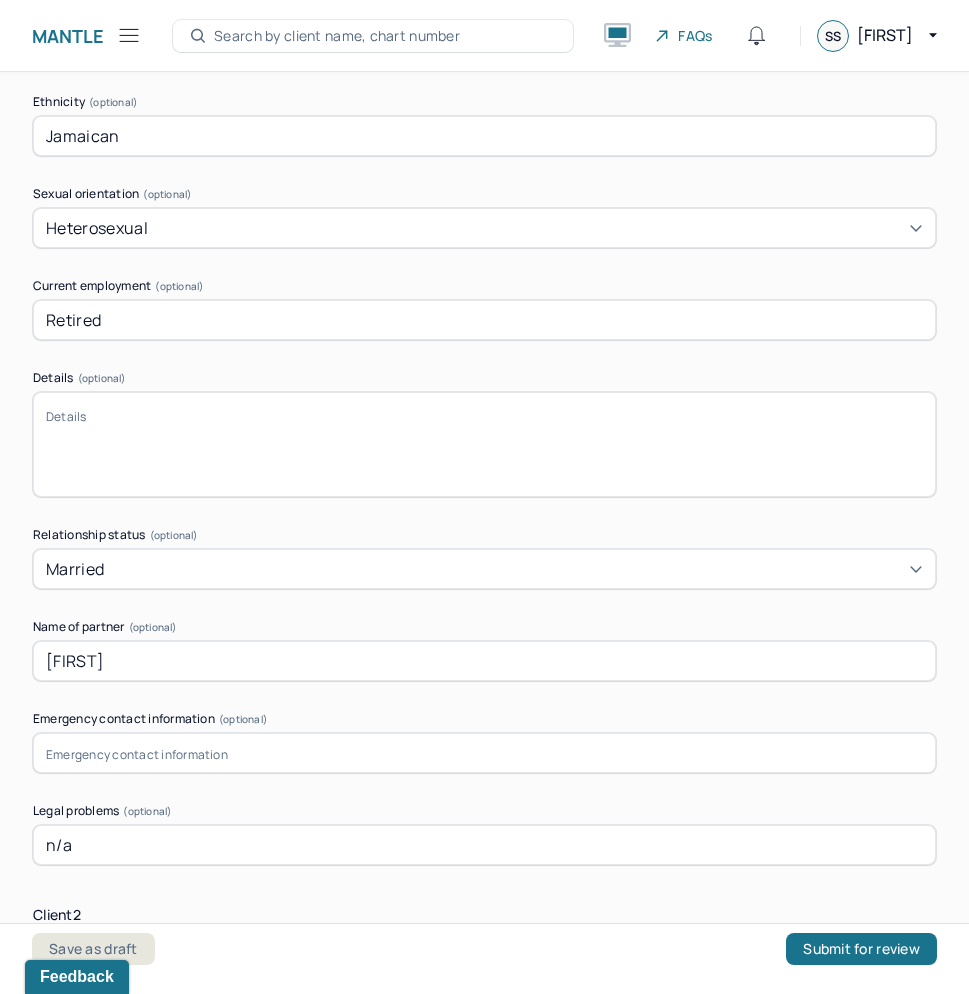 click at bounding box center (484, 753) 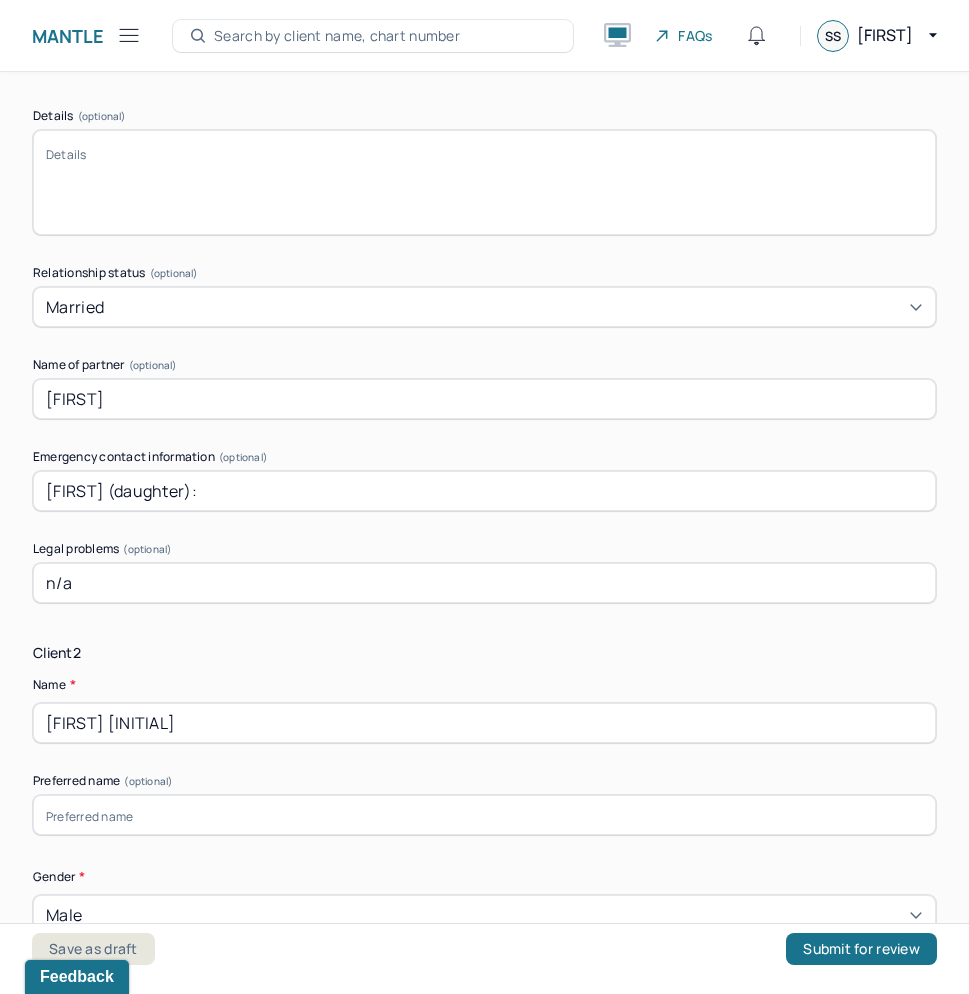 scroll, scrollTop: 2038, scrollLeft: 0, axis: vertical 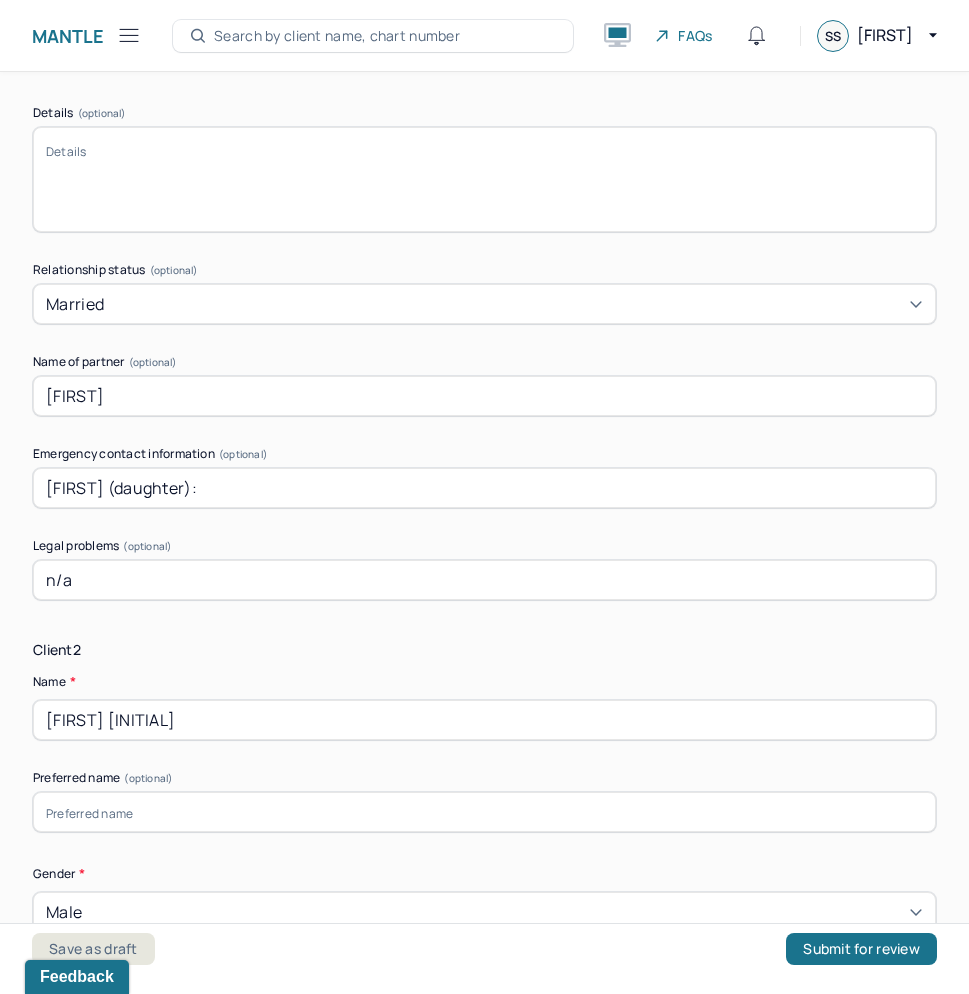 click on "[FIRST] (daughter):" at bounding box center (484, 488) 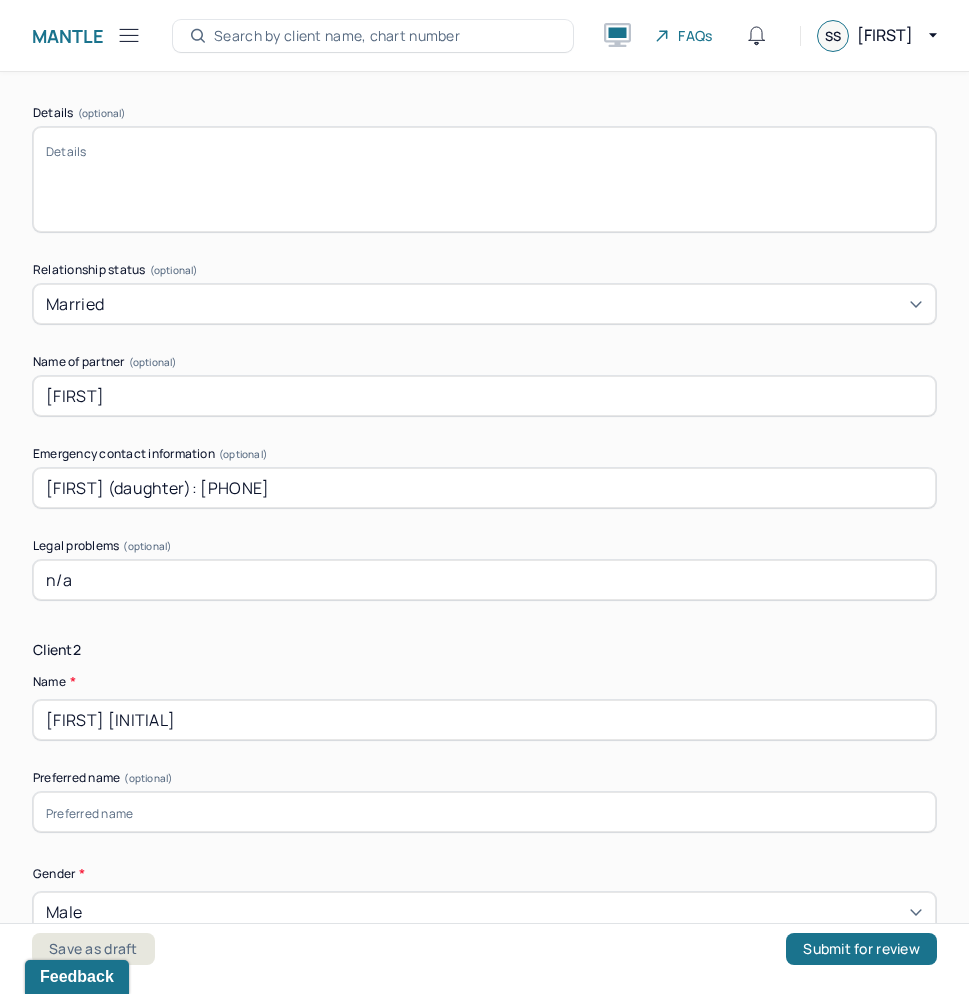 type on "[FIRST] (daughter): [PHONE]" 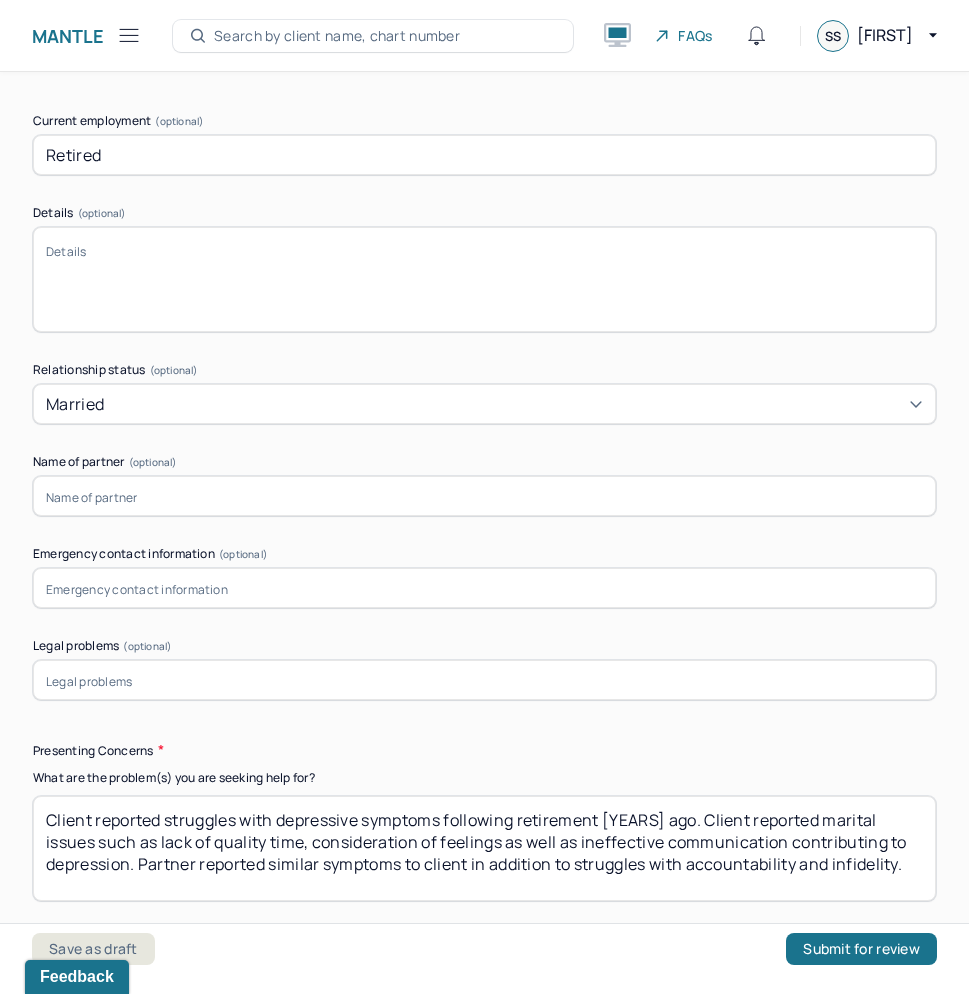 scroll, scrollTop: 3440, scrollLeft: 0, axis: vertical 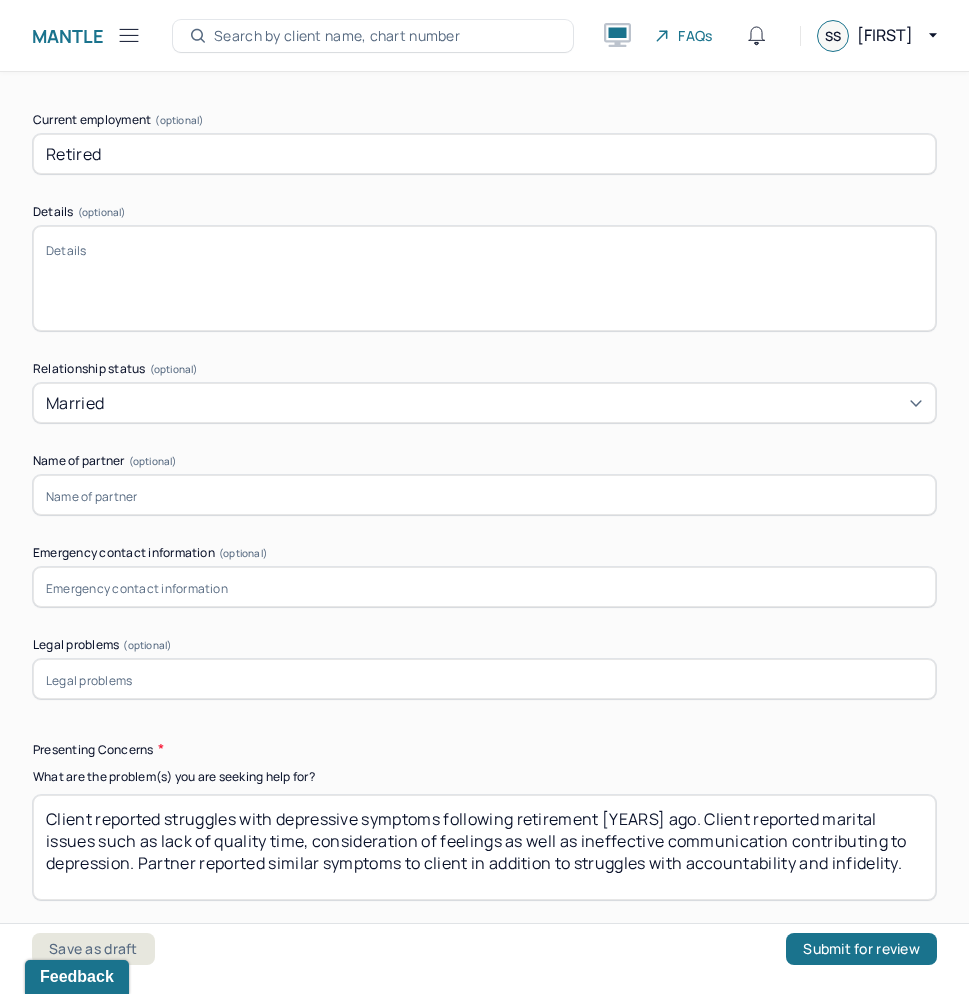 click on "Client reported struggles with depressive symptoms following retirement [YEARS] ago. Client reported marital issues such as lack of quality time, consideration of feelings as well as ineffective communication contributing to depression. Partner reported similar symptoms to client in addition to struggles with accountability and infidelity." at bounding box center [484, 847] 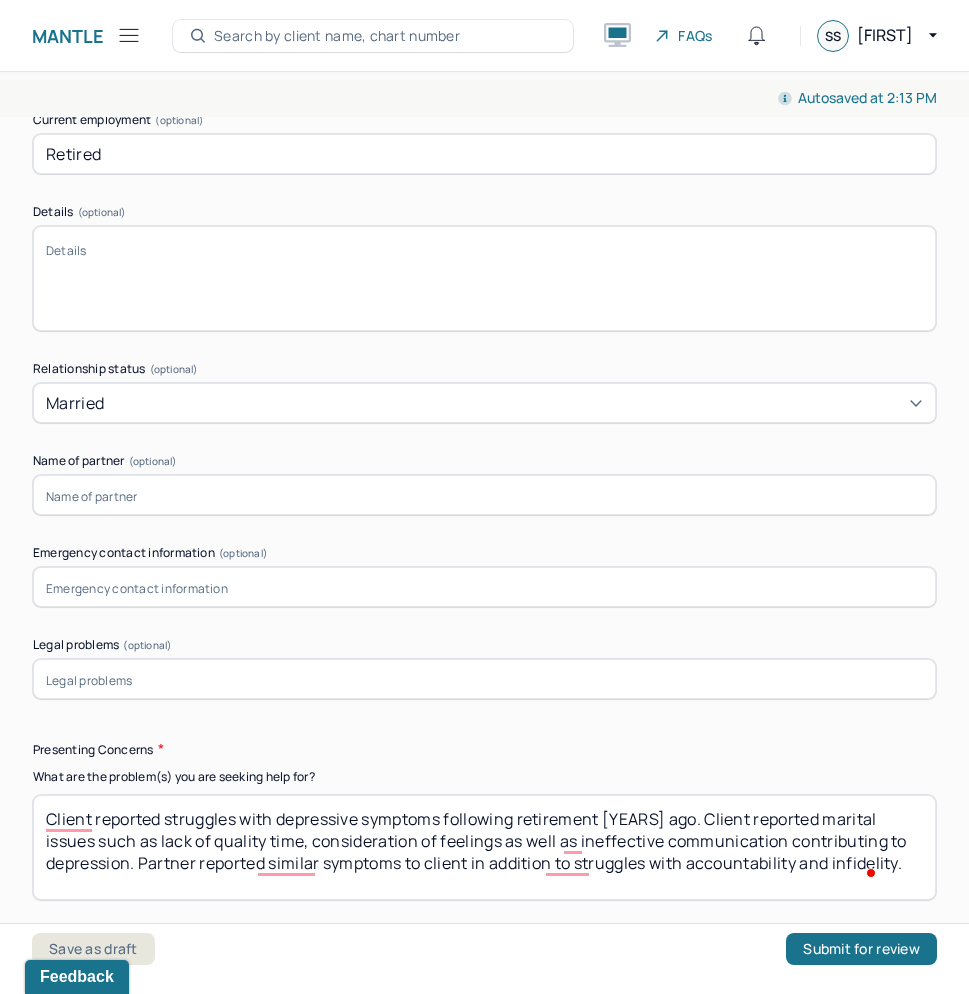 scroll, scrollTop: 9, scrollLeft: 0, axis: vertical 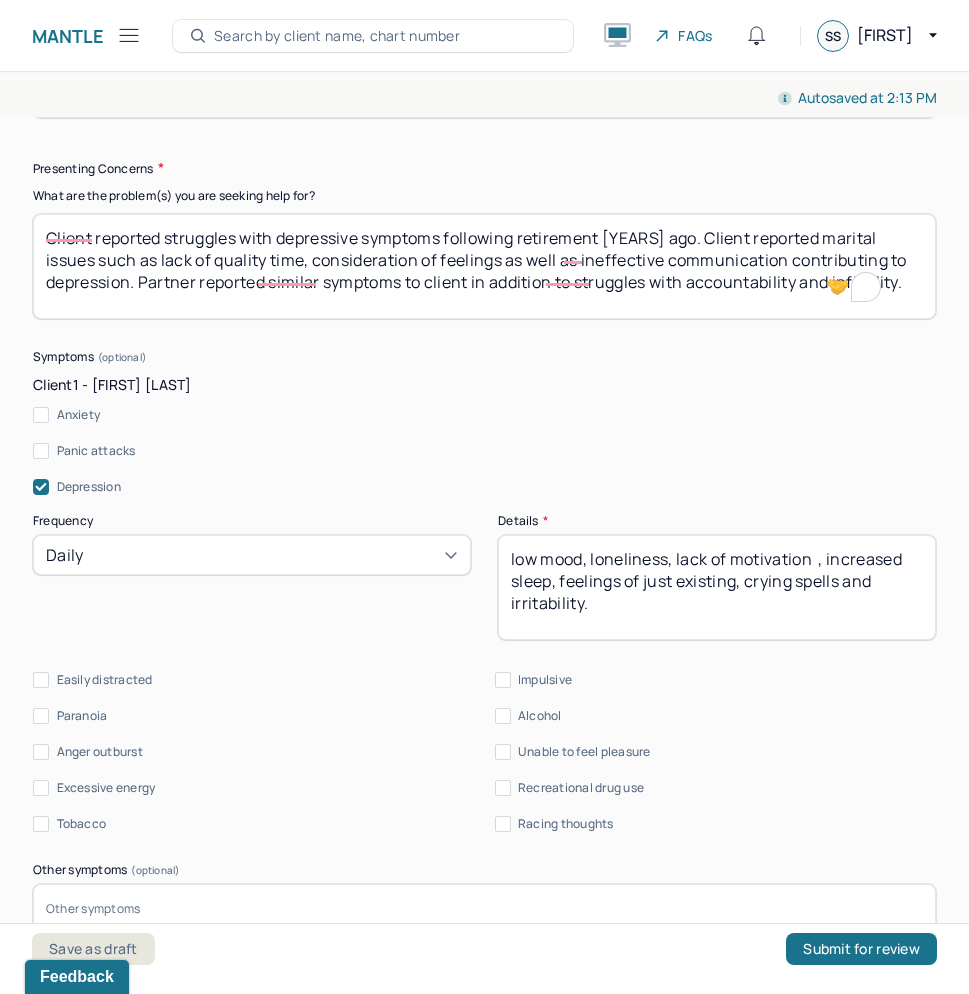 type on "Client reported struggles with depressive symptoms following retirement [YEARS] ago. Client reported marital issues such as lack of quality time, consideration of feelings as well as ineffective communication contributing to depression. Partner reported similar symptoms to client in addition to struggles with accountability and infidelity." 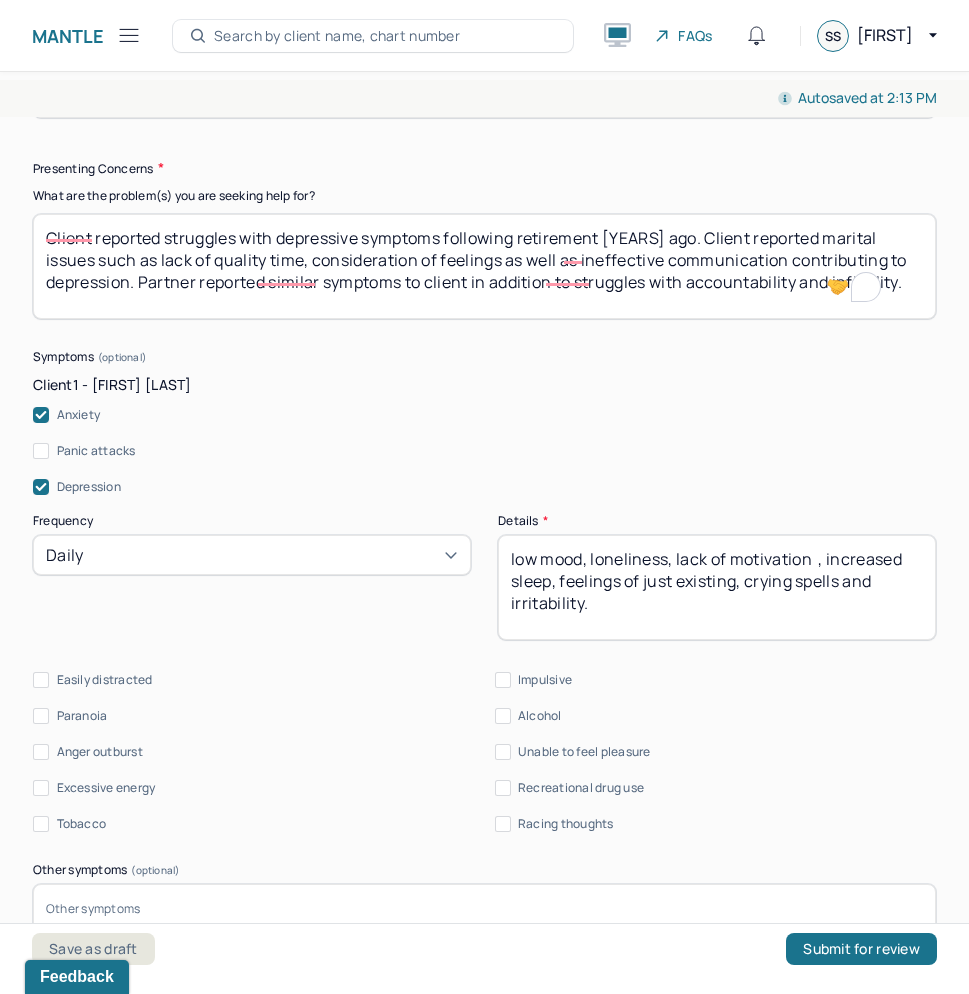 checkbox on "true" 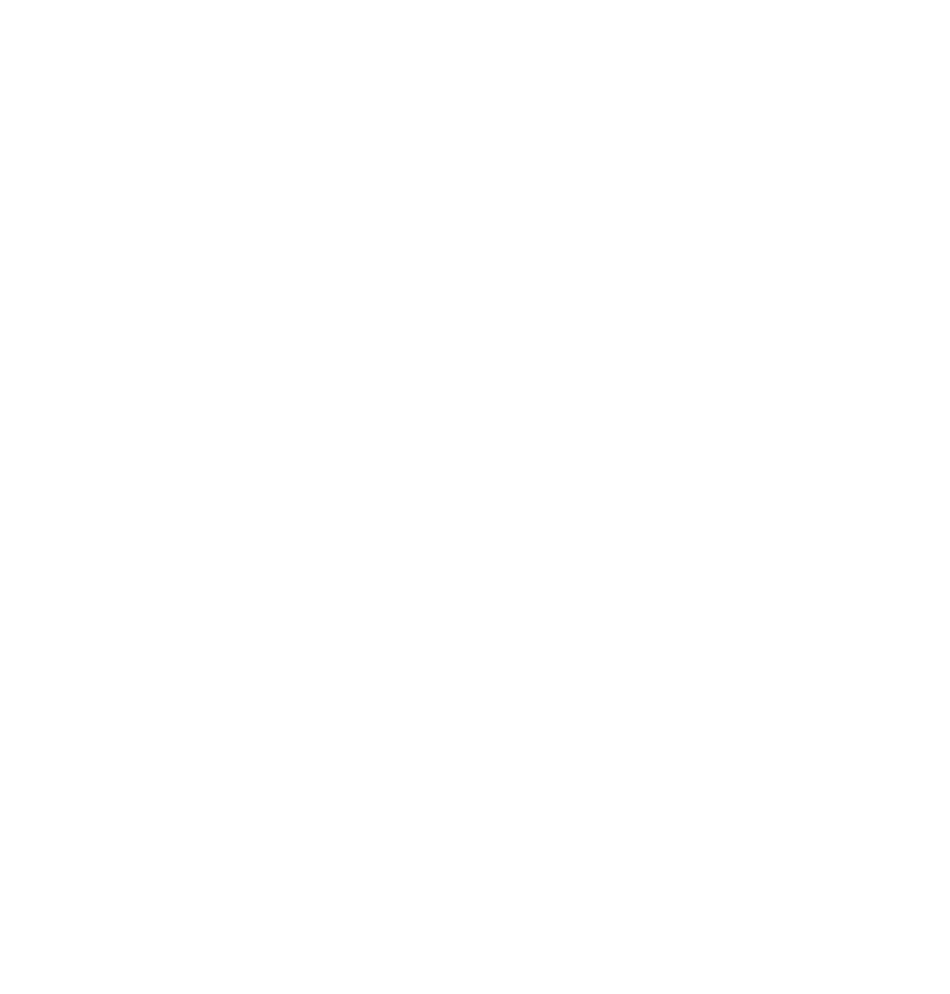 scroll, scrollTop: 0, scrollLeft: 0, axis: both 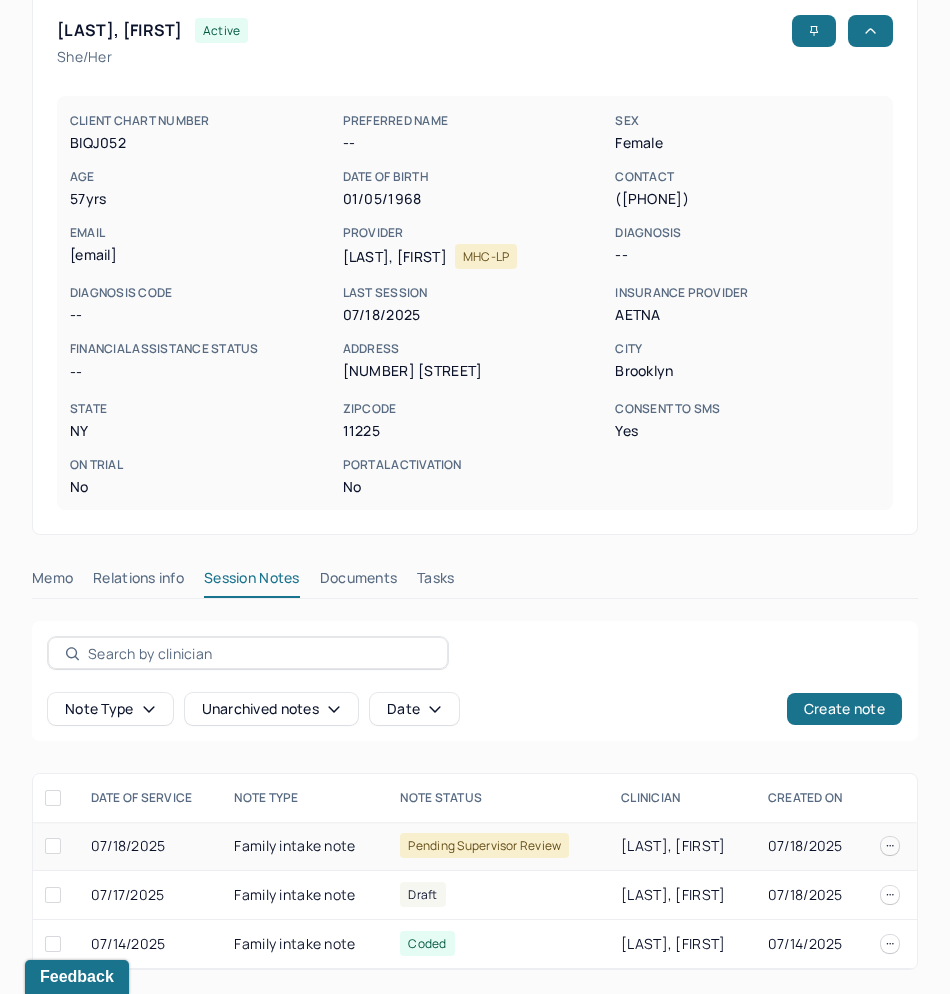 click on "[LAST], [FIRST]" at bounding box center [682, 846] 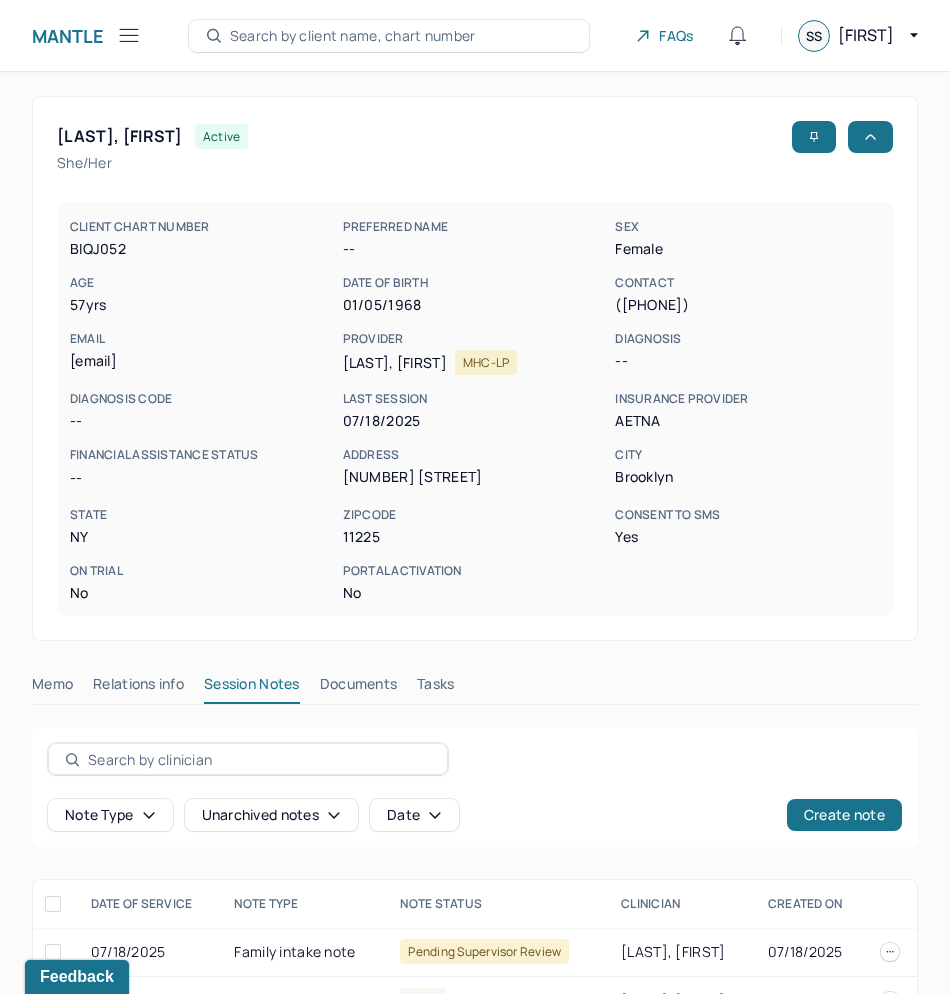 scroll, scrollTop: 106, scrollLeft: 0, axis: vertical 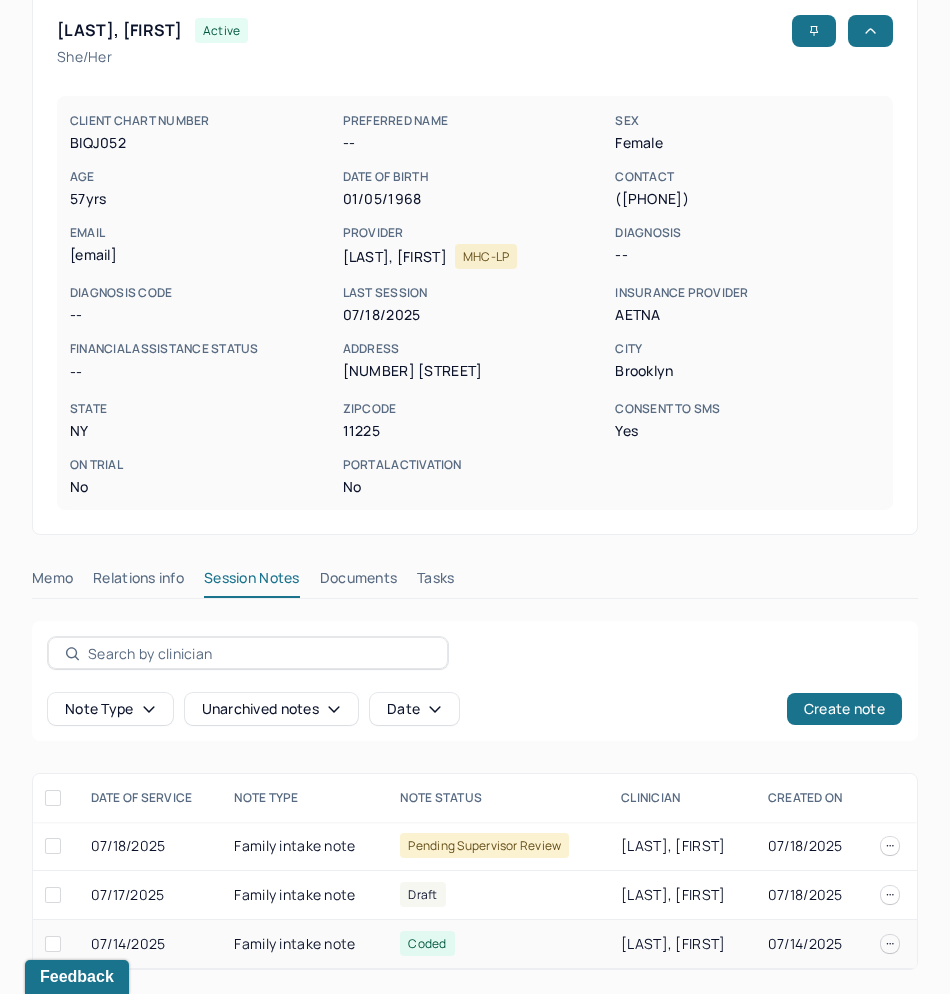 click on "Coded" at bounding box center (498, 944) 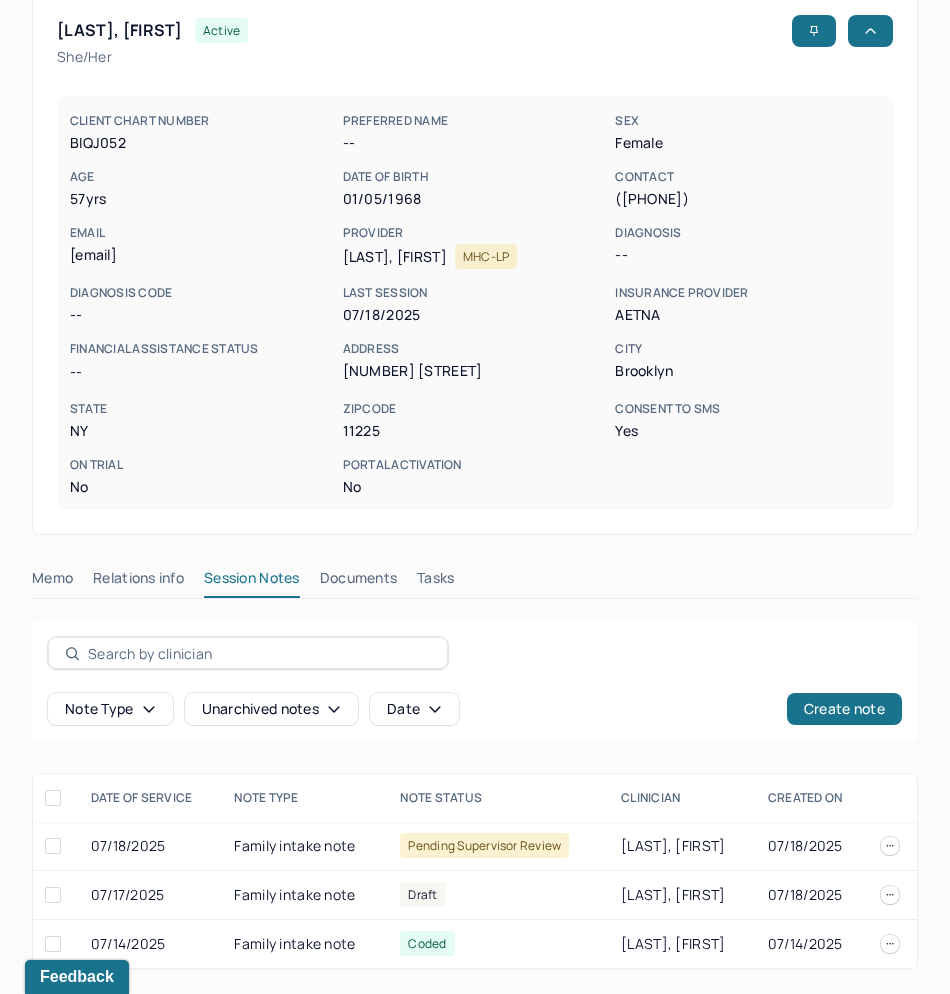 scroll, scrollTop: 106, scrollLeft: 0, axis: vertical 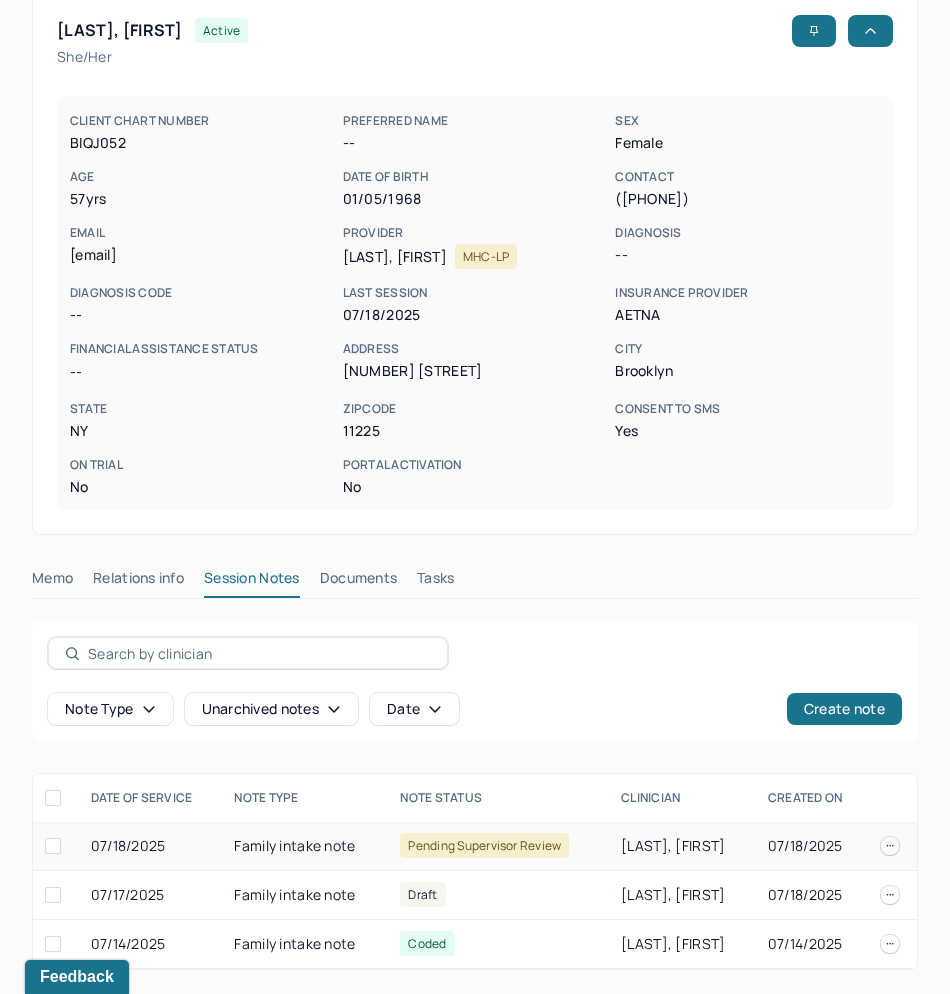 click on "Pending supervisor review" at bounding box center (484, 845) 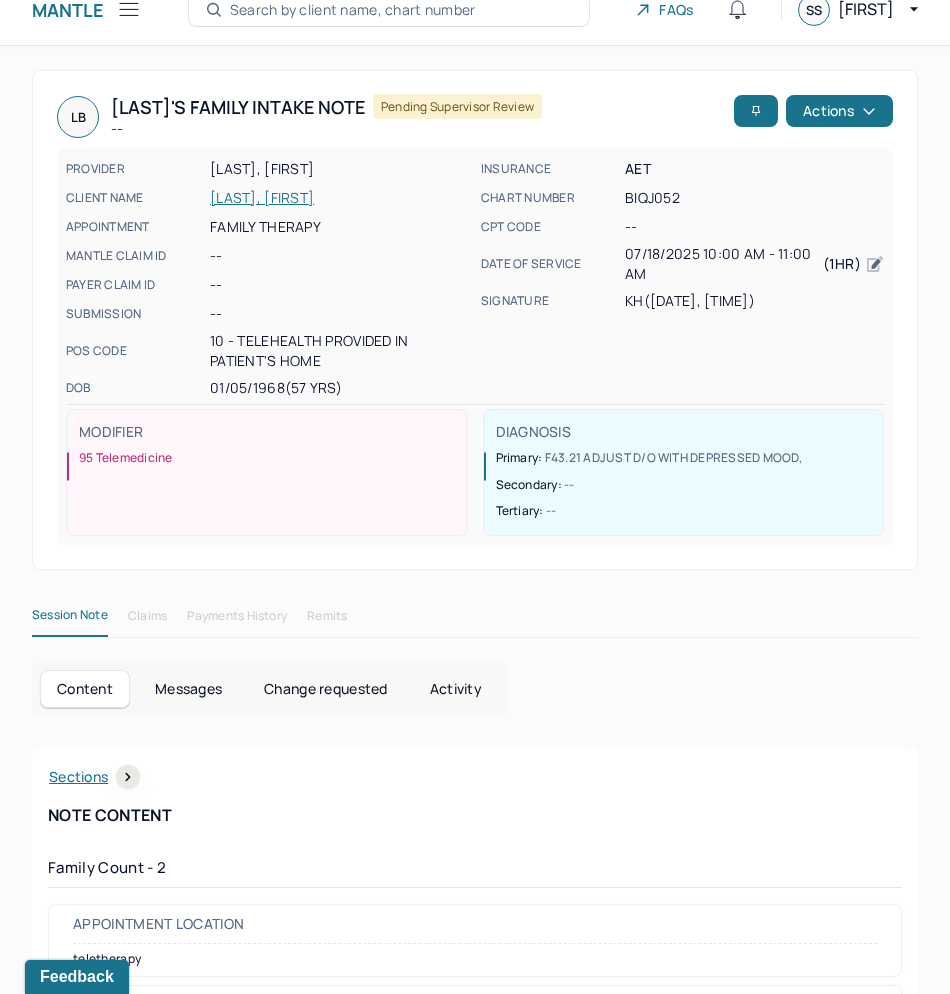 scroll, scrollTop: 0, scrollLeft: 0, axis: both 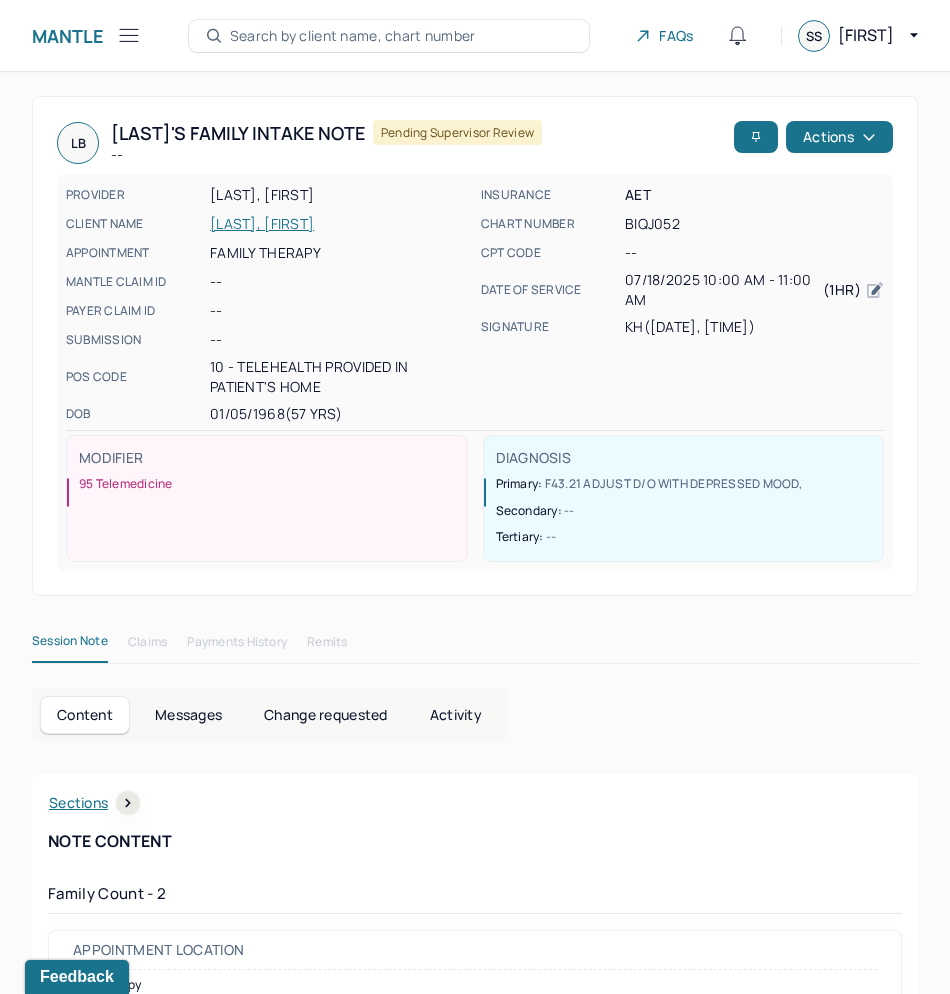 click on "Family Count - 2 Appointment location teletherapy Client Teletherapy Location Home Provider Teletherapy Location Home Consent was received for the teletherapy session Consent was received for the teletherapy session The teletherapy session was conducted via video The teletherapy session was conducted via video Primary diagnosis F43.21 ADJUST D/O WITH DEPRESSED MOOD Secondary diagnosis -- Tertiary diagnosis -- Identities Name Lorna Beadle Preferred name -- Gender female Other gender -- Pronouns -- Religion -- Education -- Race black or african american Ethnicity Jamaican Sexual orientation heterosexual Other sexual orientation -- Current employment Retired Current employment details -- Relationship status married Name of partner -- Emergency contact information -- Legal problems n/a Name Patrick B Preferred name -- Gender male Other gender -- Pronouns -- Religion -- Education -- Race black or african american Ethnicity Jamaican Sexual orientation heterosexual Other sexual orientation -- Current employment -- 1" at bounding box center (475, 9186) 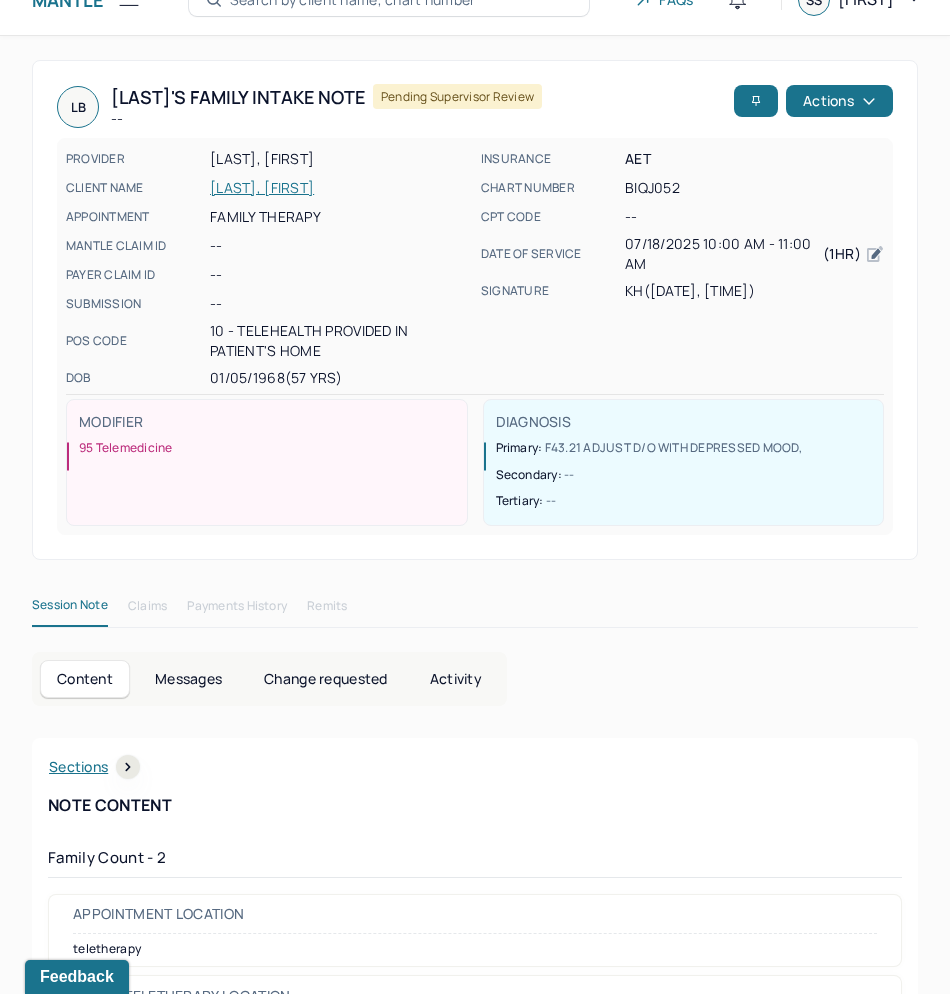 scroll, scrollTop: 50, scrollLeft: 0, axis: vertical 